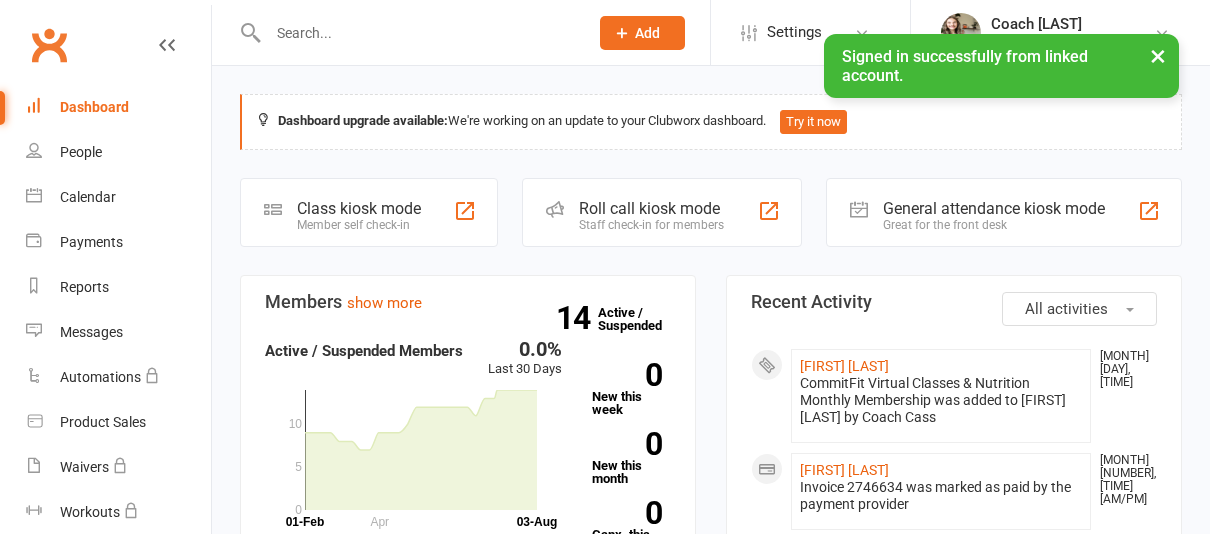scroll, scrollTop: 0, scrollLeft: 0, axis: both 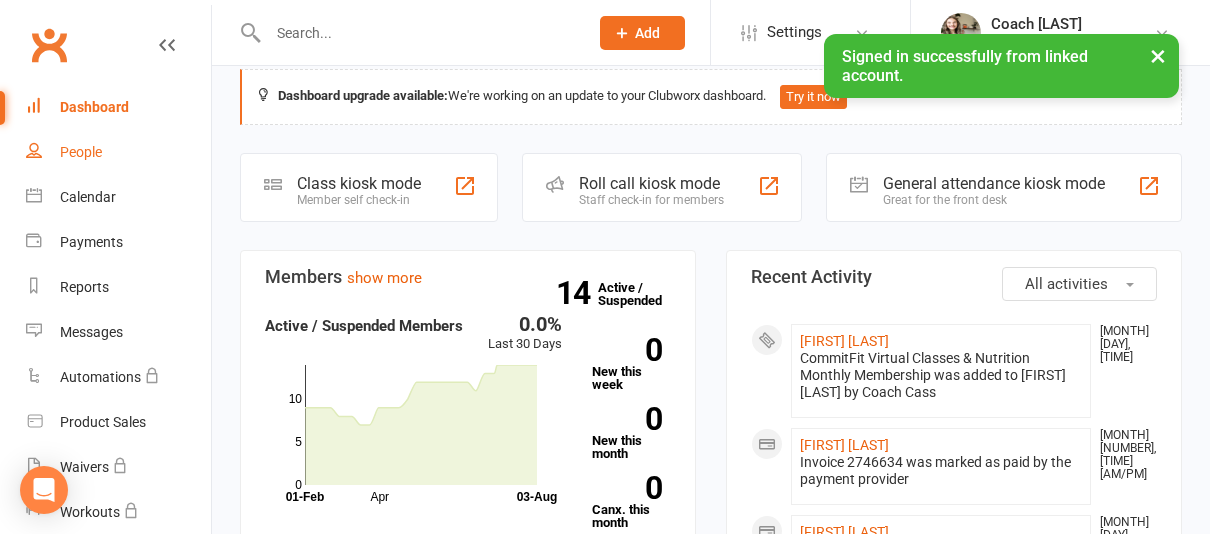click on "People" at bounding box center [118, 152] 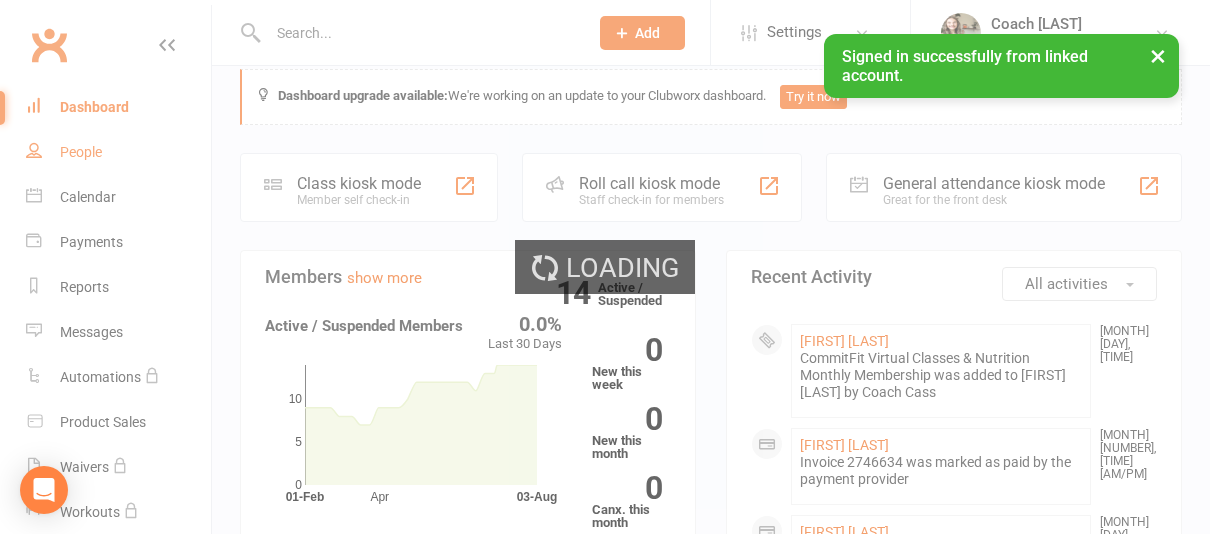 select on "25" 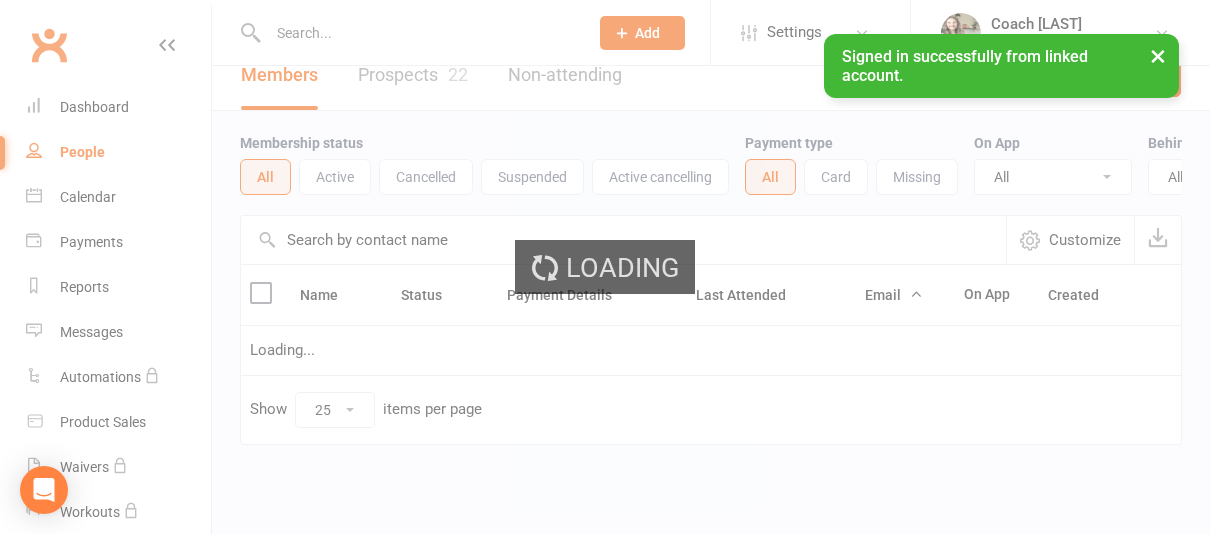 scroll, scrollTop: 0, scrollLeft: 0, axis: both 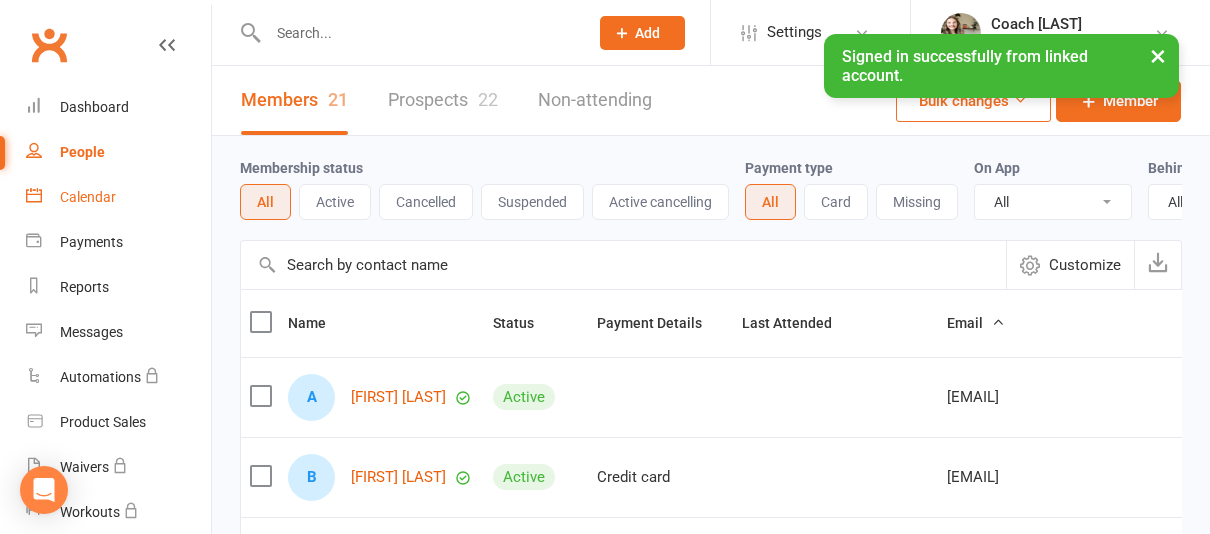 click on "Calendar" at bounding box center (118, 197) 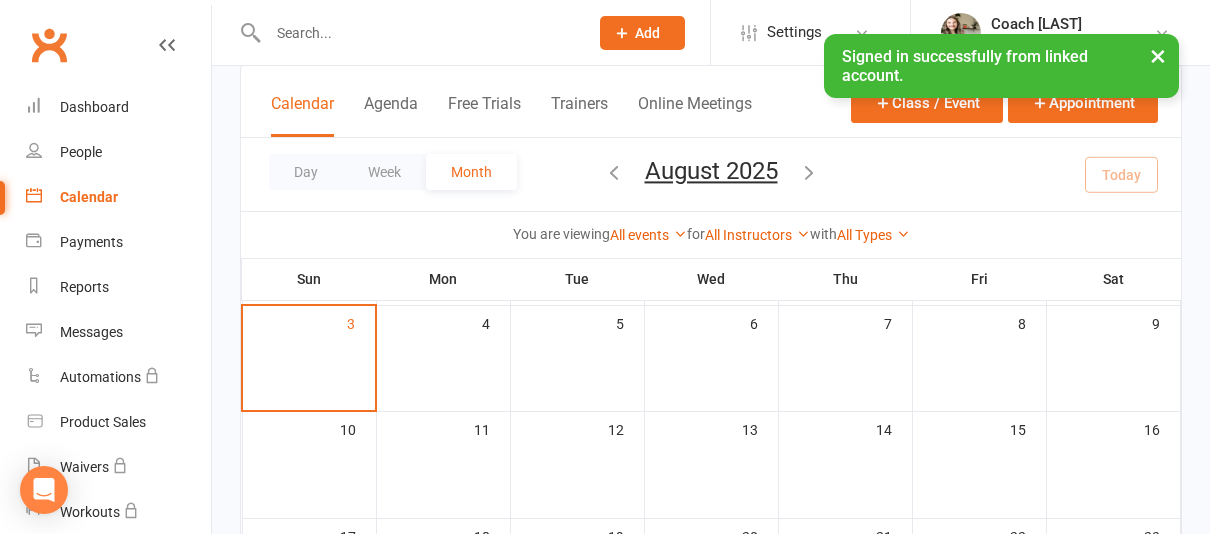 scroll, scrollTop: 228, scrollLeft: 0, axis: vertical 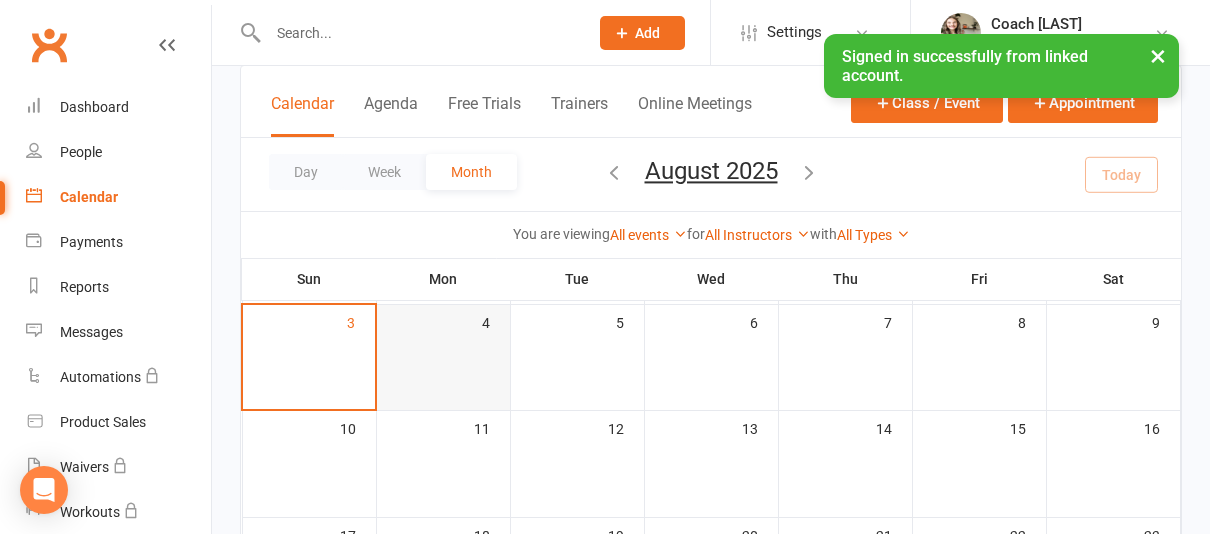 click on "4" at bounding box center [443, 357] 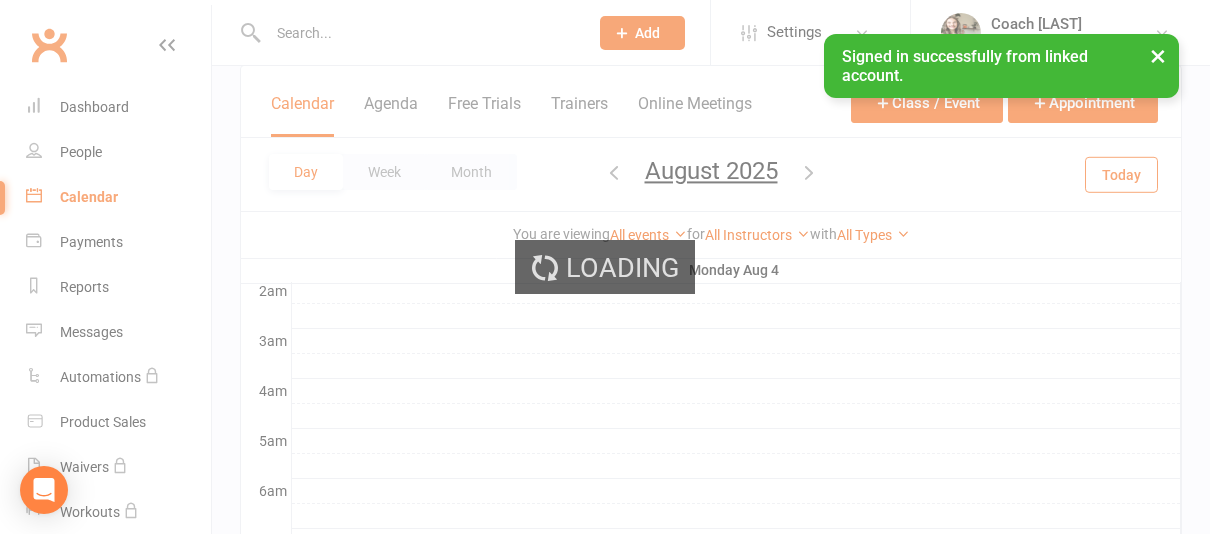 scroll, scrollTop: 0, scrollLeft: 0, axis: both 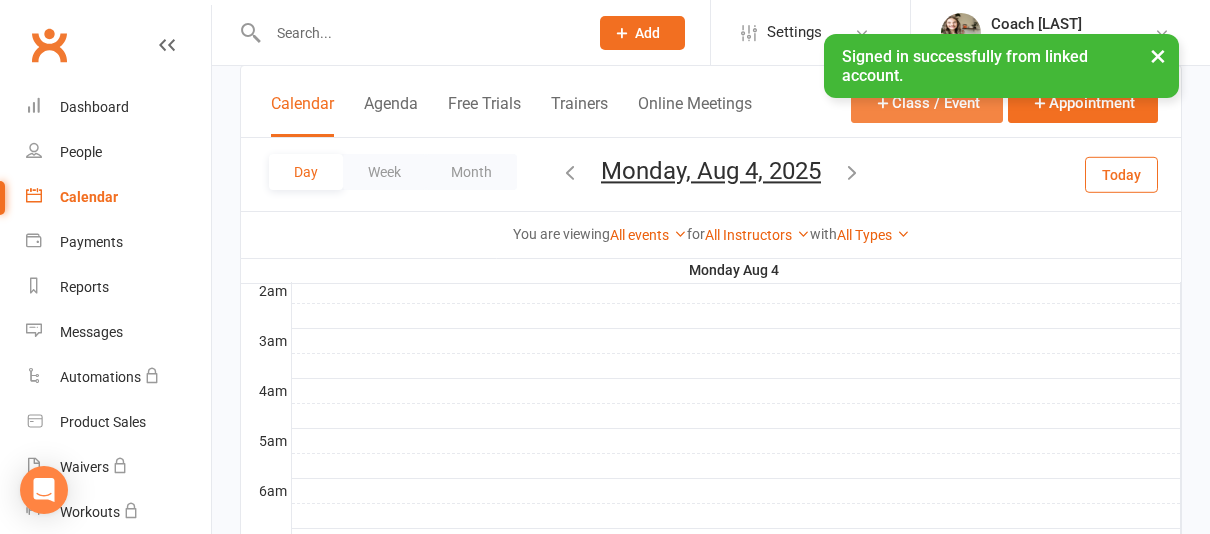 click on "Class / Event" at bounding box center [927, 102] 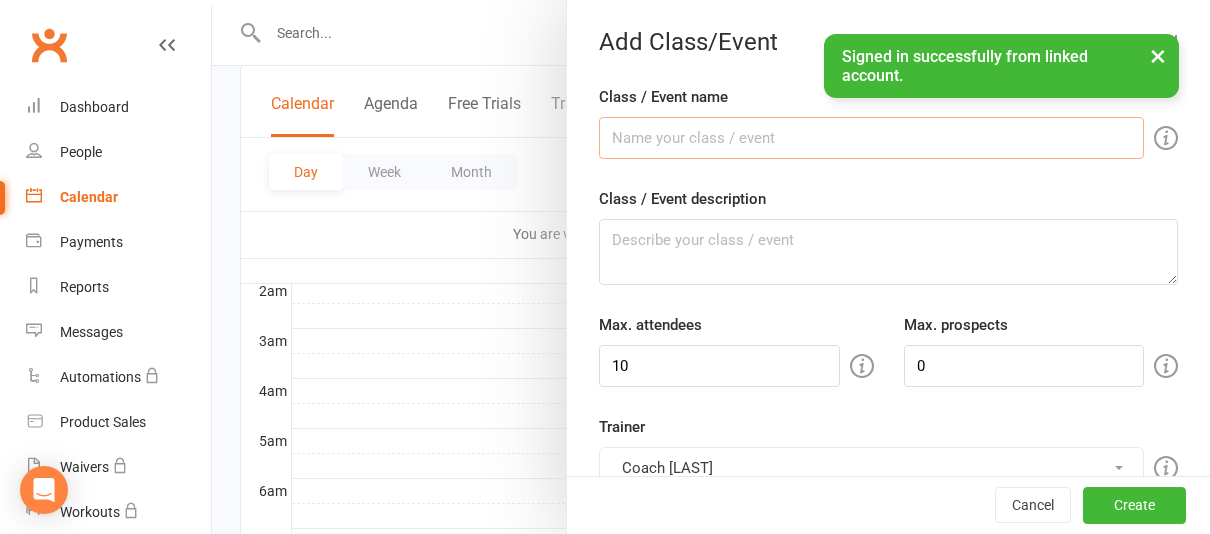 click on "Class / Event name" at bounding box center (871, 138) 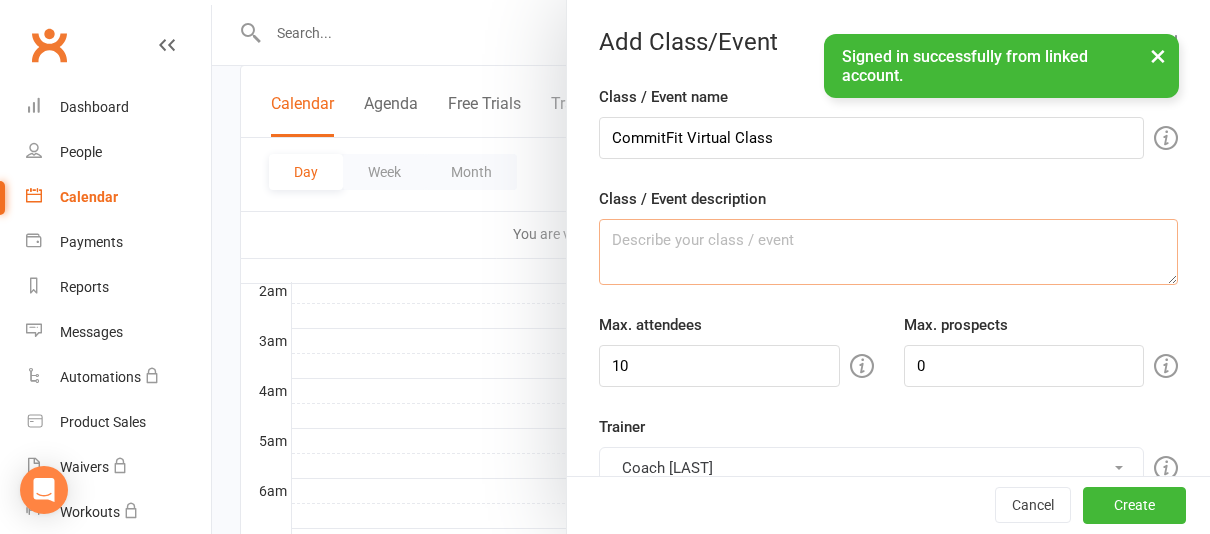 click on "Class / Event description" at bounding box center [888, 252] 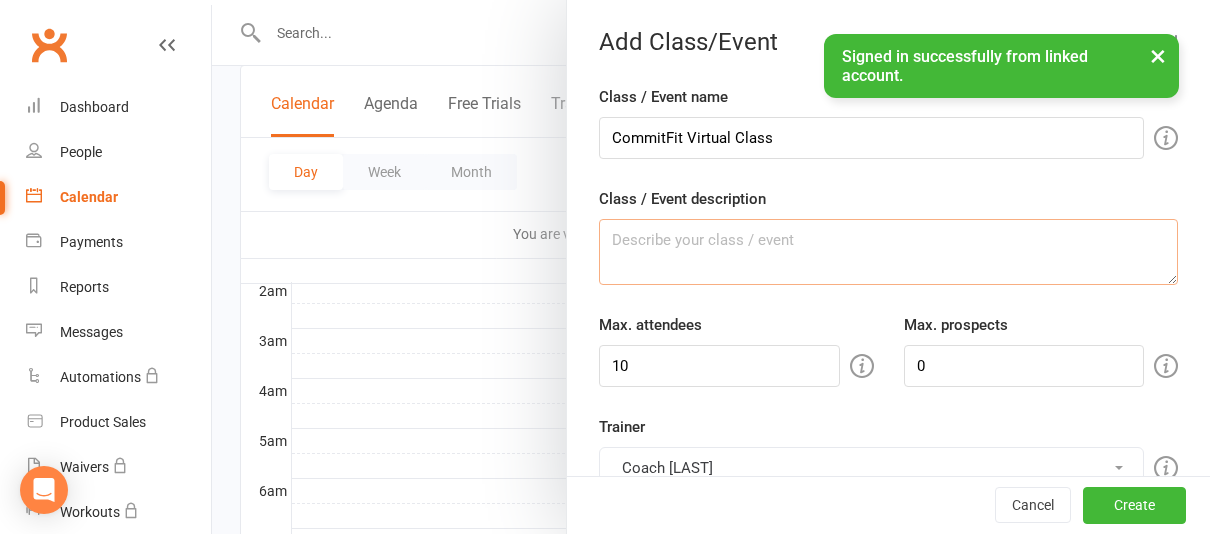 paste on "Class Equipment:
Mat, Dumbbells- variety of weight, Kettlebell, Bench/Chair/Fitness Platform/Yoga Ball, Booty Band, Long Resistance Band, Pilates Ball, Heel Slide Pads" 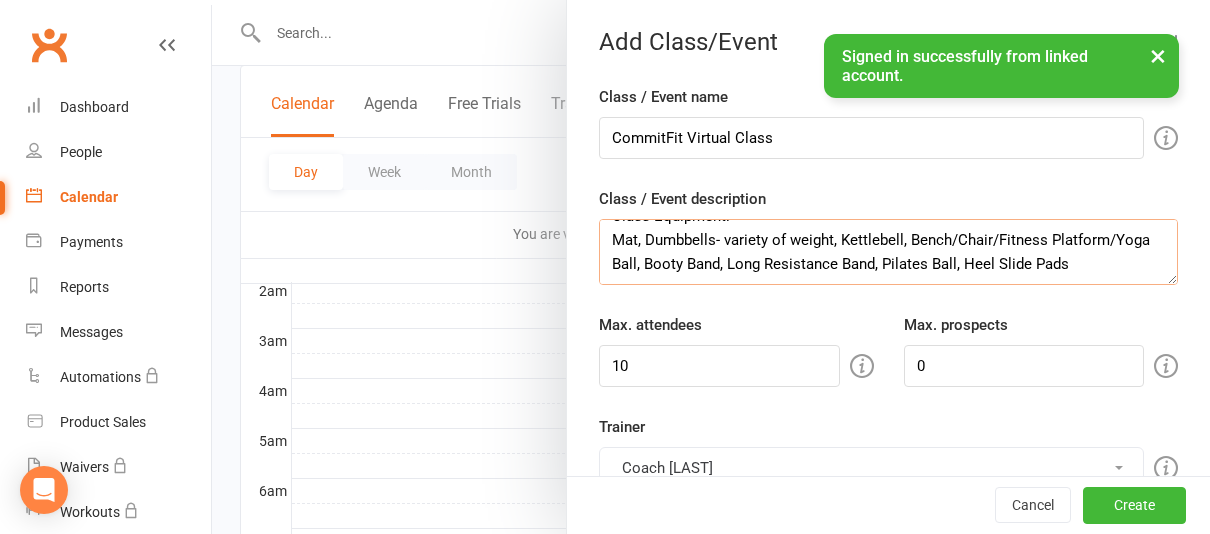 scroll, scrollTop: 24, scrollLeft: 0, axis: vertical 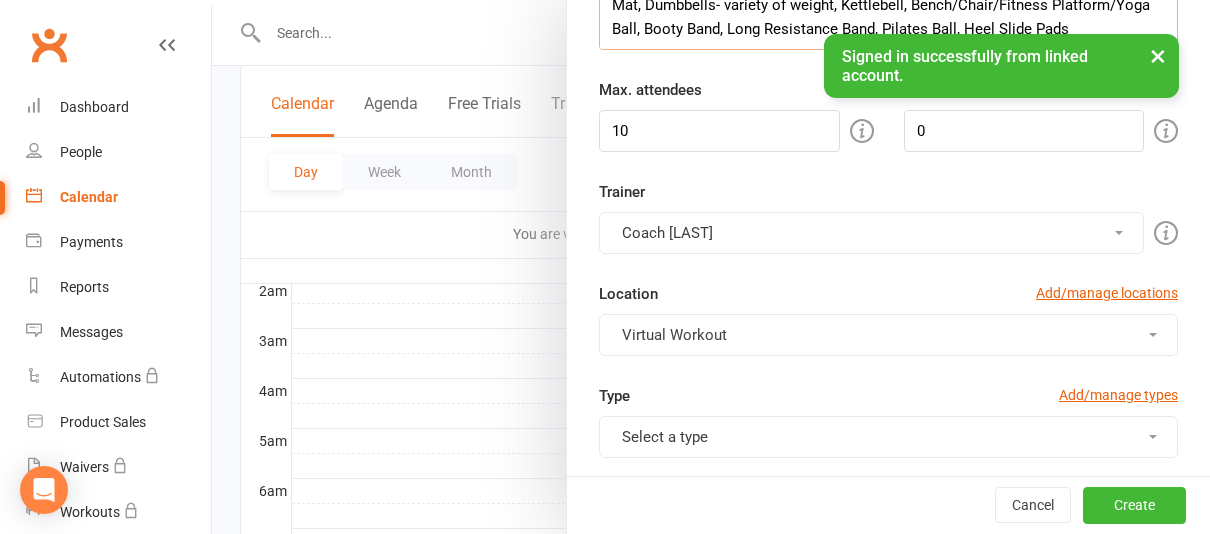 type on "Class Equipment:
Mat, Dumbbells- variety of weight, Kettlebell, Bench/Chair/Fitness Platform/Yoga Ball, Booty Band, Long Resistance Band, Pilates Ball, Heel Slide Pads" 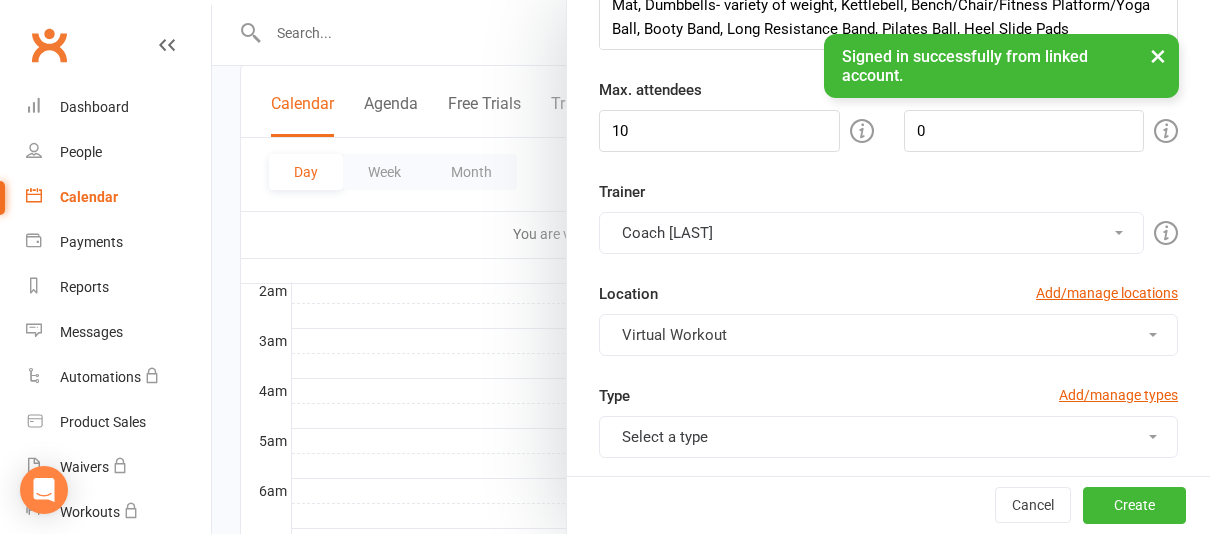 click on "Select a type" at bounding box center [888, 437] 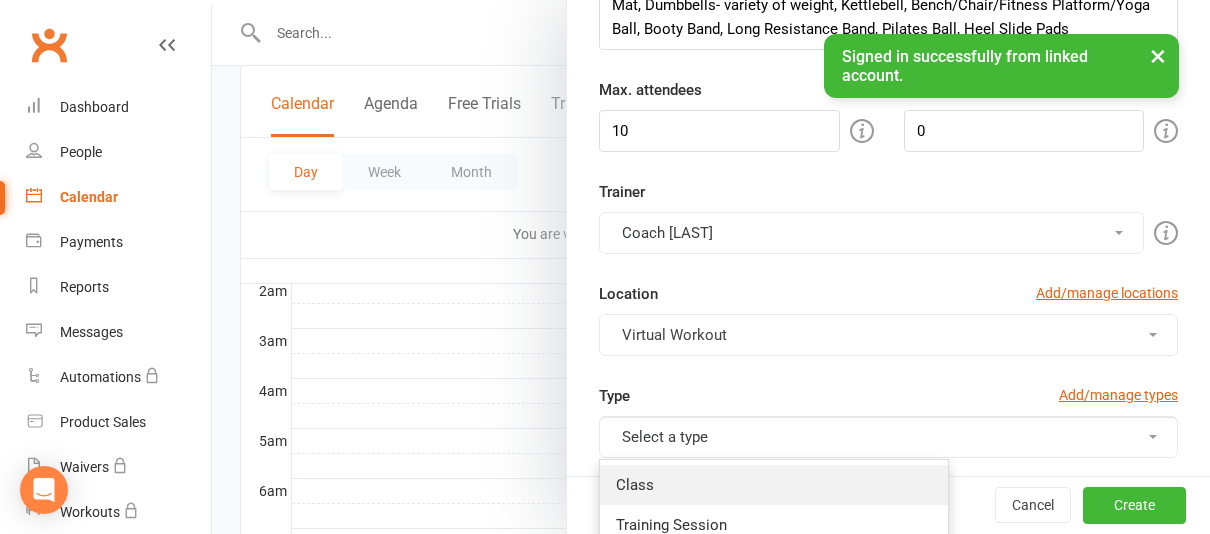 click on "Class" at bounding box center (774, 485) 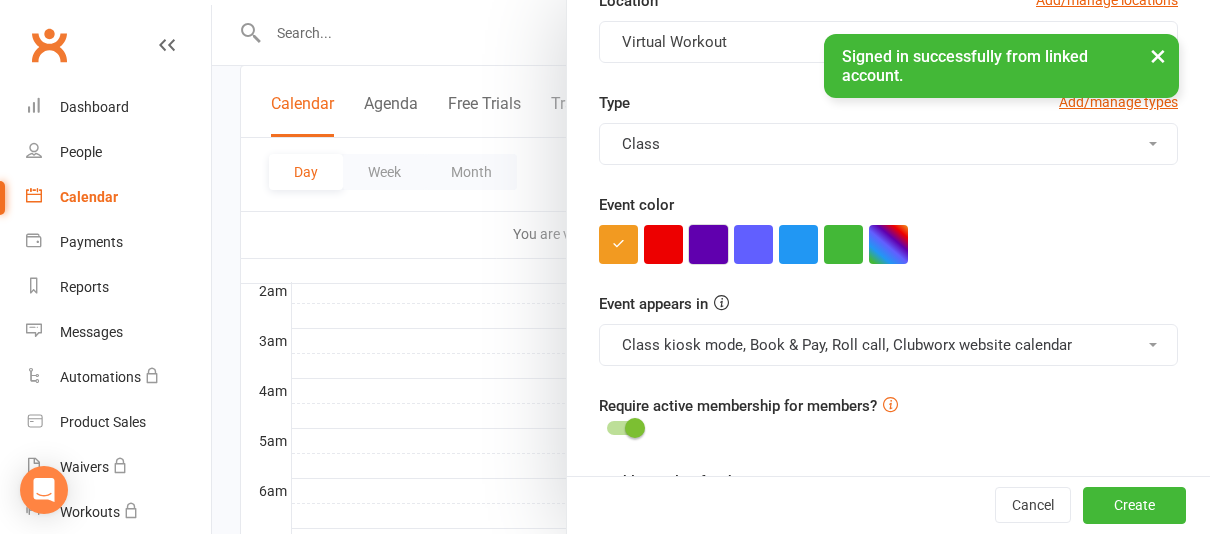 click at bounding box center (708, 244) 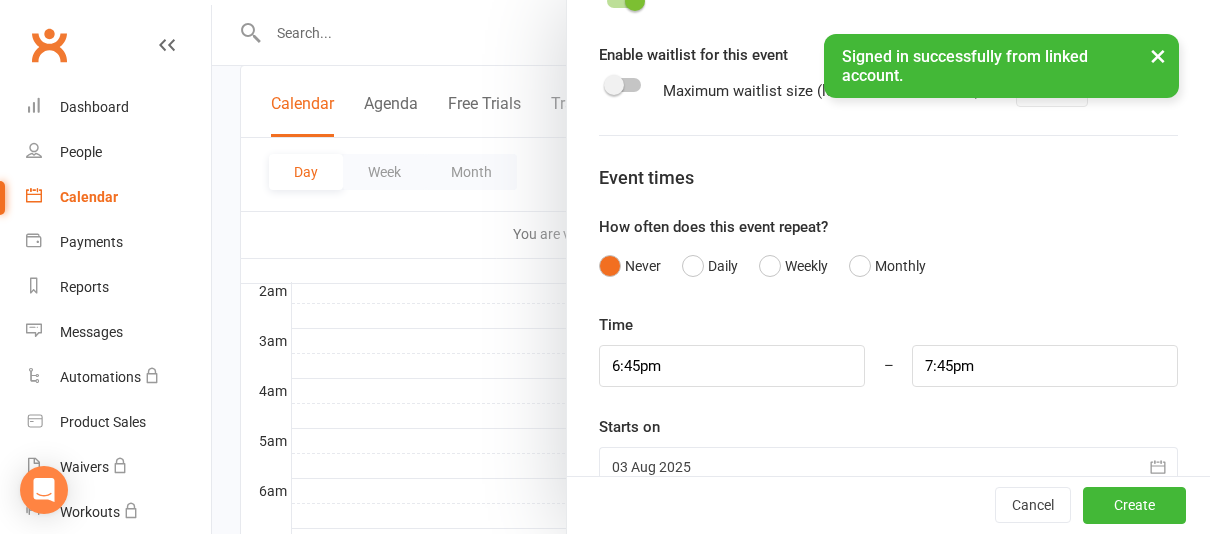 scroll, scrollTop: 997, scrollLeft: 0, axis: vertical 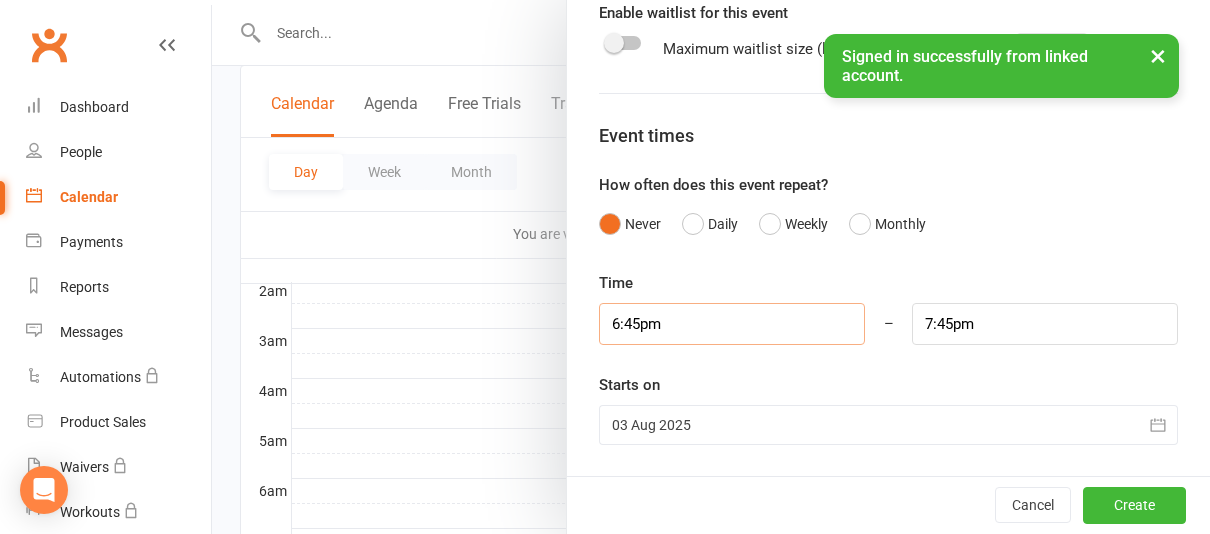 click on "6:45pm" at bounding box center (732, 324) 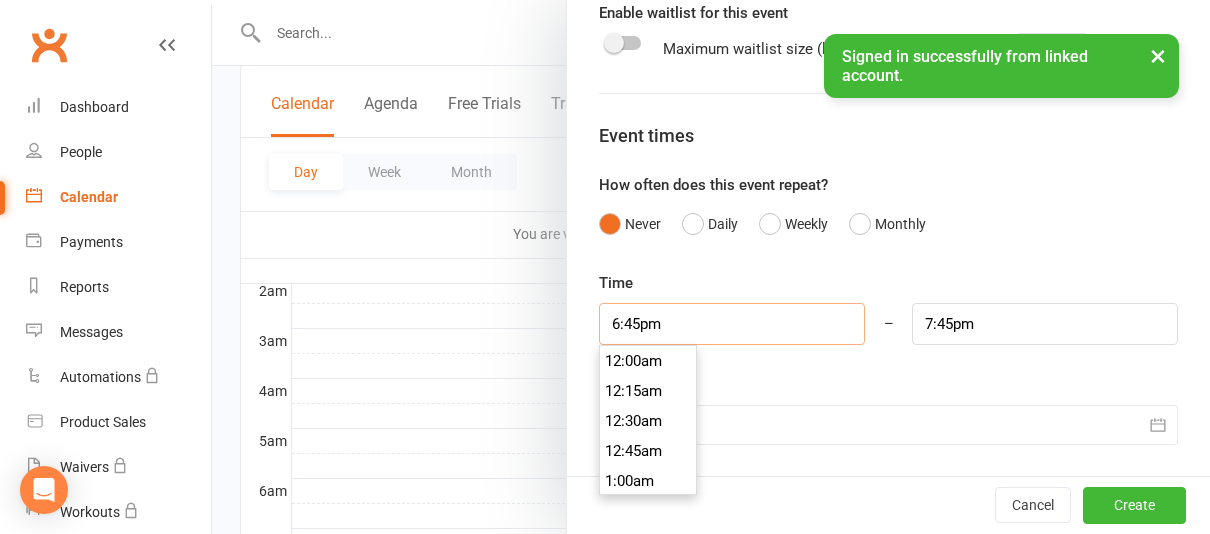 scroll, scrollTop: 2220, scrollLeft: 0, axis: vertical 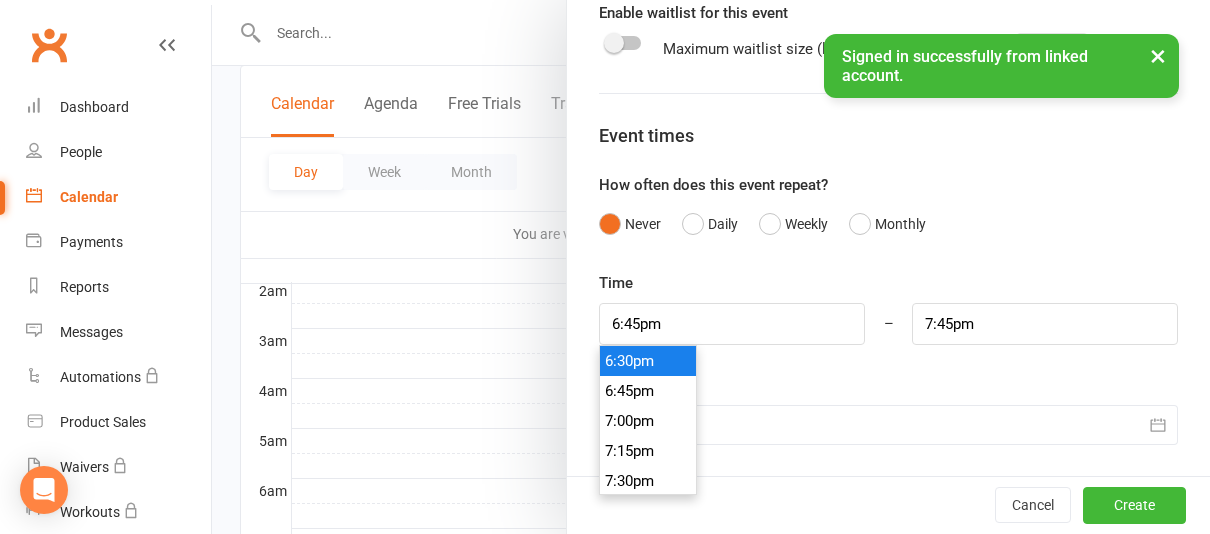 type on "6:30pm" 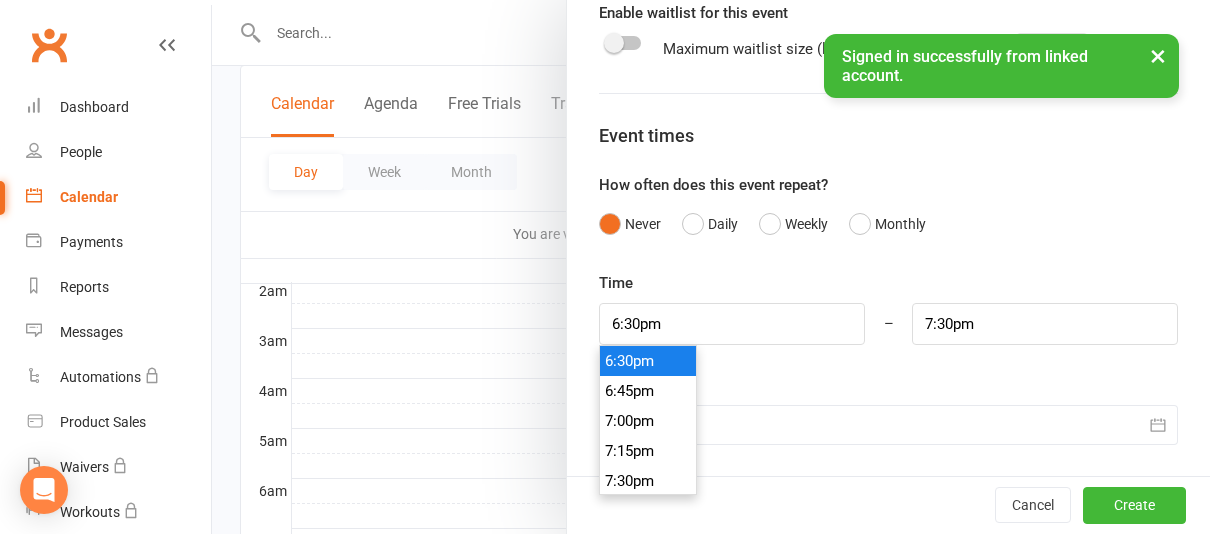 click on "6:30pm" at bounding box center (648, 361) 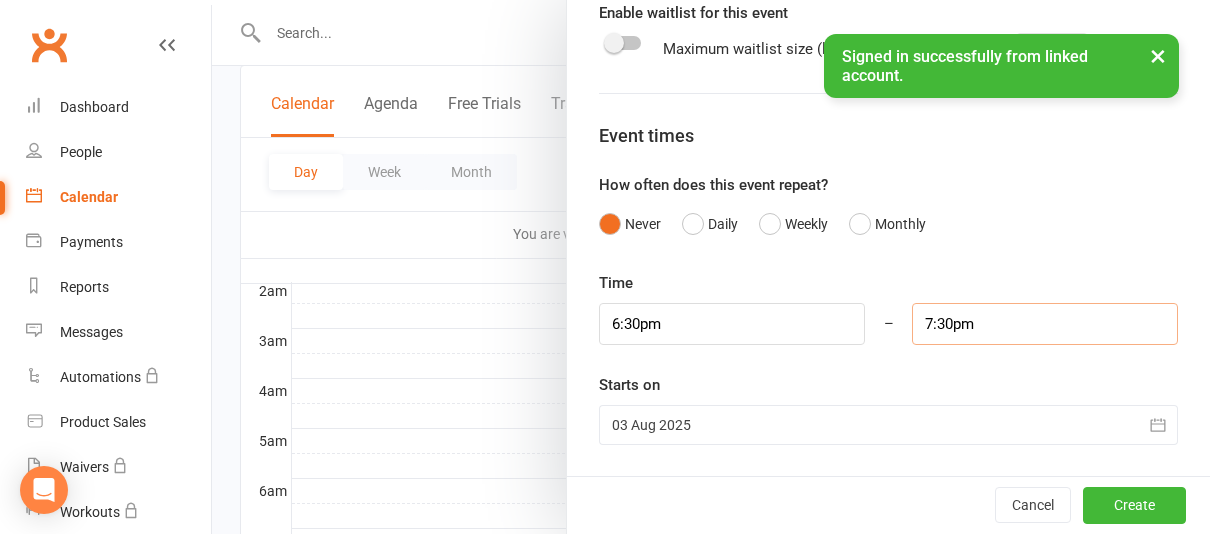 click on "7:30pm" at bounding box center (1045, 324) 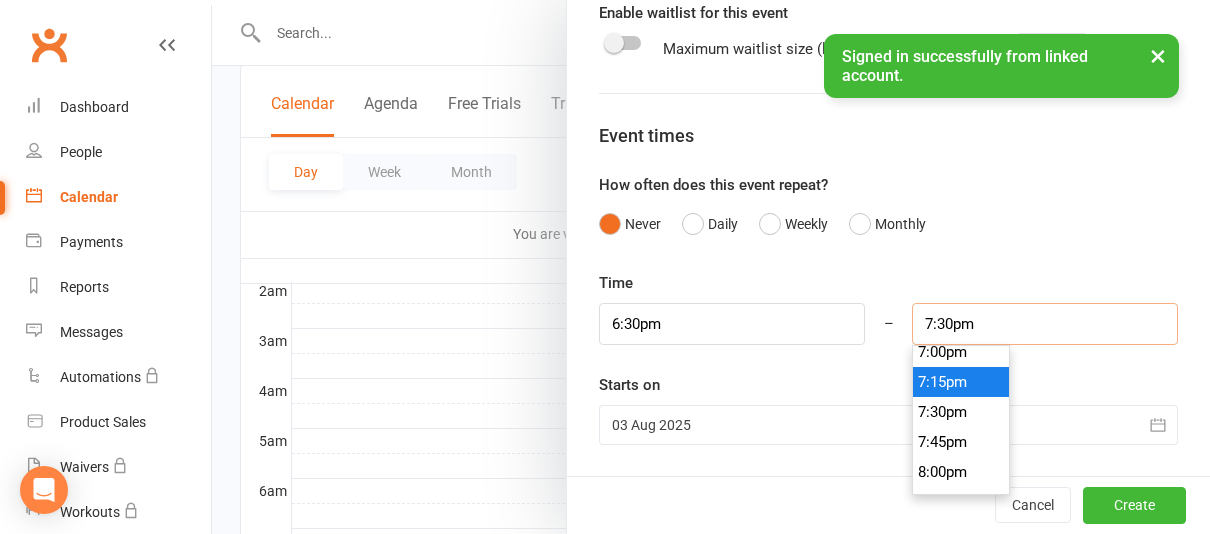 scroll, scrollTop: 2284, scrollLeft: 0, axis: vertical 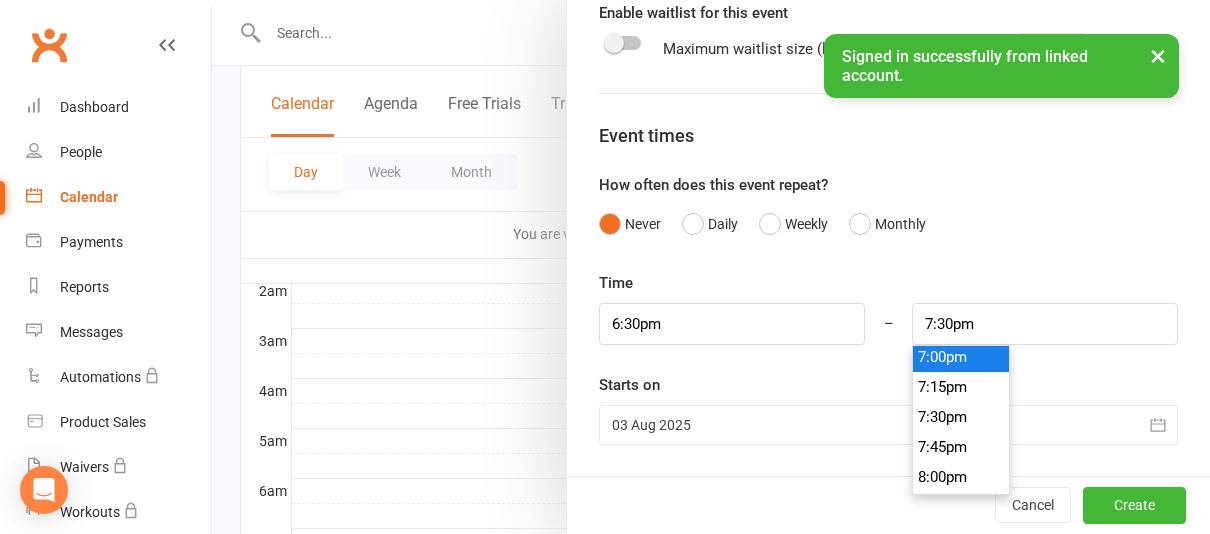 type on "7:00pm" 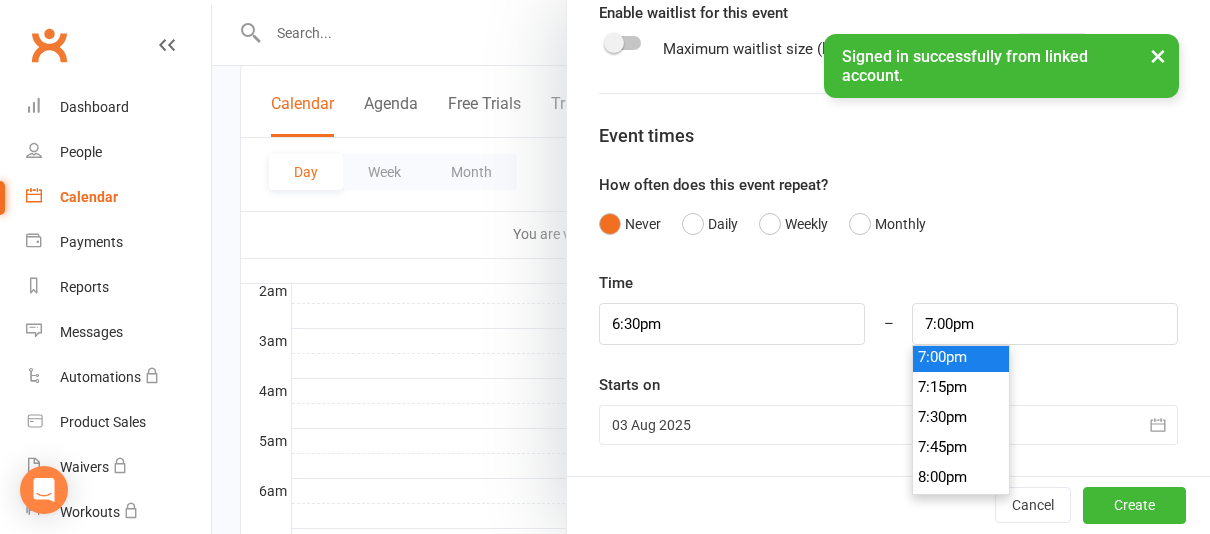 click on "7:00pm" at bounding box center [961, 357] 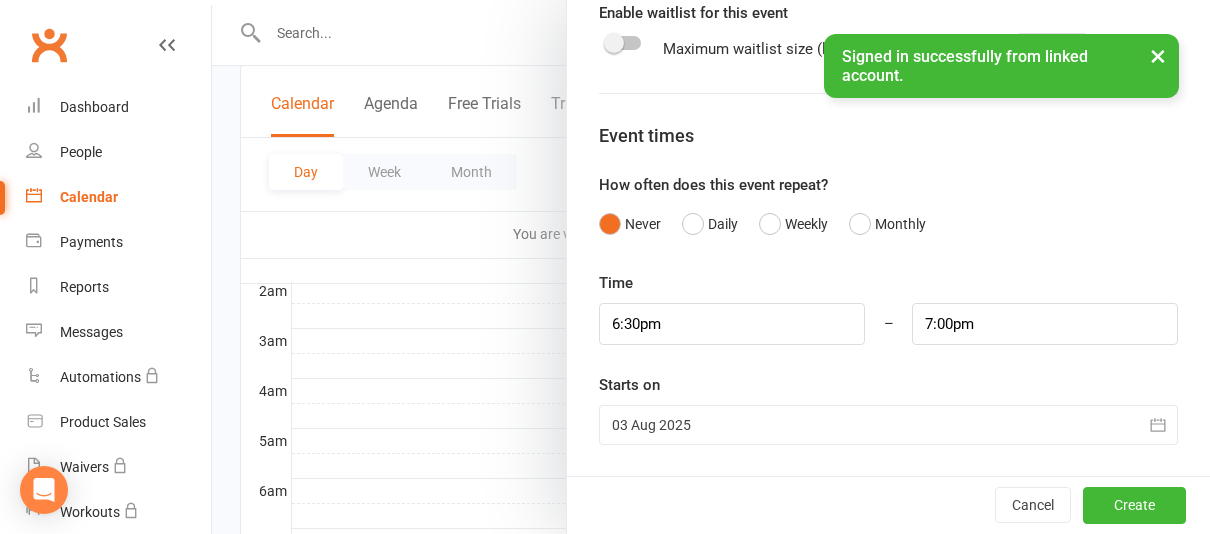 click 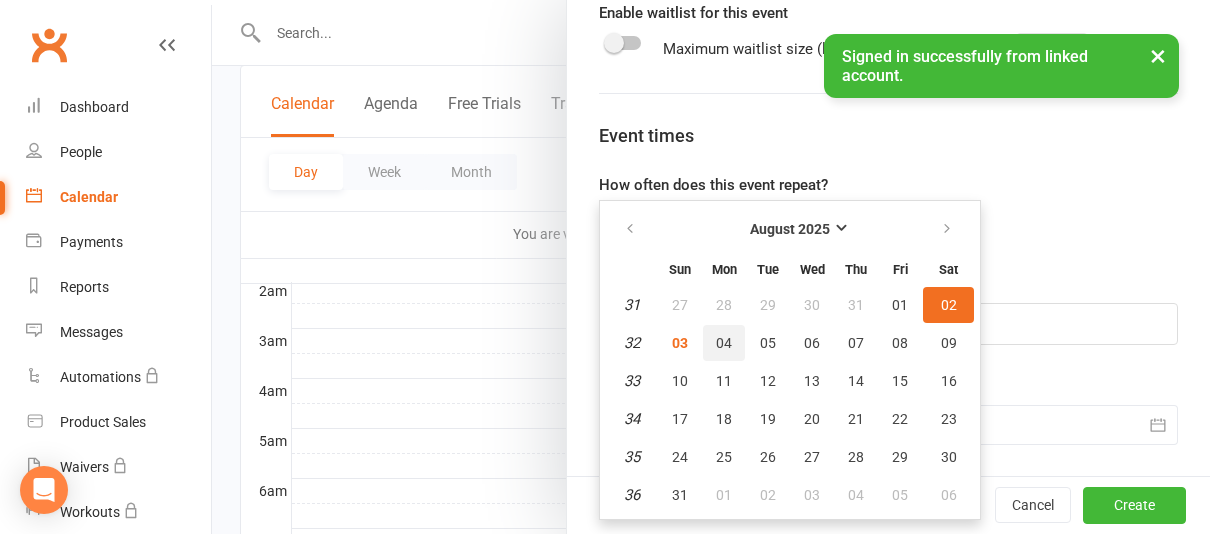 click on "04" at bounding box center [724, 343] 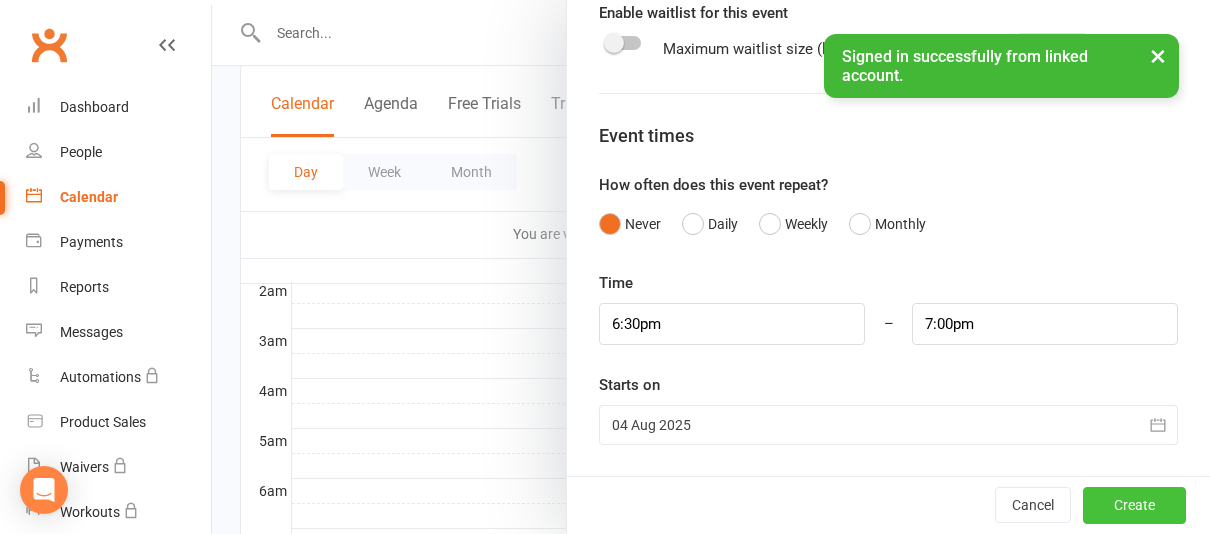 click on "Create" at bounding box center (1134, 506) 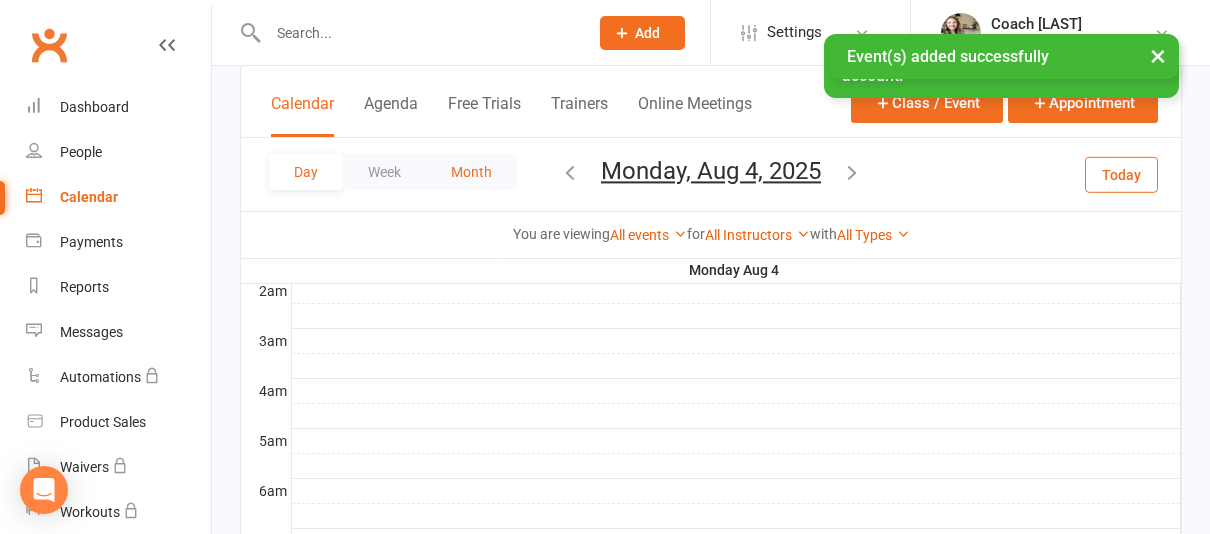 click on "Month" at bounding box center [471, 172] 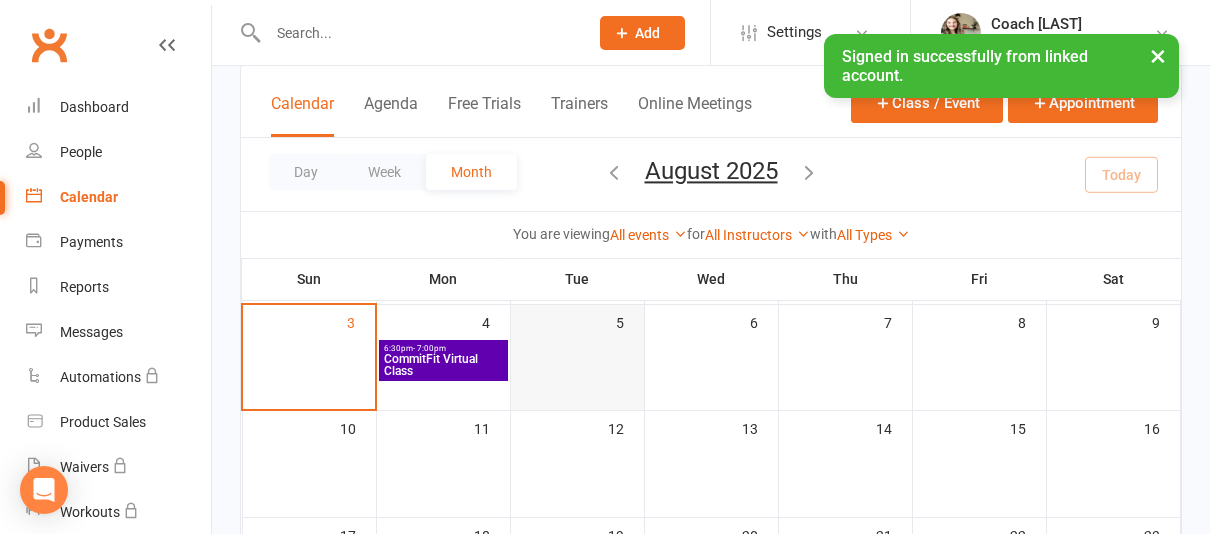 click at bounding box center [577, 361] 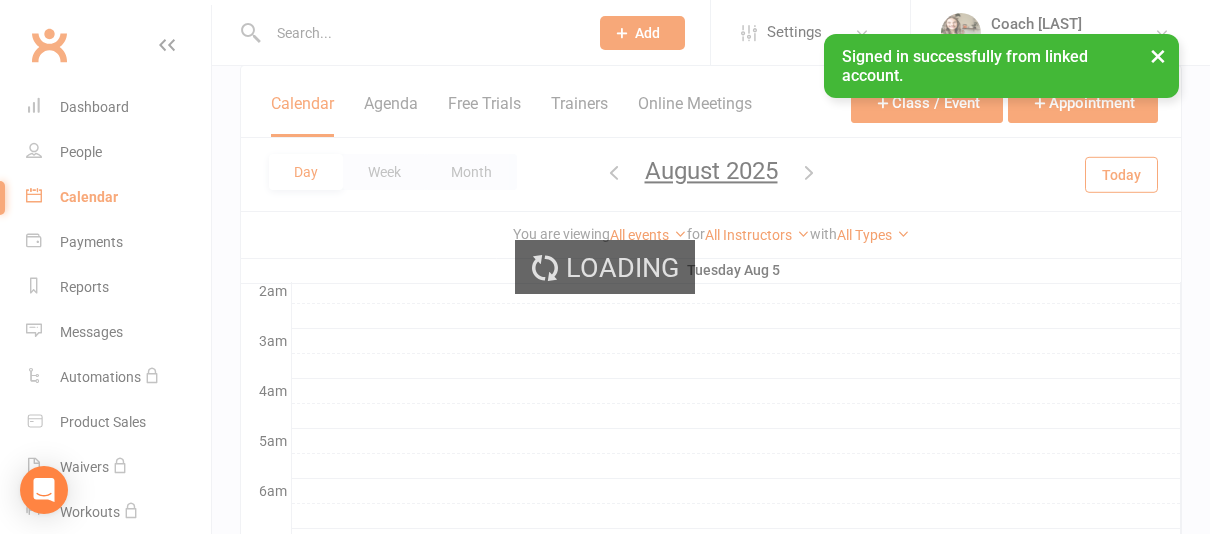 scroll, scrollTop: 0, scrollLeft: 0, axis: both 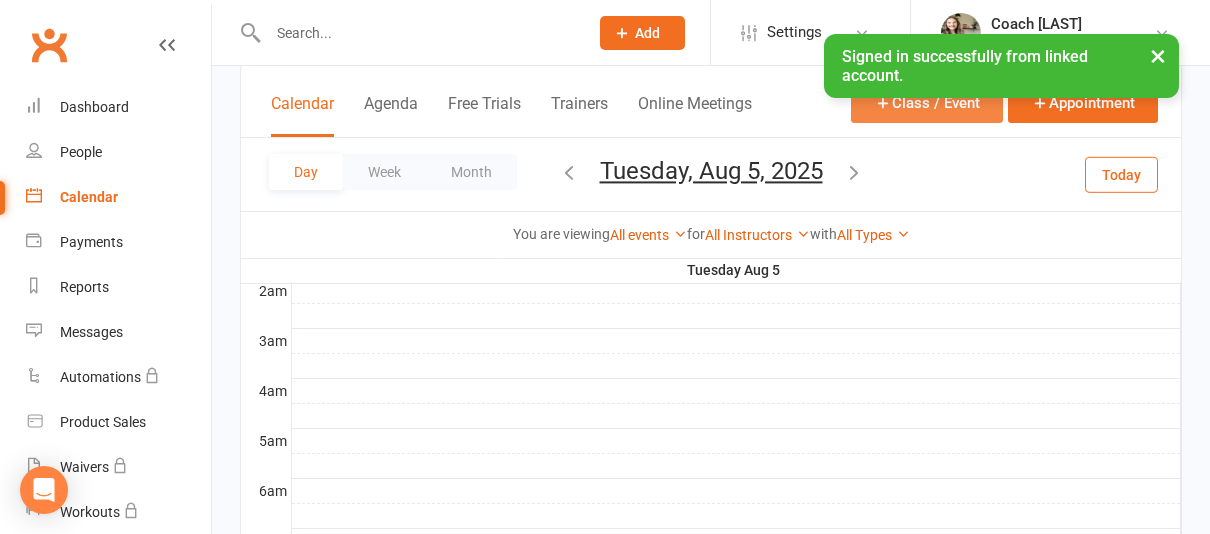 click on "Class / Event" at bounding box center (927, 102) 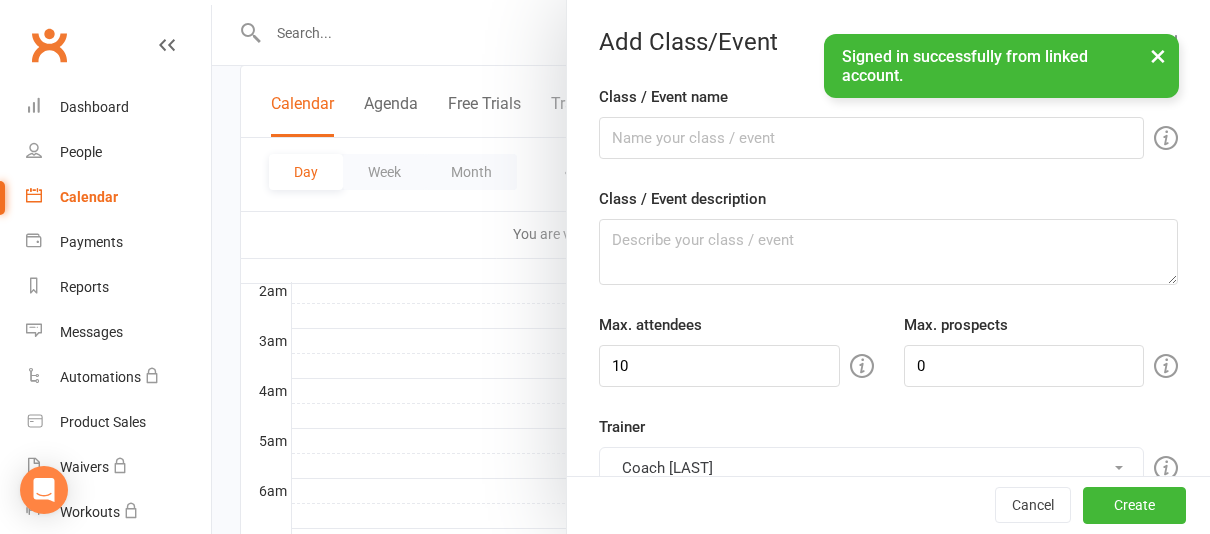 click on "Class / Event name" at bounding box center [888, 122] 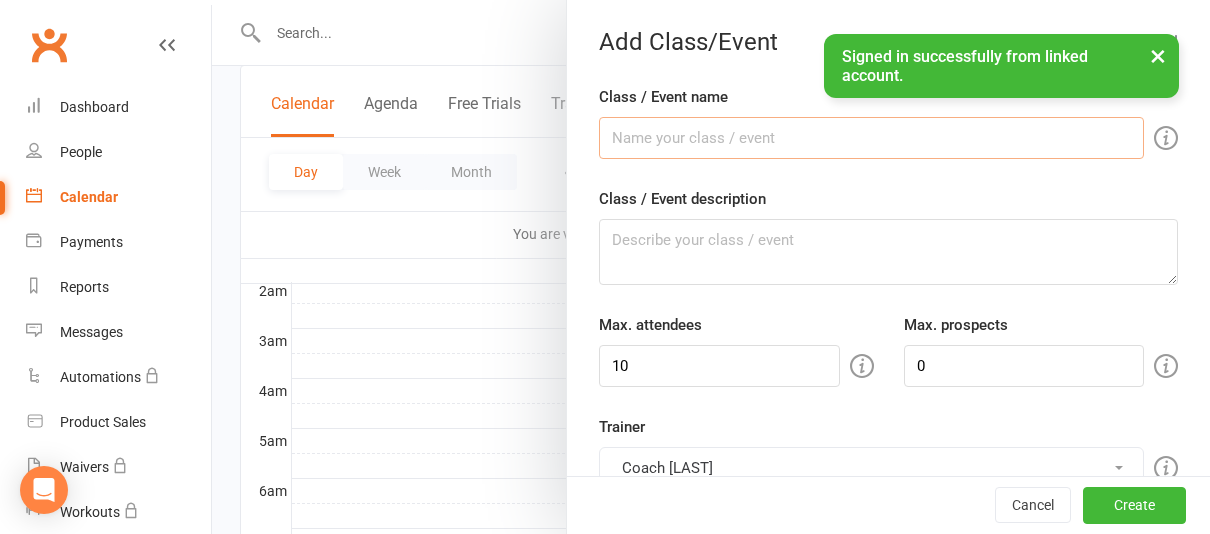 click on "Class / Event name" at bounding box center (871, 138) 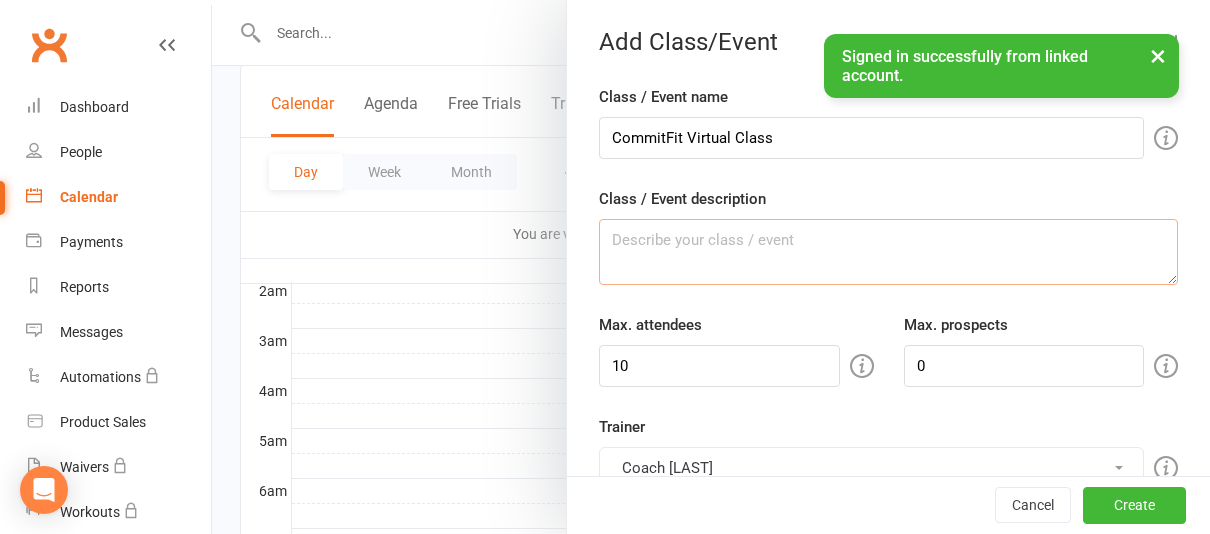 click on "Class / Event description" at bounding box center [888, 252] 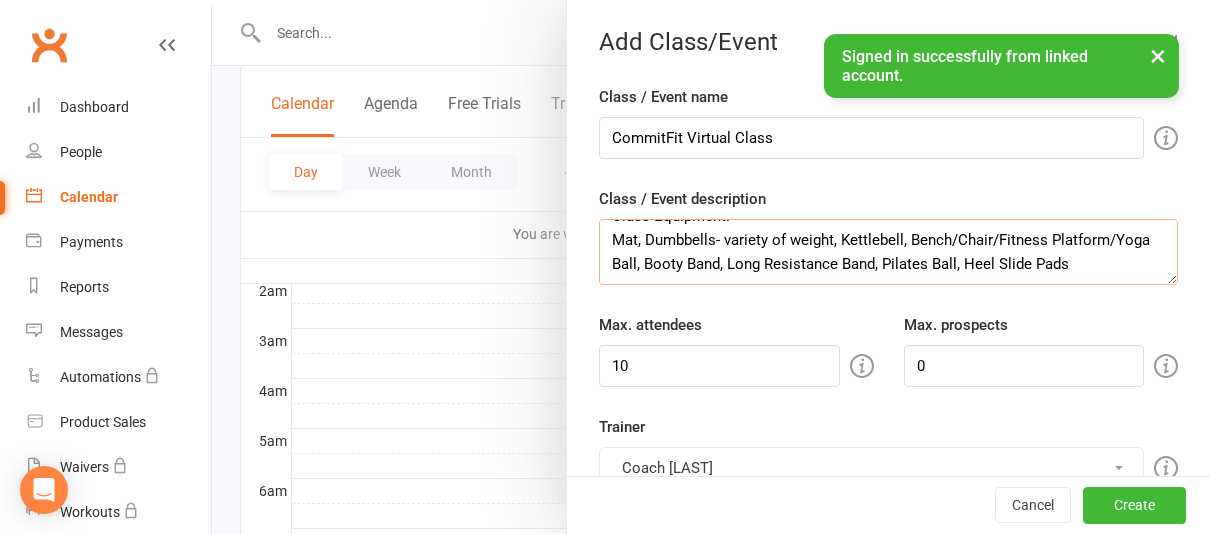scroll, scrollTop: 24, scrollLeft: 0, axis: vertical 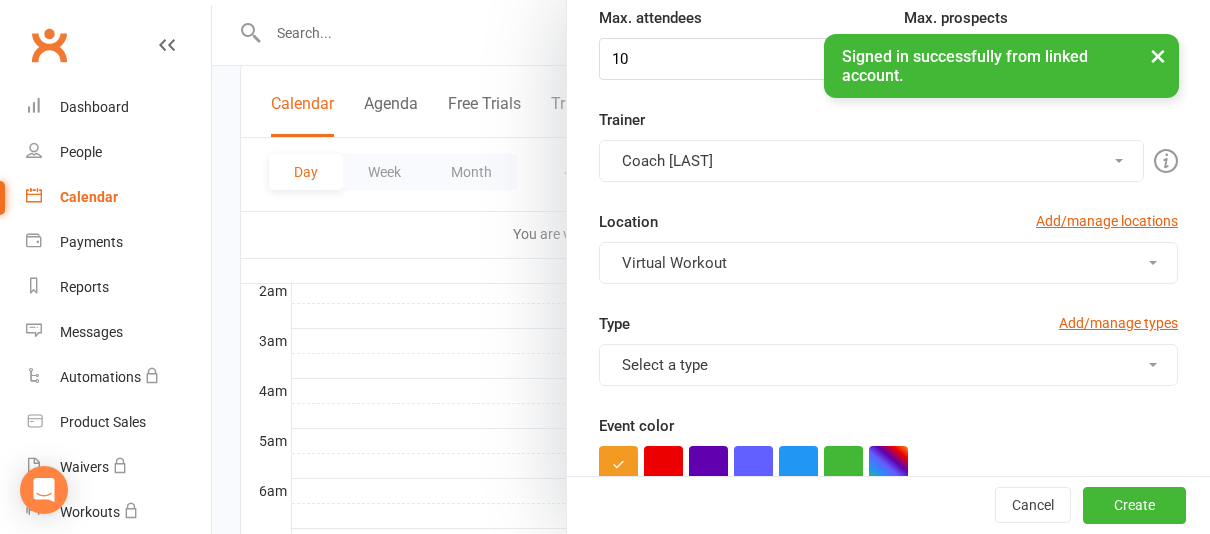 type on "Class Equipment:
Mat, Dumbbells- variety of weight, Kettlebell, Bench/Chair/Fitness Platform/Yoga Ball, Booty Band, Long Resistance Band, Pilates Ball, Heel Slide Pads" 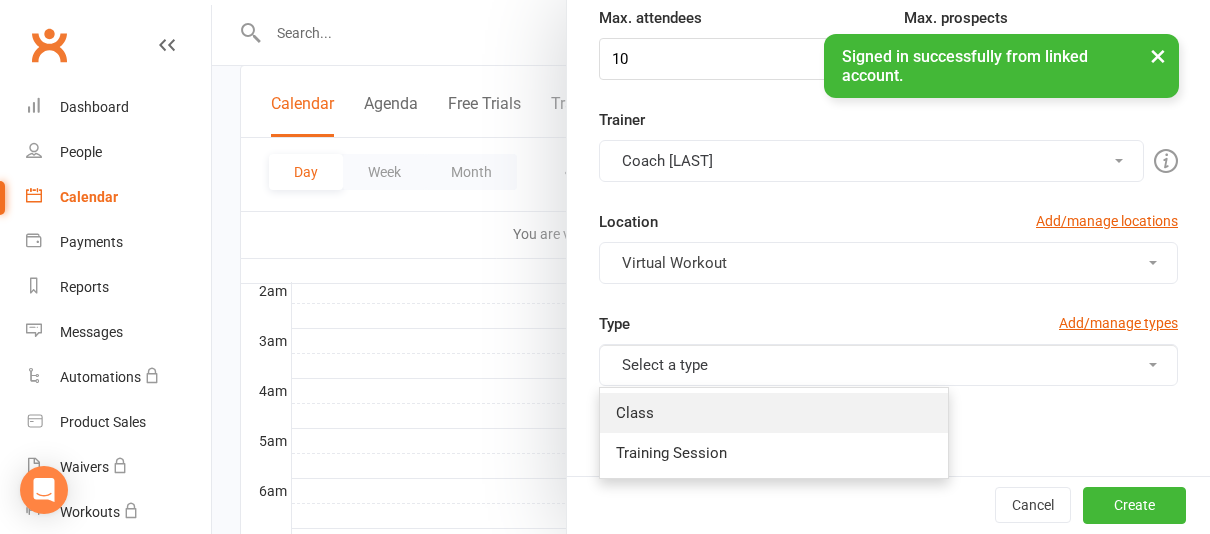 click on "Class" at bounding box center (774, 413) 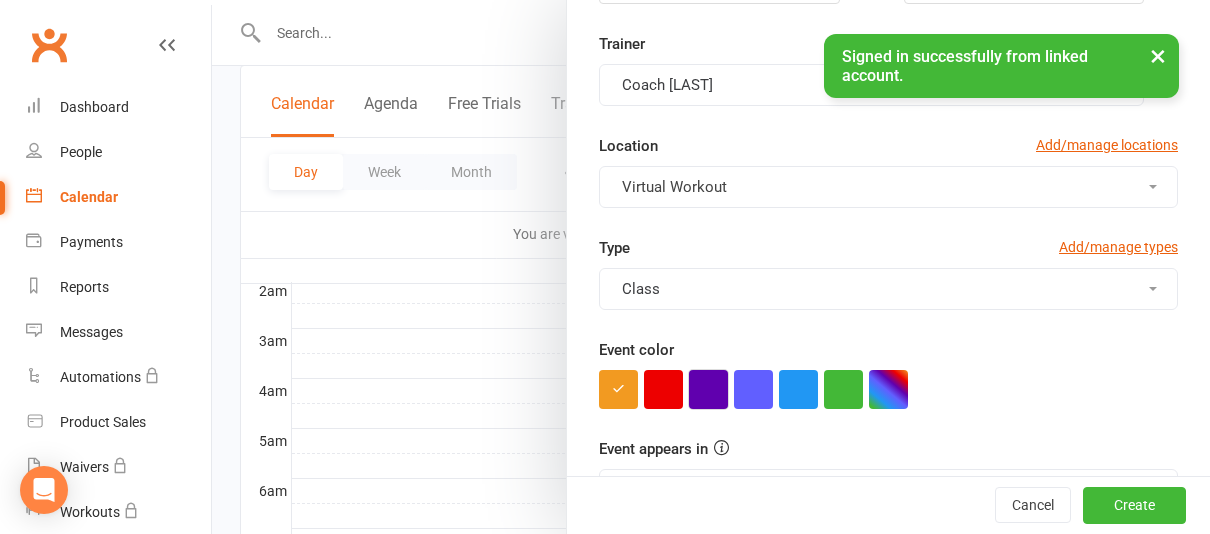 click at bounding box center [708, 389] 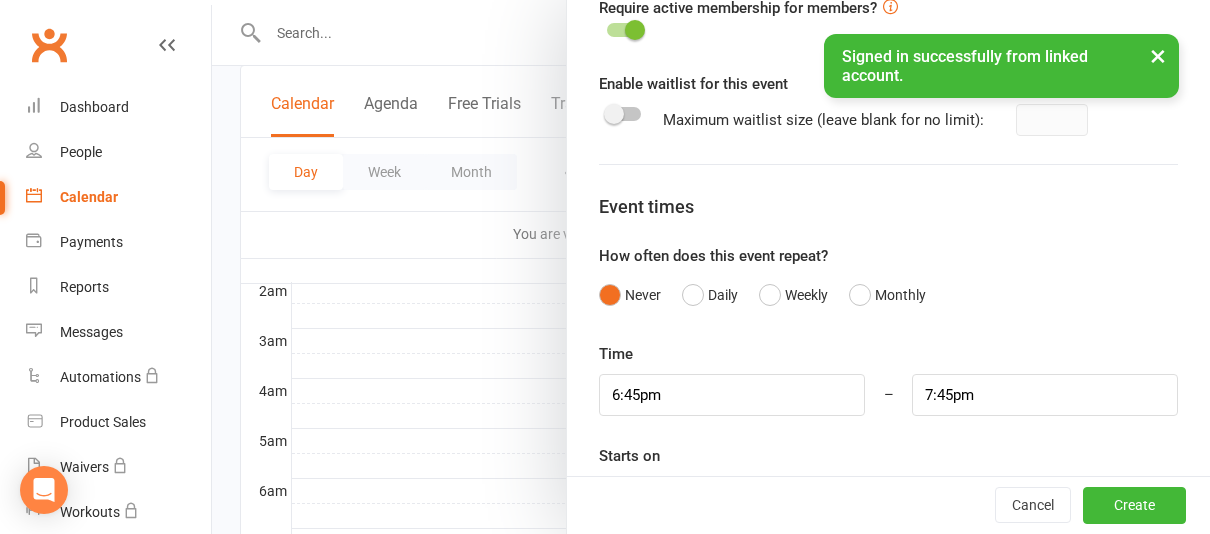 scroll, scrollTop: 997, scrollLeft: 0, axis: vertical 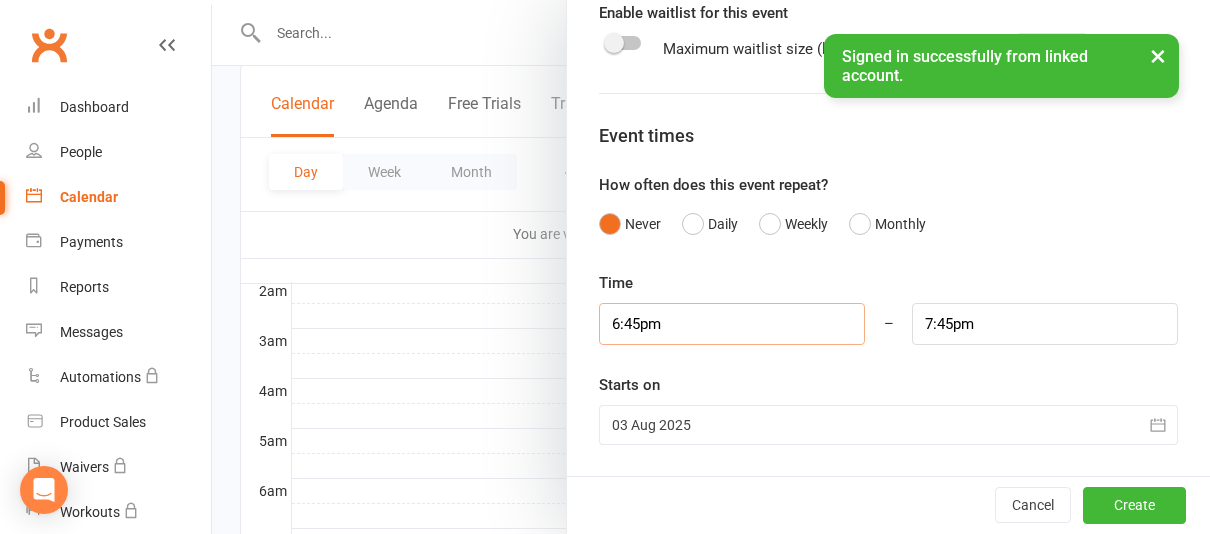 click on "6:45pm" at bounding box center (732, 324) 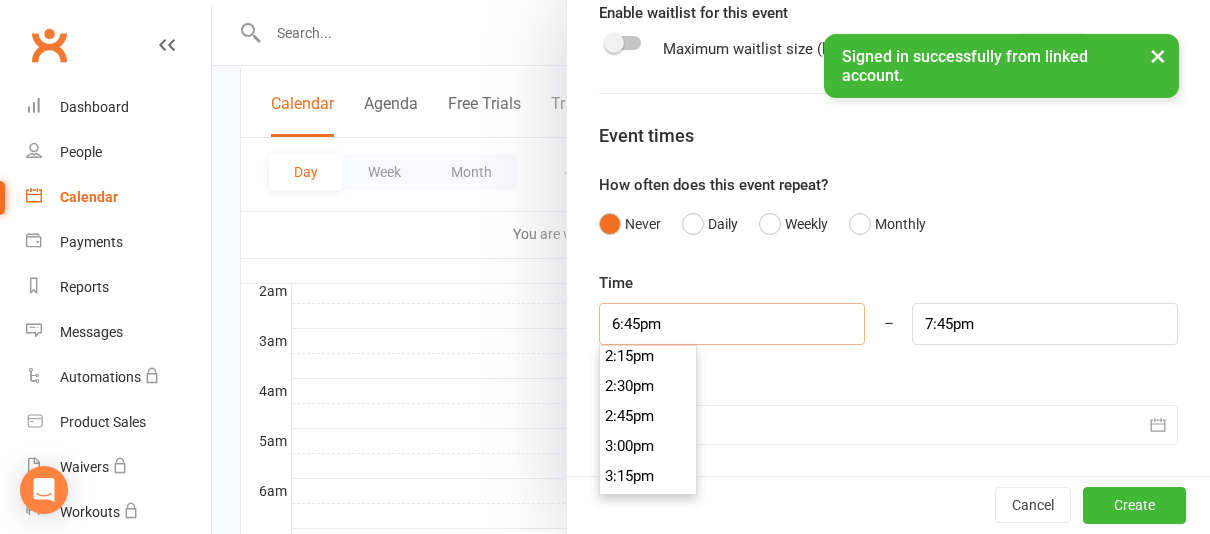 scroll, scrollTop: 1703, scrollLeft: 0, axis: vertical 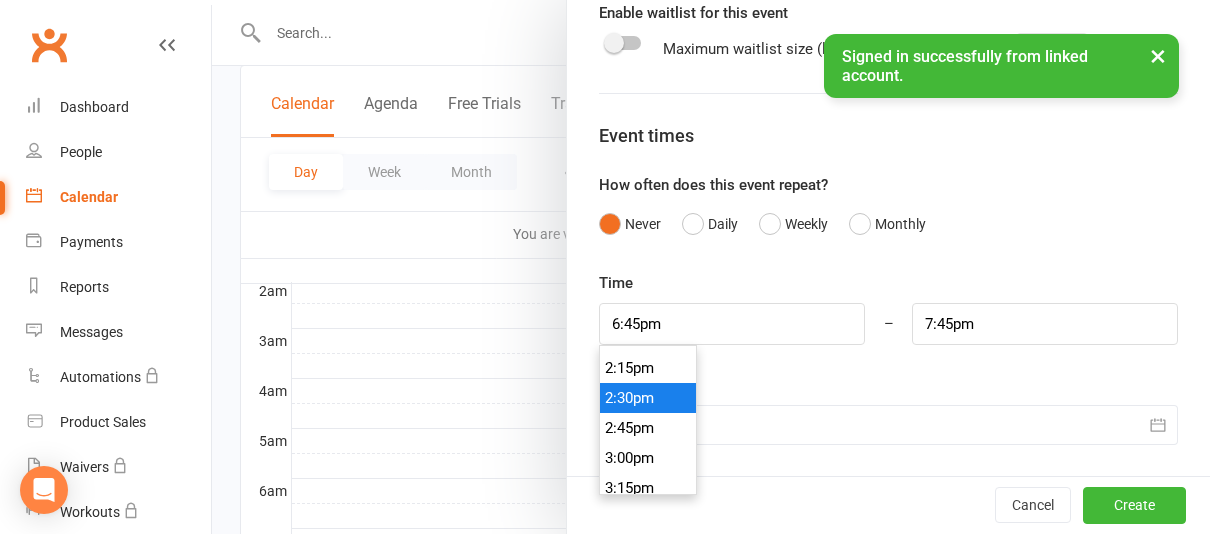 type on "2:30pm" 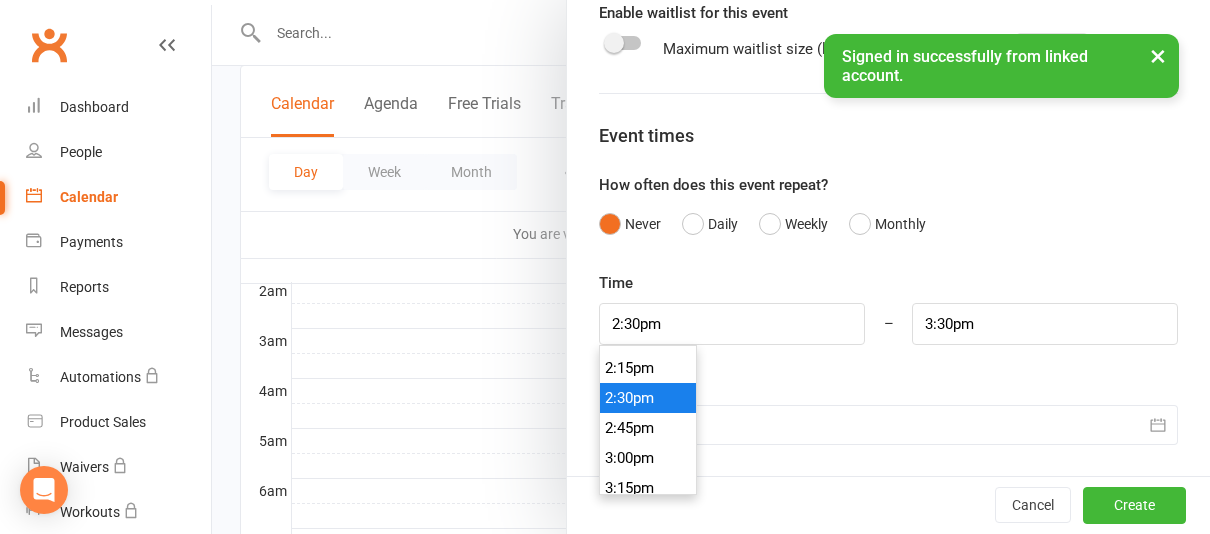 click on "2:30pm" at bounding box center (648, 398) 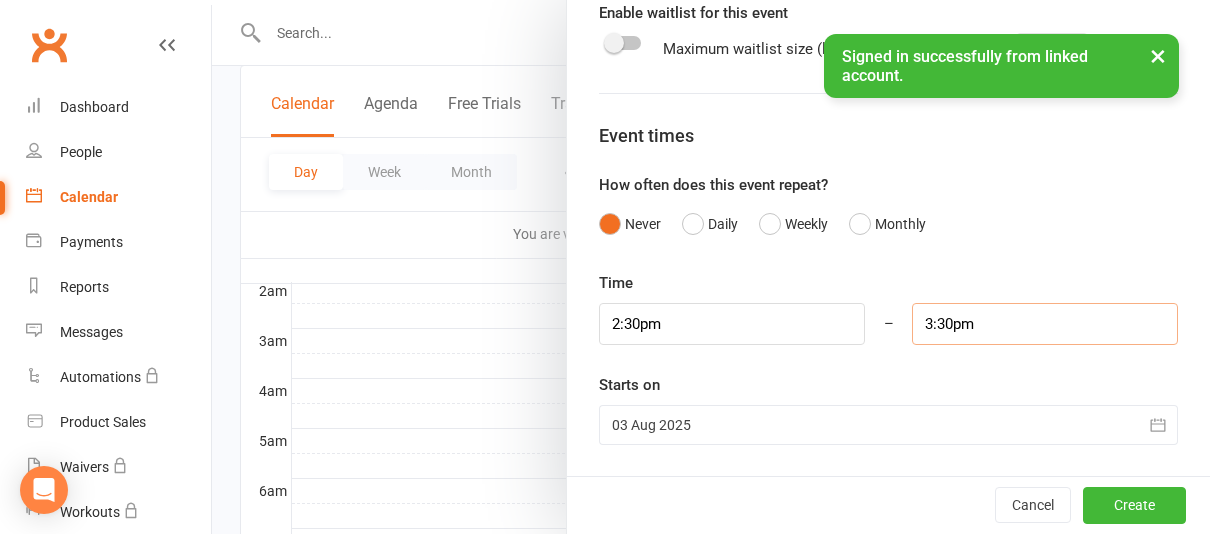 click on "3:30pm" at bounding box center (1045, 324) 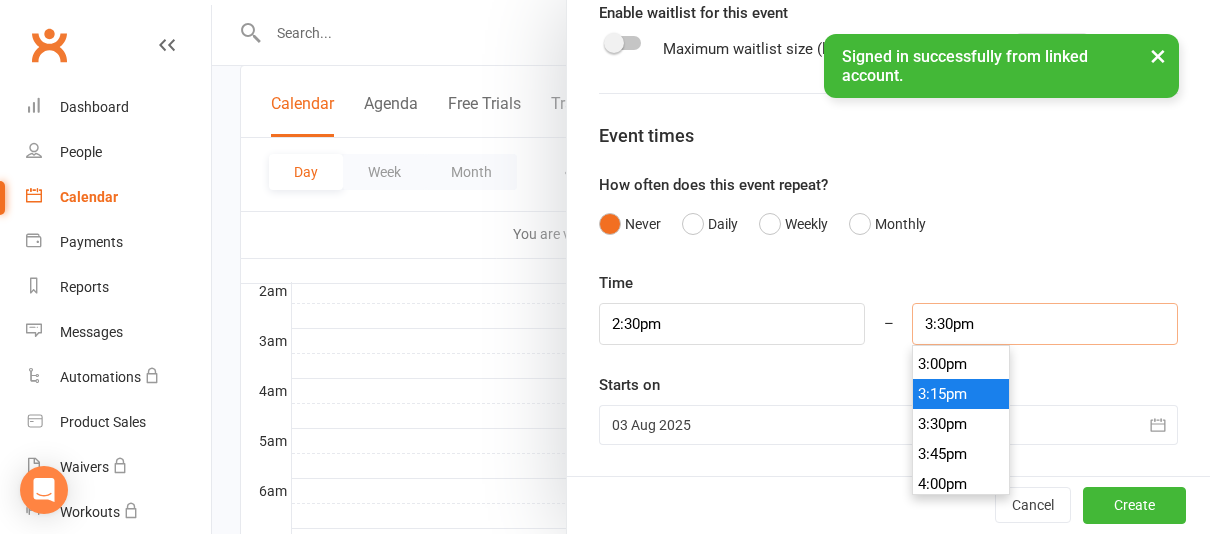 scroll, scrollTop: 1779, scrollLeft: 0, axis: vertical 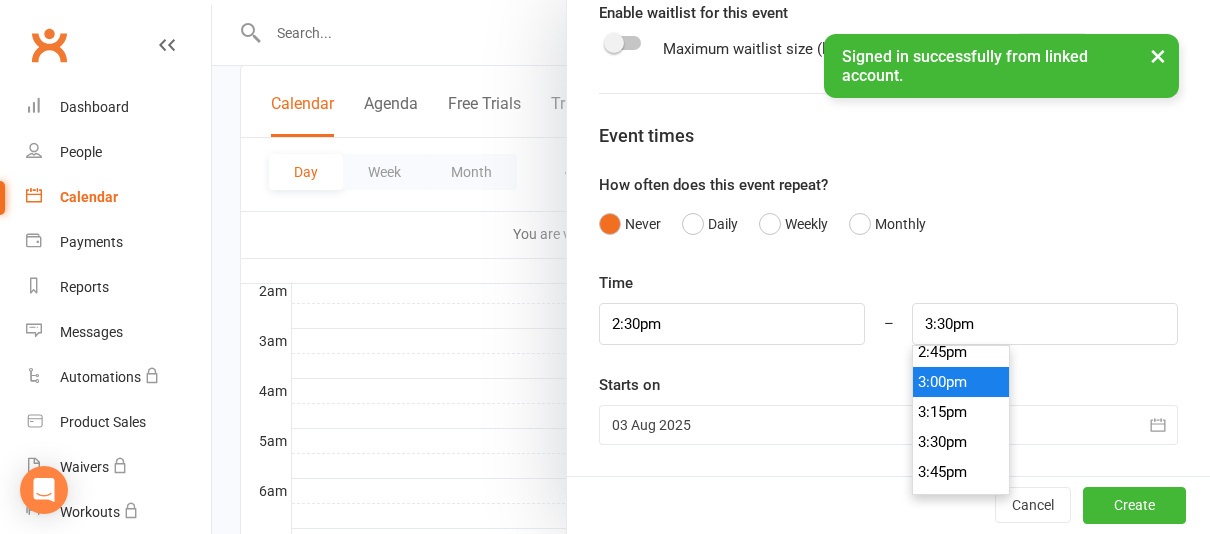 type on "3:00pm" 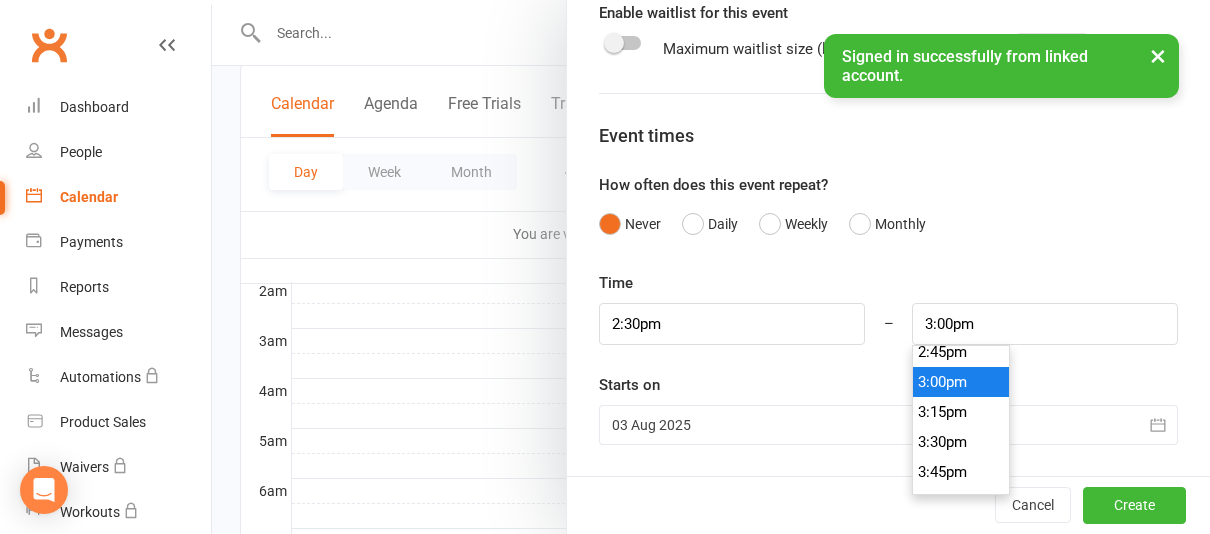 click on "3:00pm" at bounding box center (961, 382) 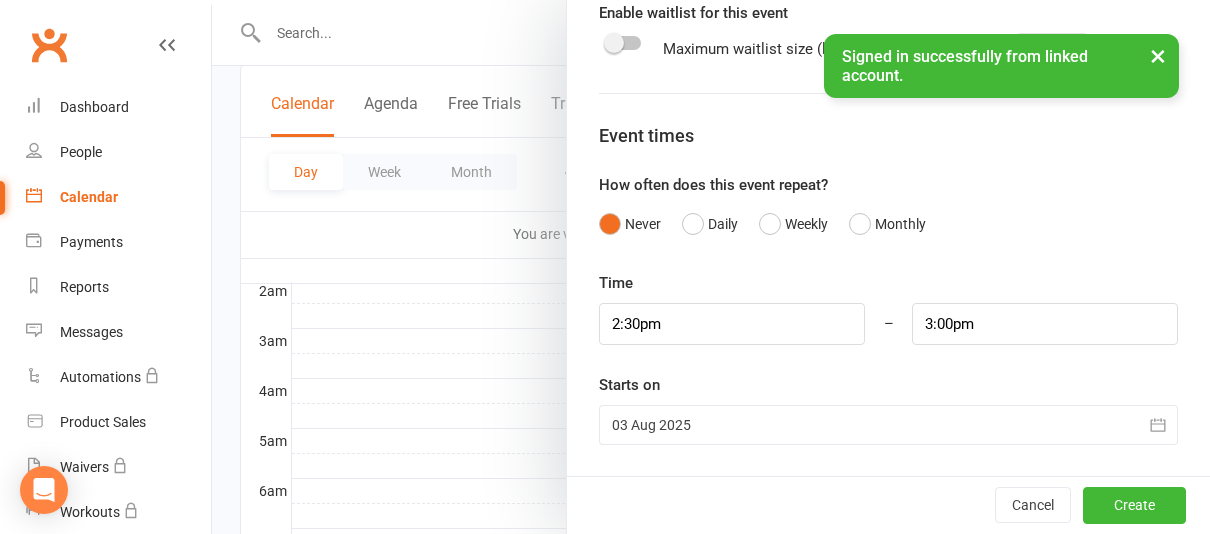 click 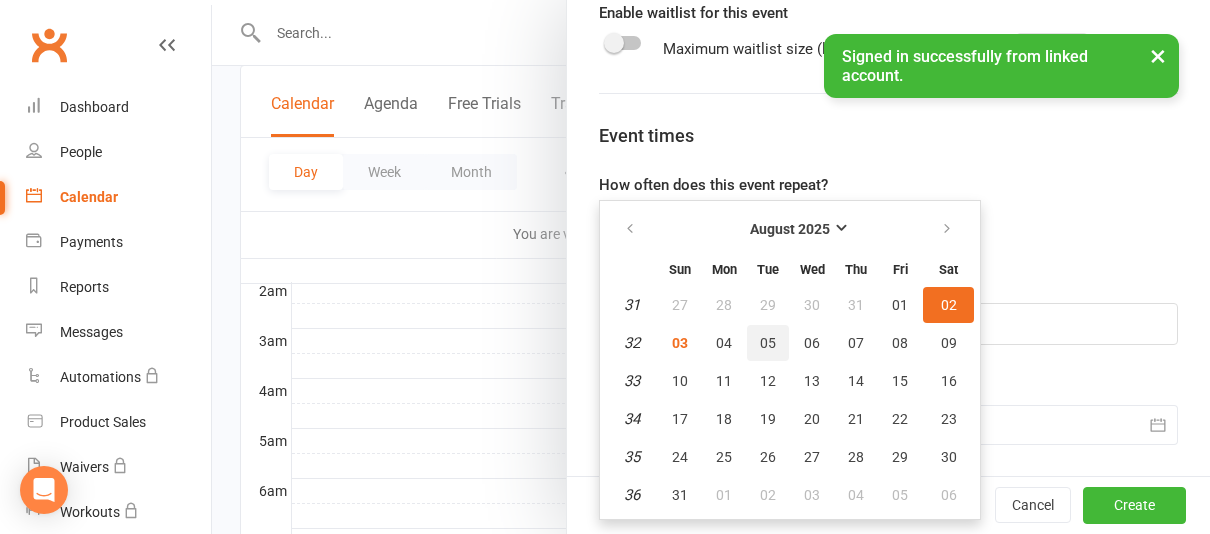 click on "05" at bounding box center [768, 343] 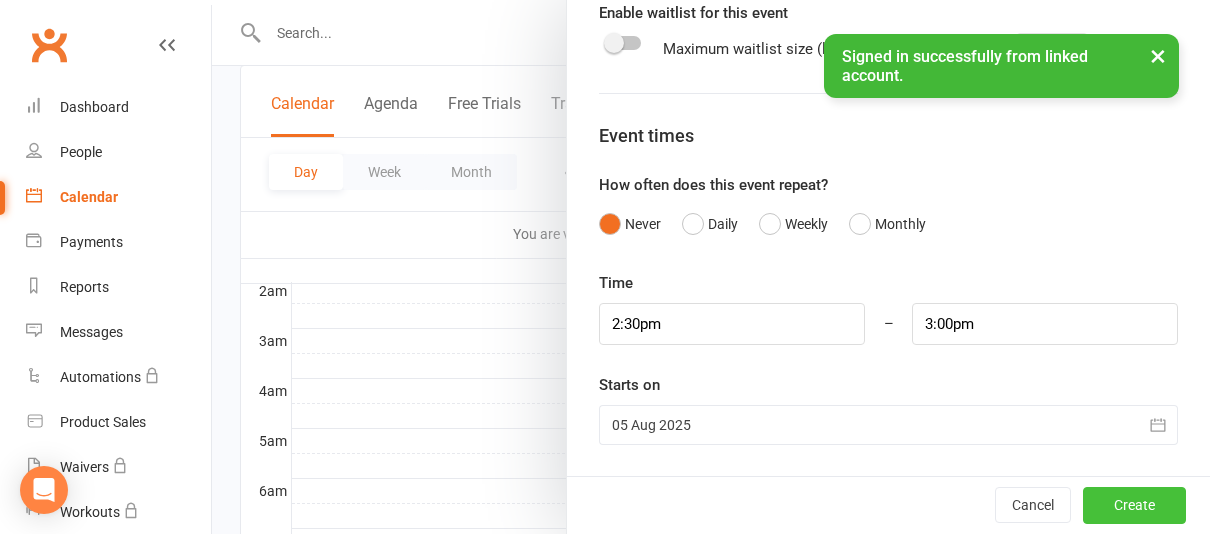 click on "Create" at bounding box center [1134, 506] 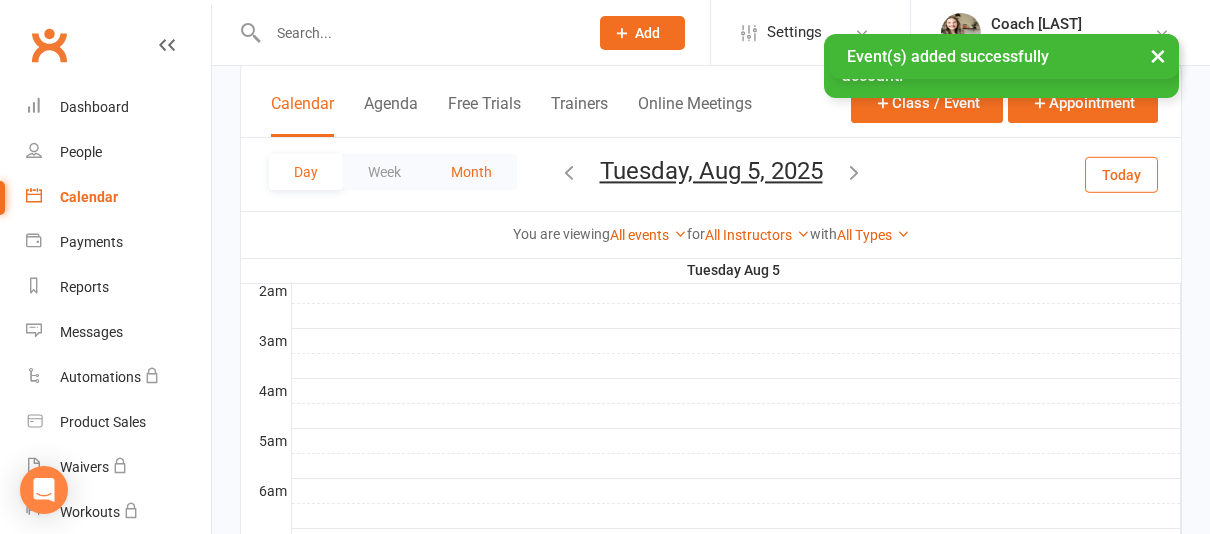 click on "Month" at bounding box center [471, 172] 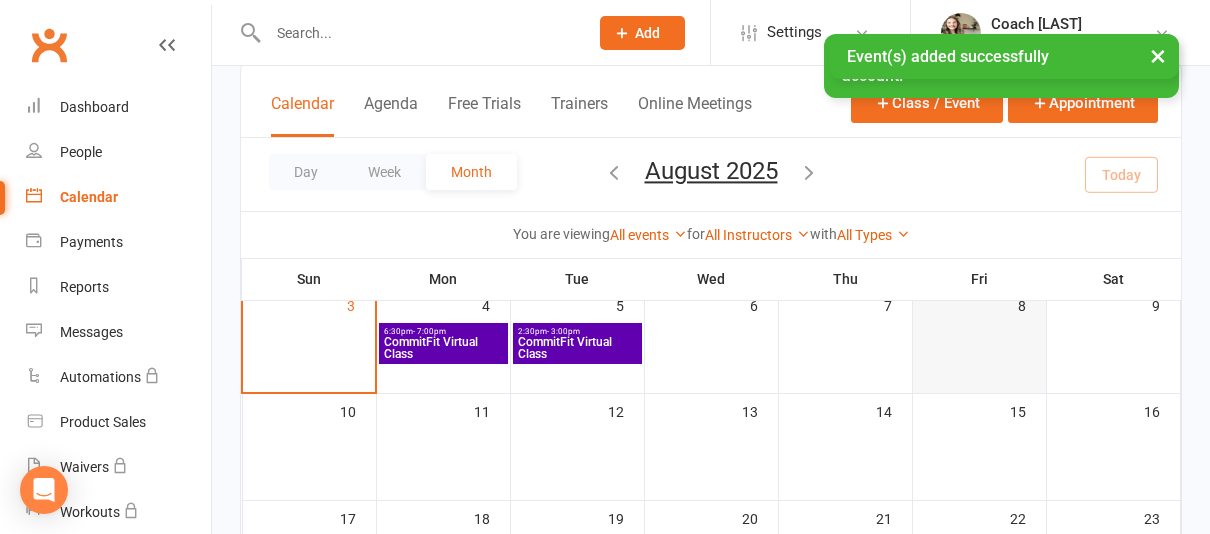 scroll, scrollTop: 248, scrollLeft: 0, axis: vertical 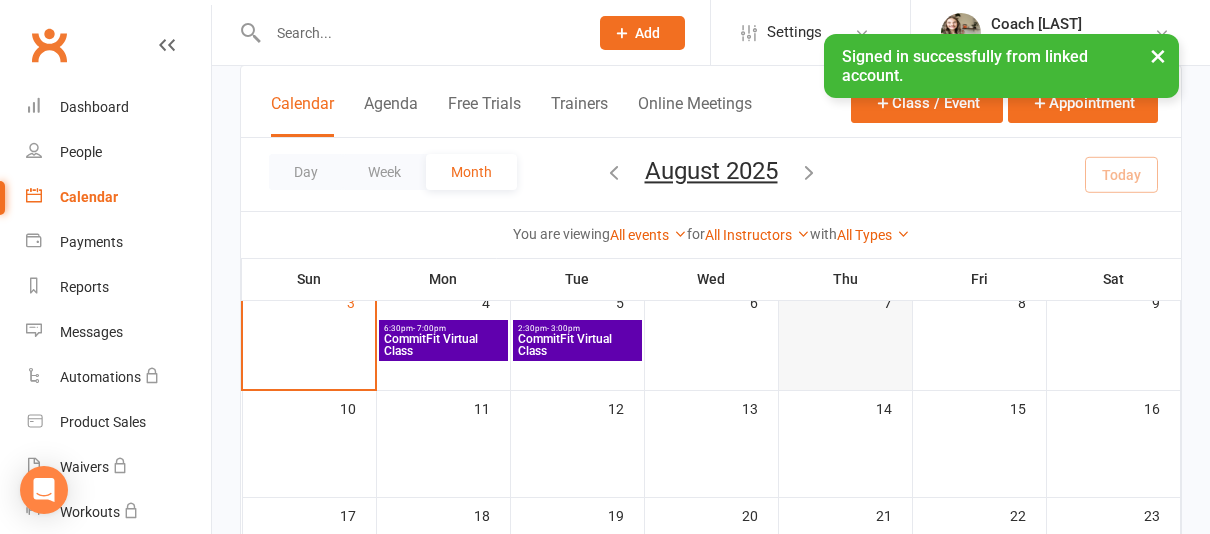 click at bounding box center (845, 341) 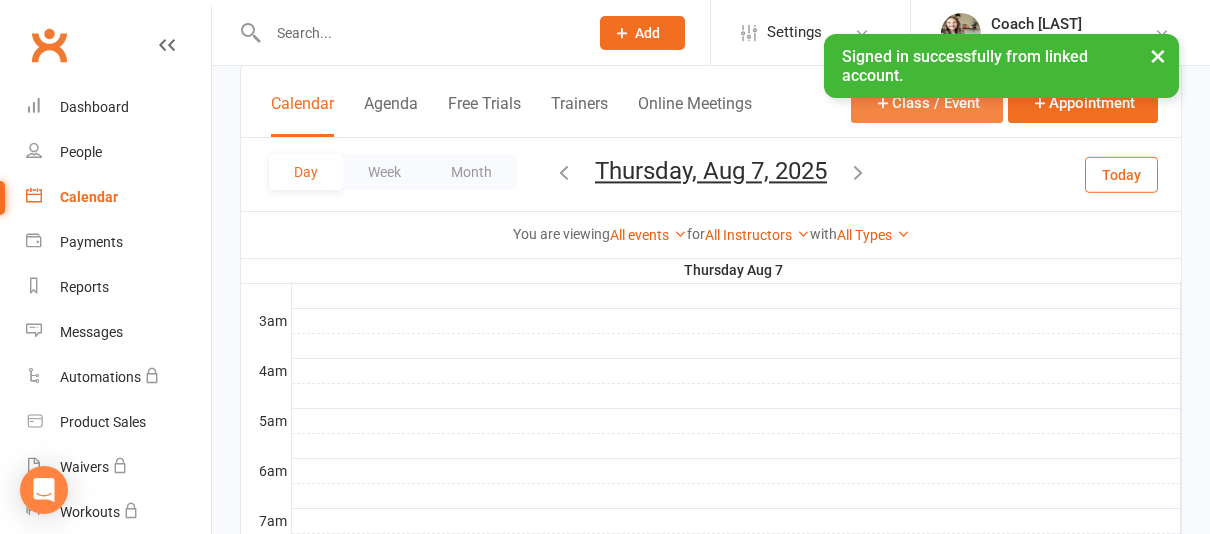click on "Class / Event" at bounding box center (927, 102) 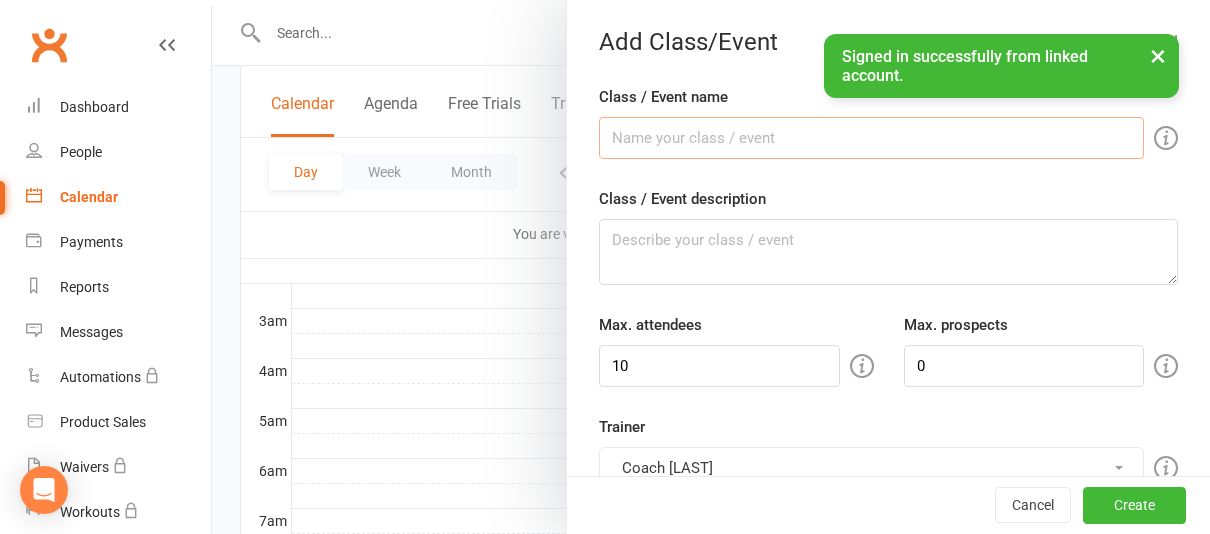 click on "Class / Event name" at bounding box center [871, 138] 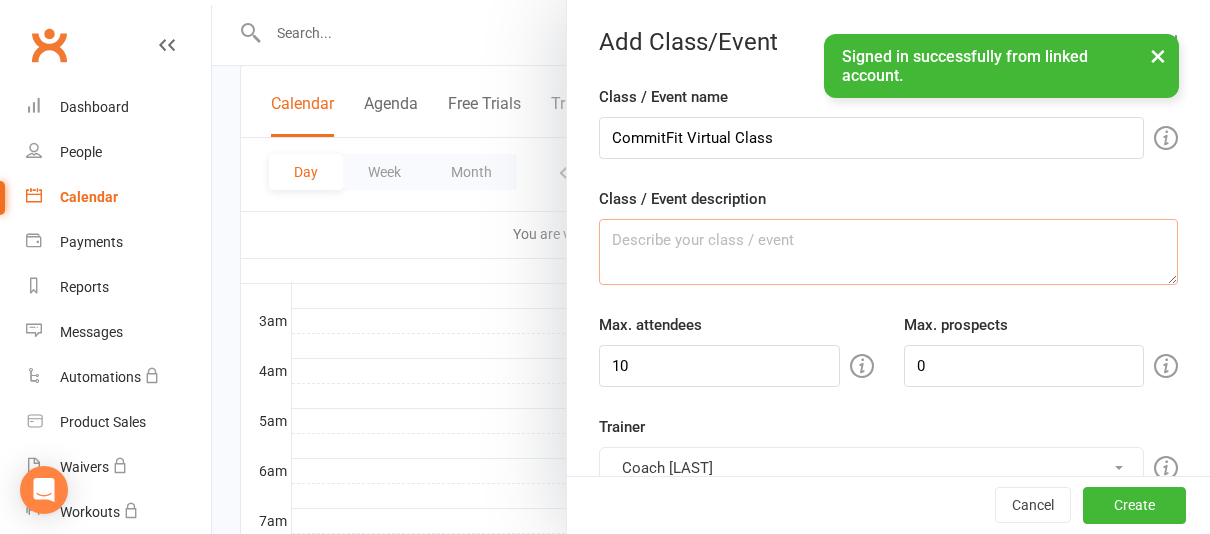 click on "Class / Event description" at bounding box center (888, 252) 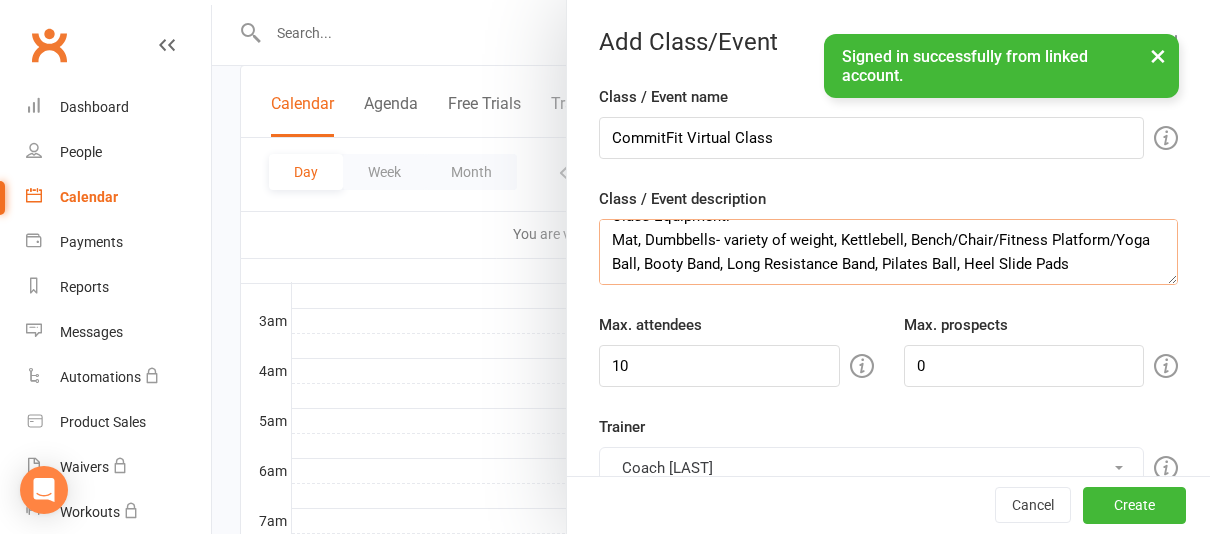 scroll, scrollTop: 24, scrollLeft: 0, axis: vertical 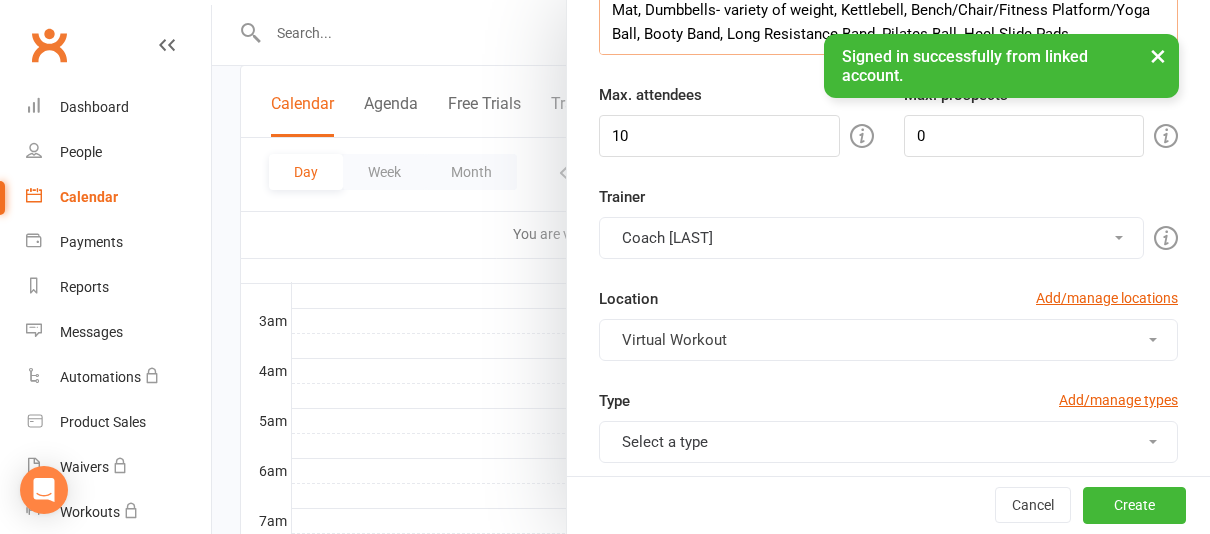 type on "Class Equipment:
Mat, Dumbbells- variety of weight, Kettlebell, Bench/Chair/Fitness Platform/Yoga Ball, Booty Band, Long Resistance Band, Pilates Ball, Heel Slide Pads" 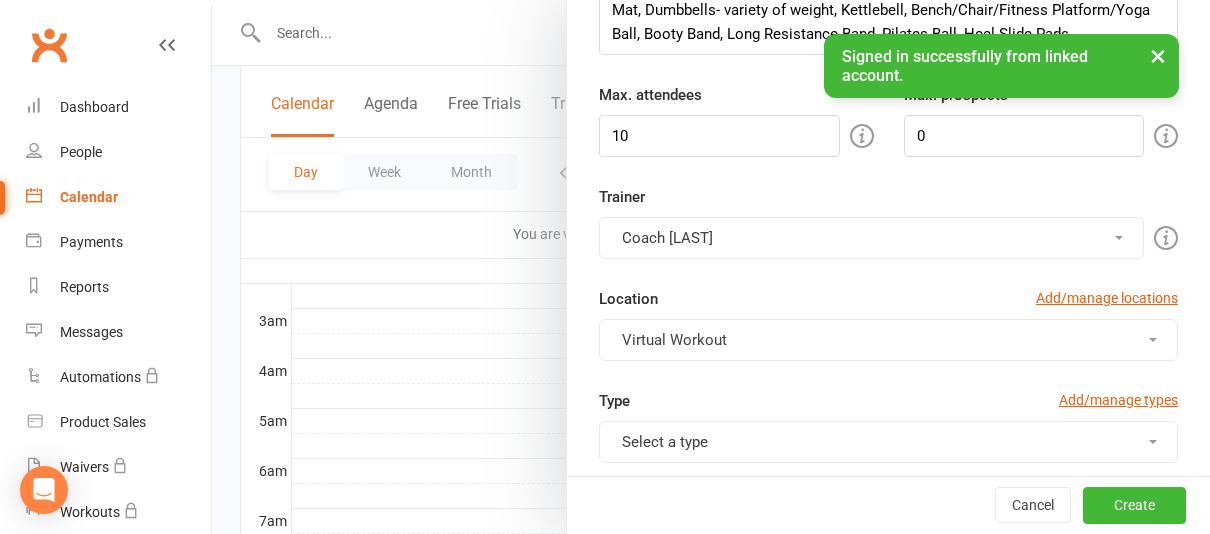 click on "Select a type" at bounding box center (888, 442) 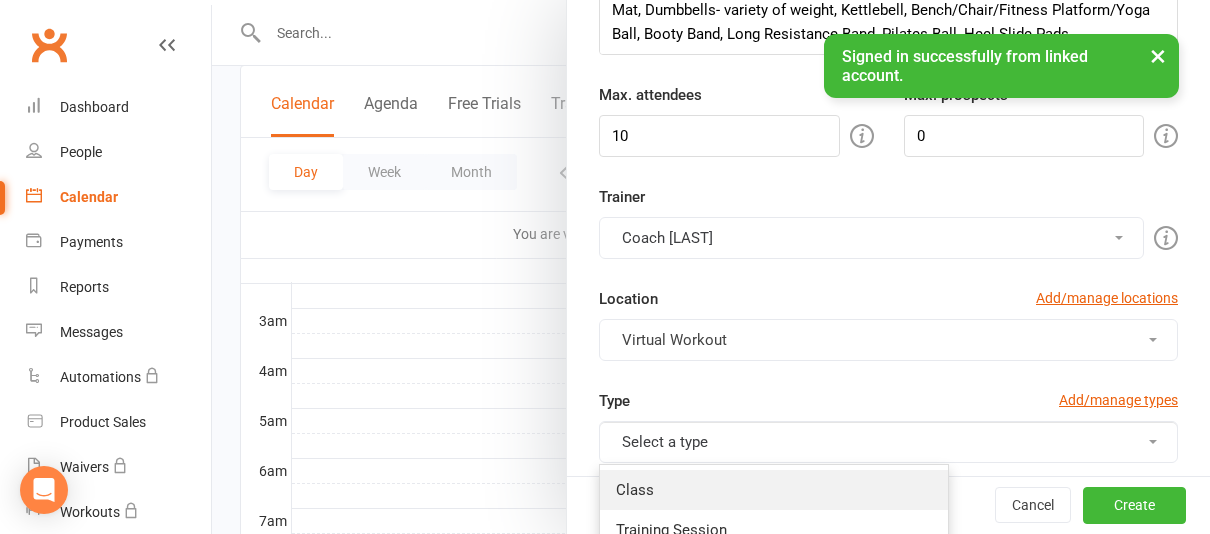 click on "Class" at bounding box center [774, 490] 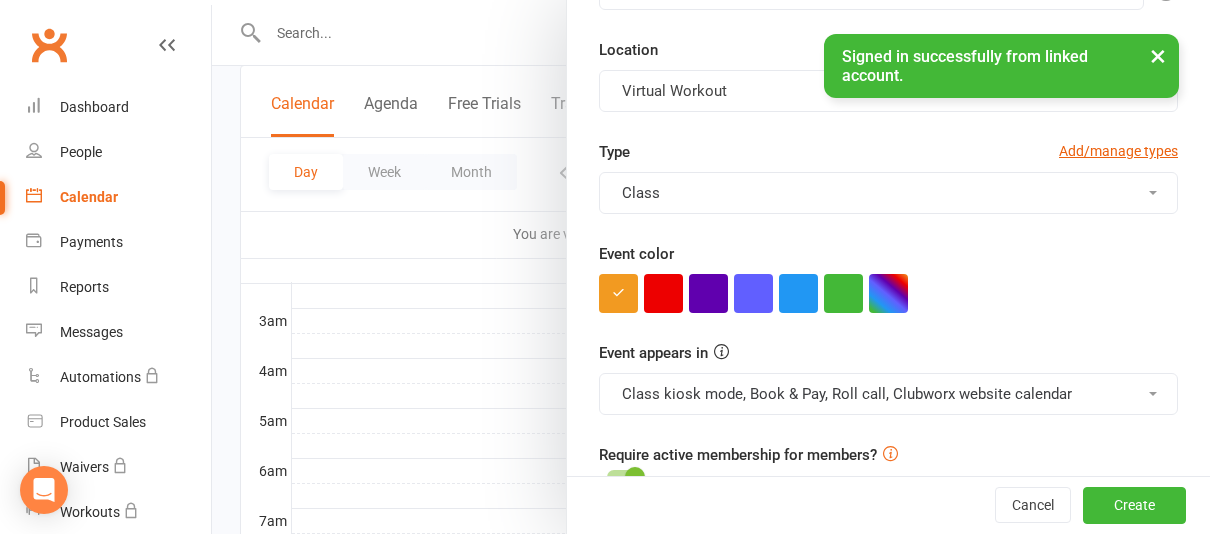 scroll, scrollTop: 482, scrollLeft: 0, axis: vertical 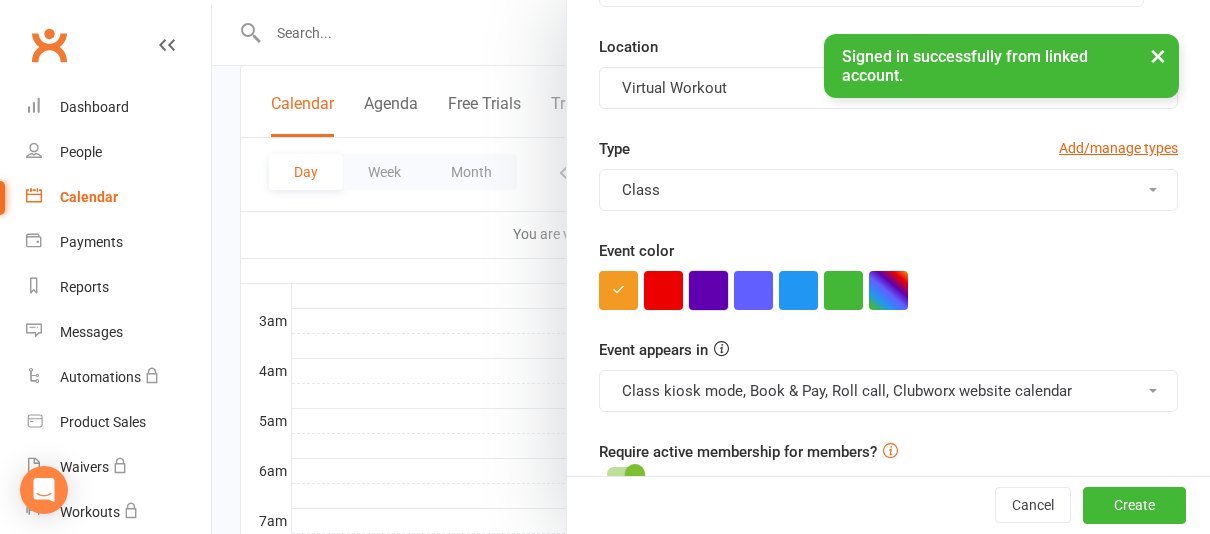 click at bounding box center [708, 290] 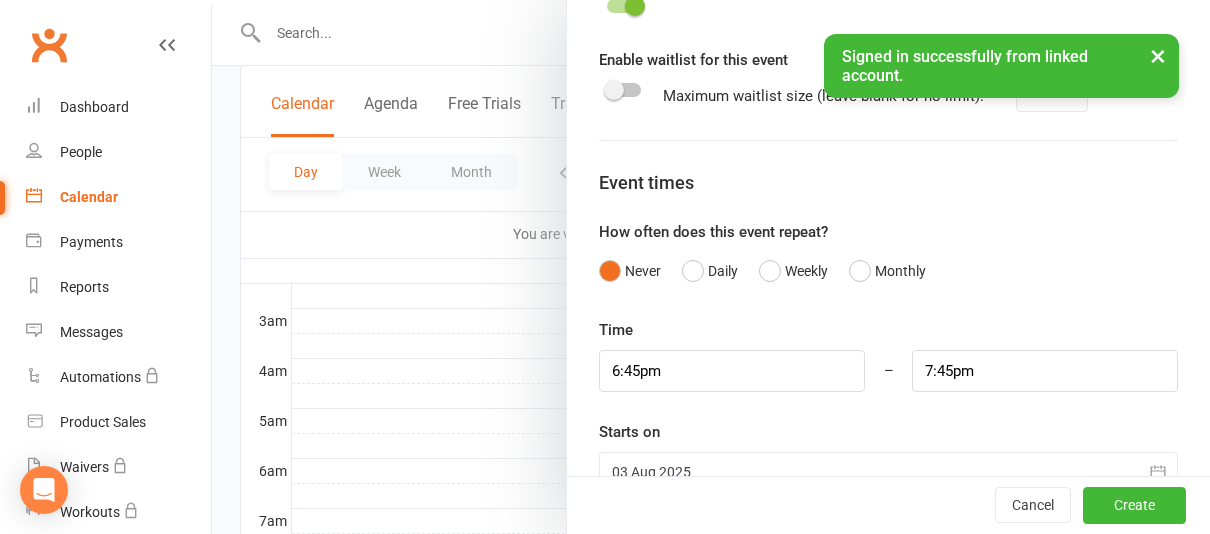 scroll, scrollTop: 997, scrollLeft: 0, axis: vertical 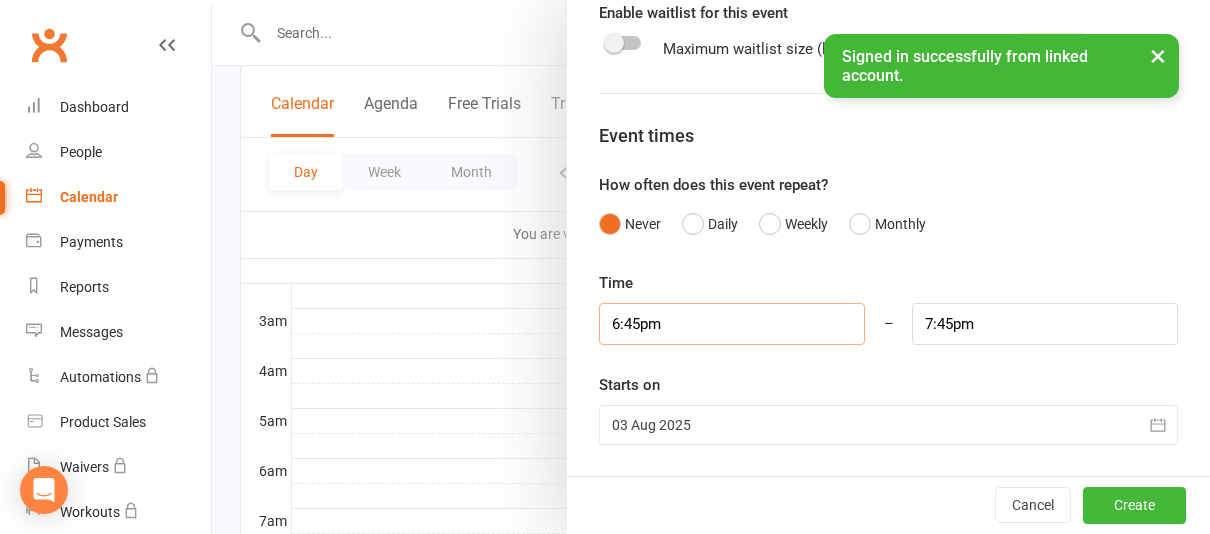 click on "6:45pm" at bounding box center [732, 324] 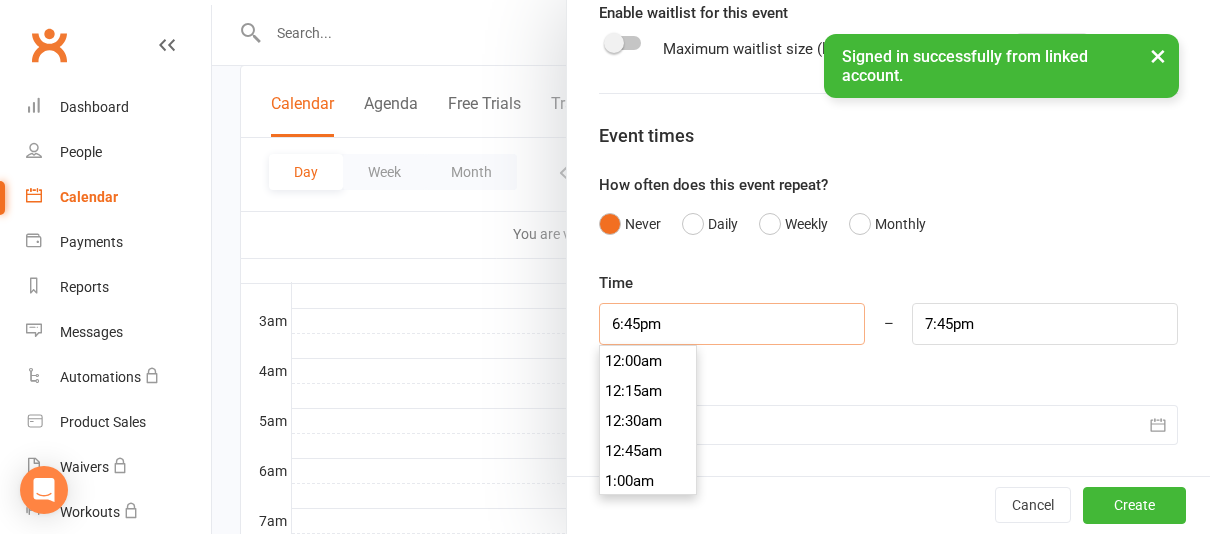 scroll, scrollTop: 2220, scrollLeft: 0, axis: vertical 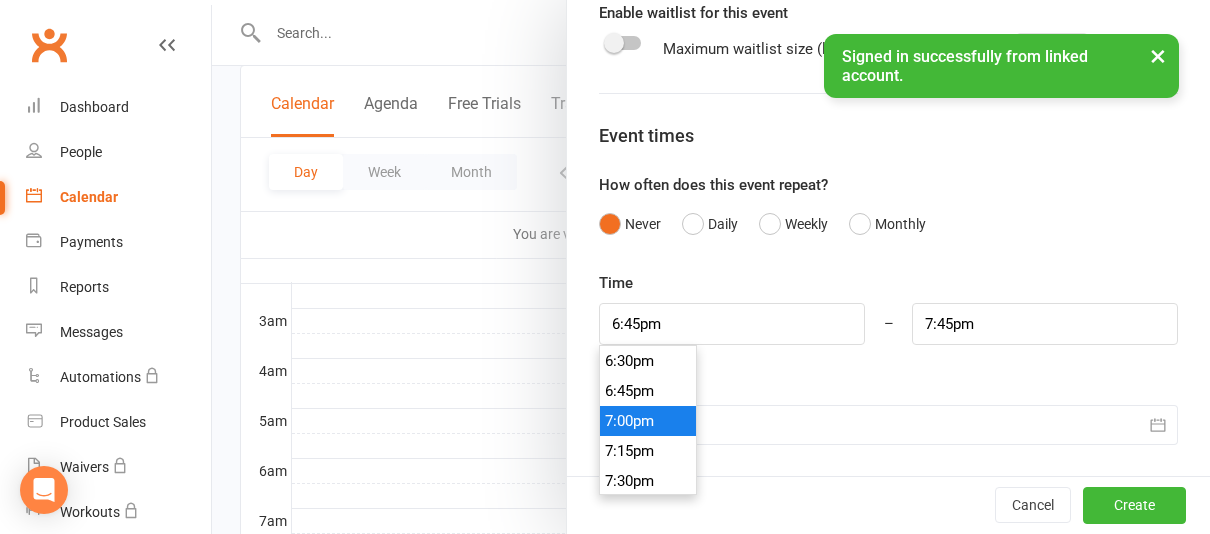 type on "7:00pm" 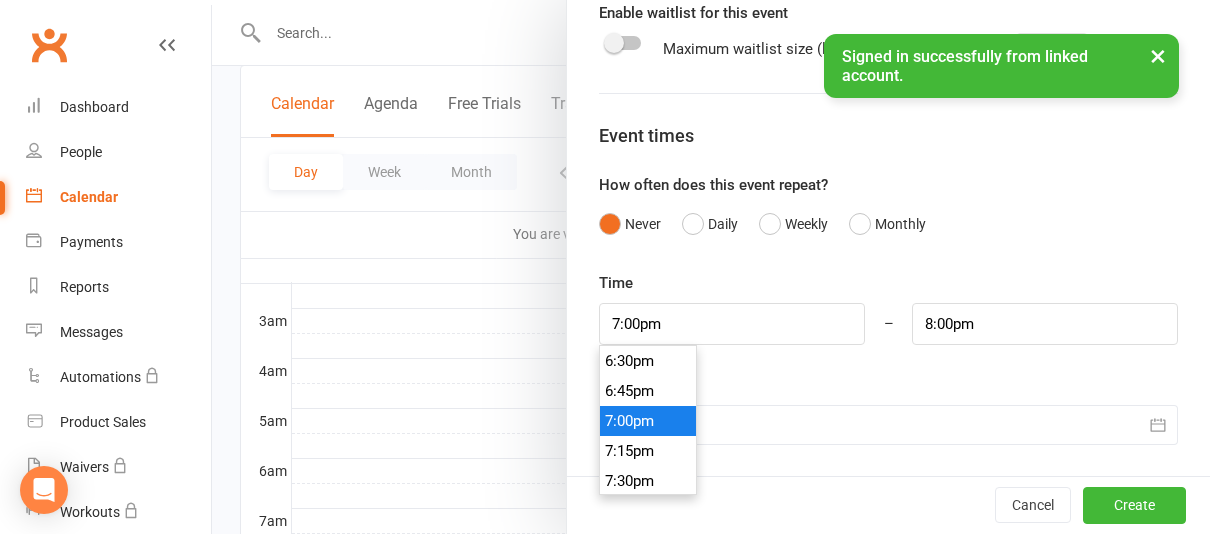 click on "7:00pm" at bounding box center [648, 421] 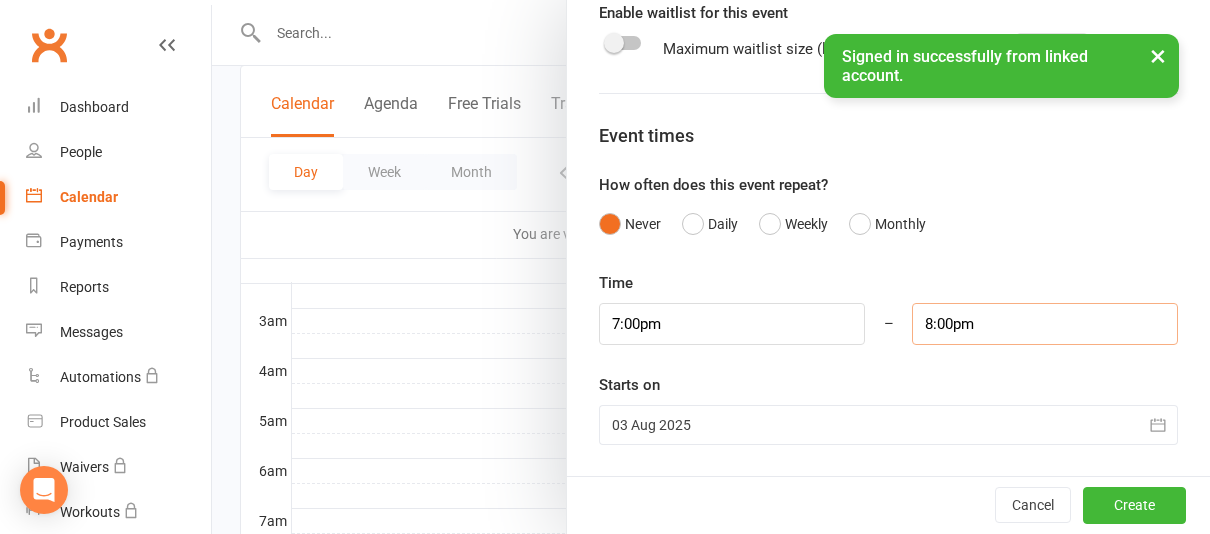 click on "8:00pm" at bounding box center [1045, 324] 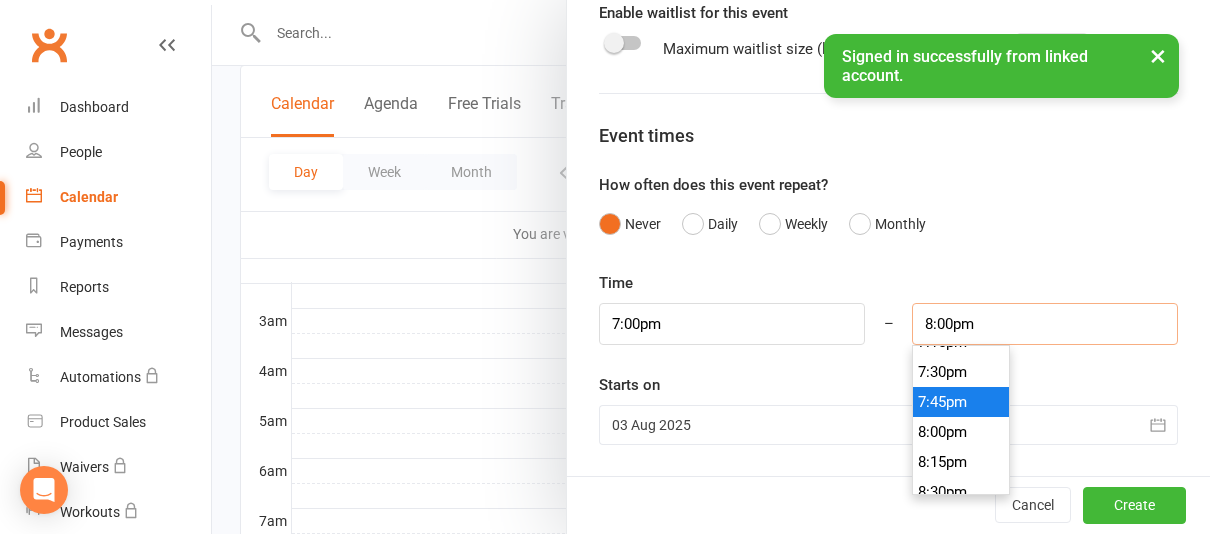 scroll, scrollTop: 2327, scrollLeft: 0, axis: vertical 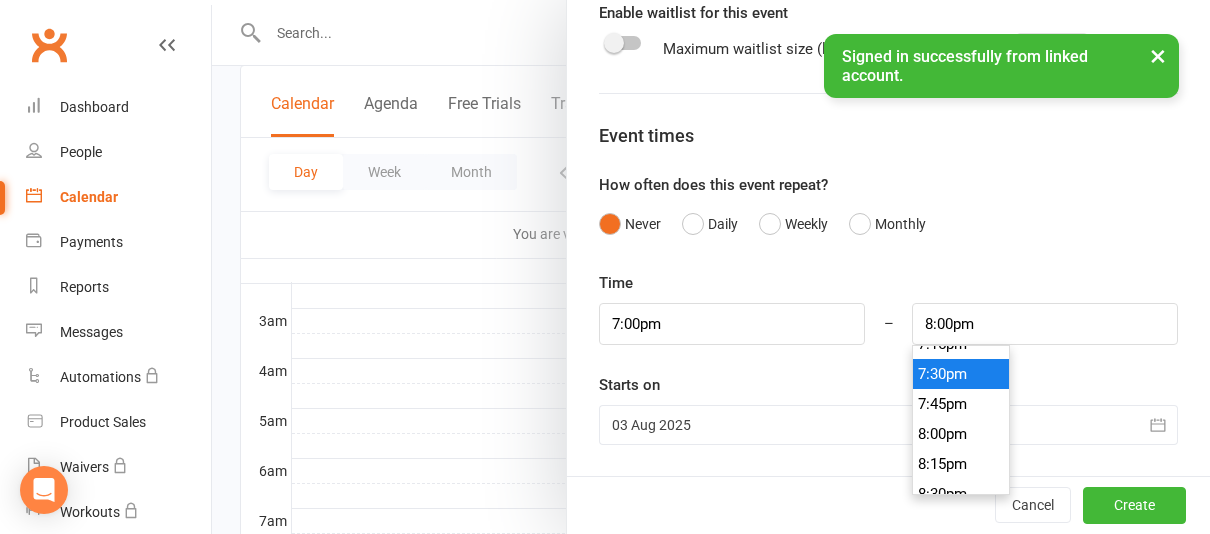 type on "7:30pm" 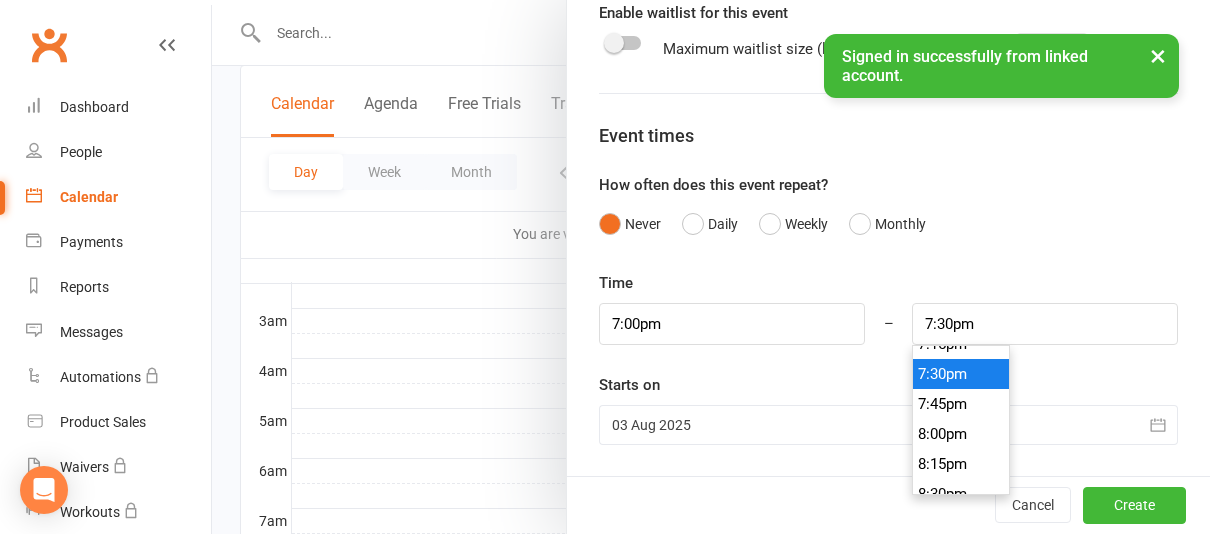 click on "7:30pm" at bounding box center (961, 374) 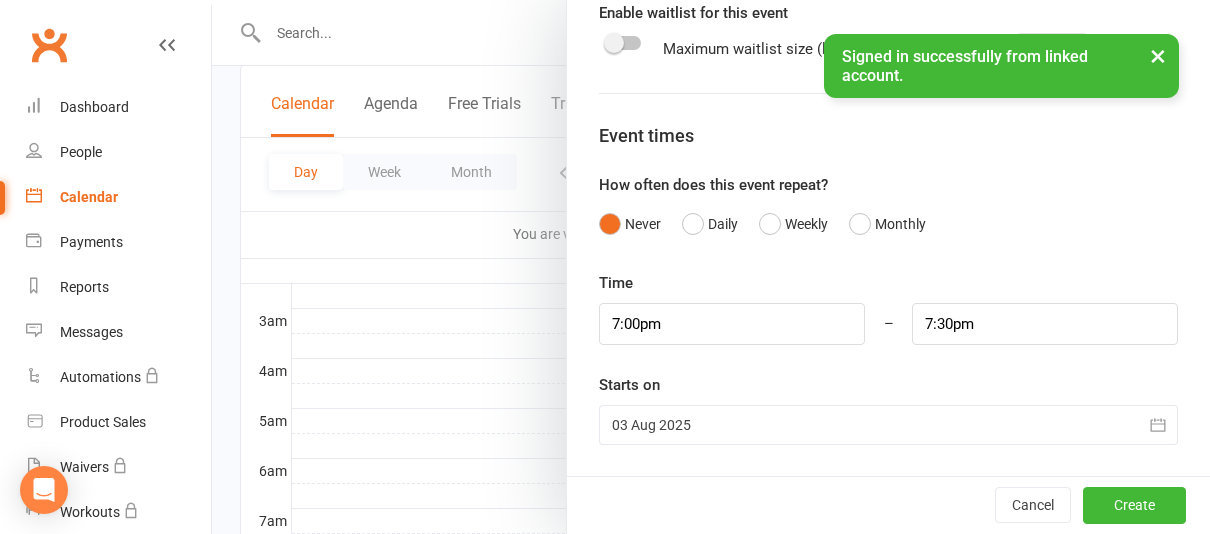 click 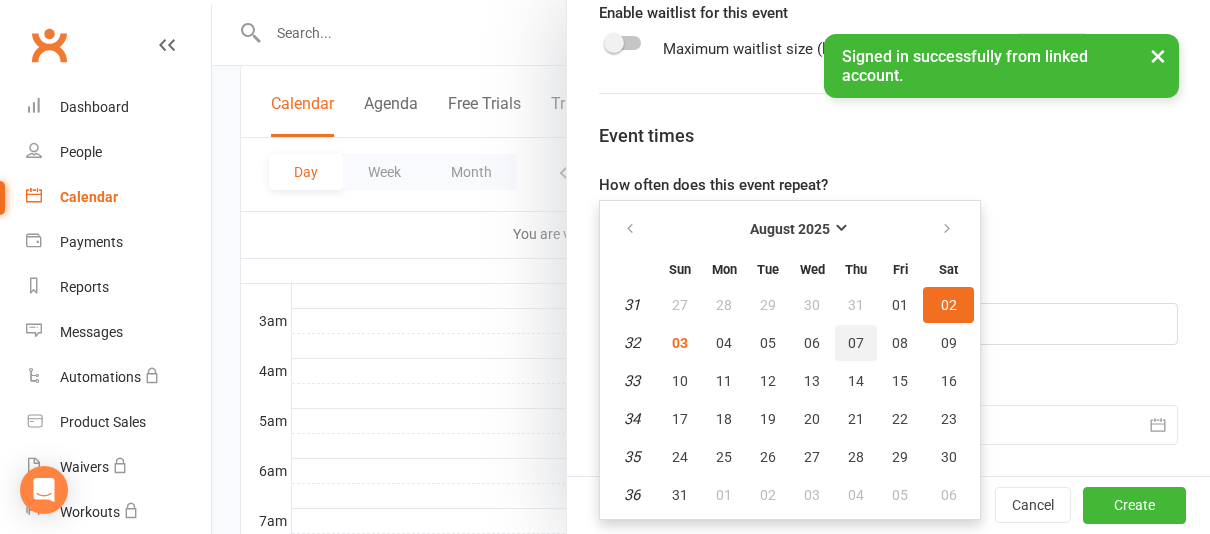 click on "07" at bounding box center [856, 343] 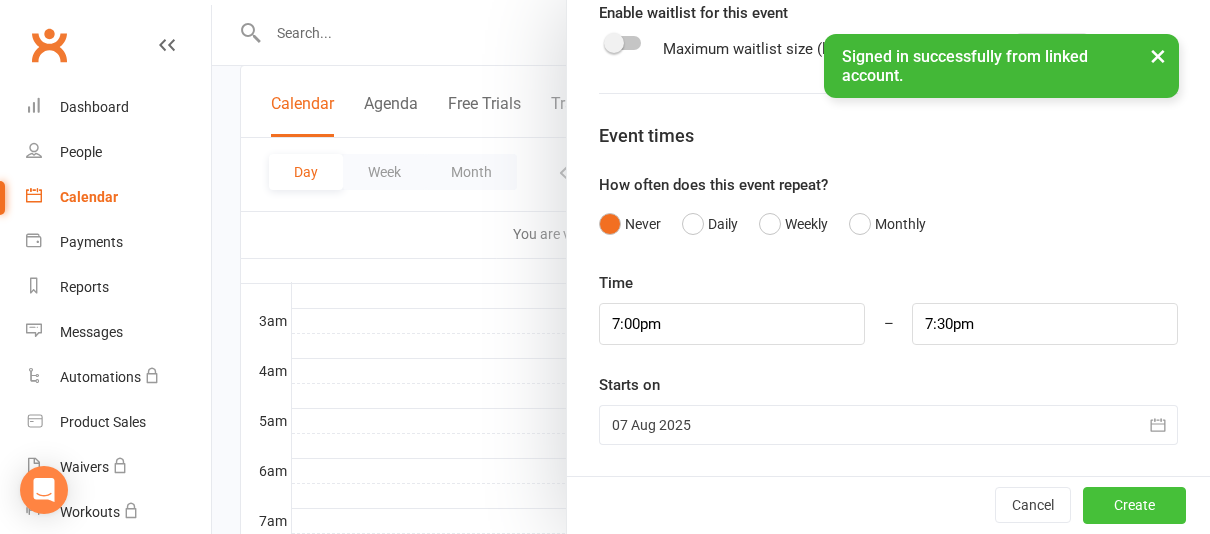click on "Create" at bounding box center (1134, 506) 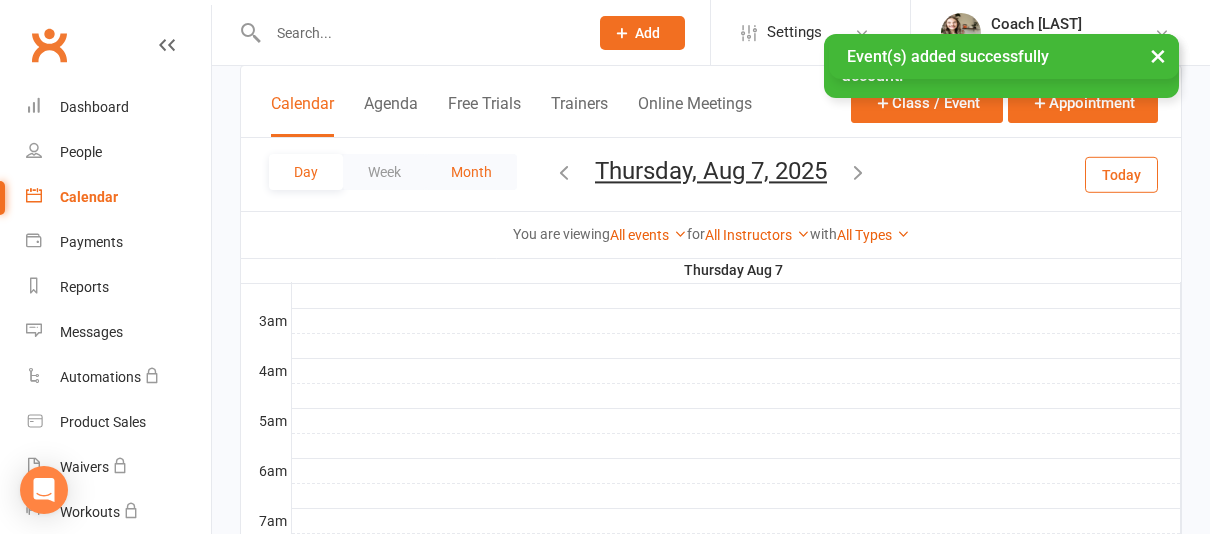 click on "Month" at bounding box center (471, 172) 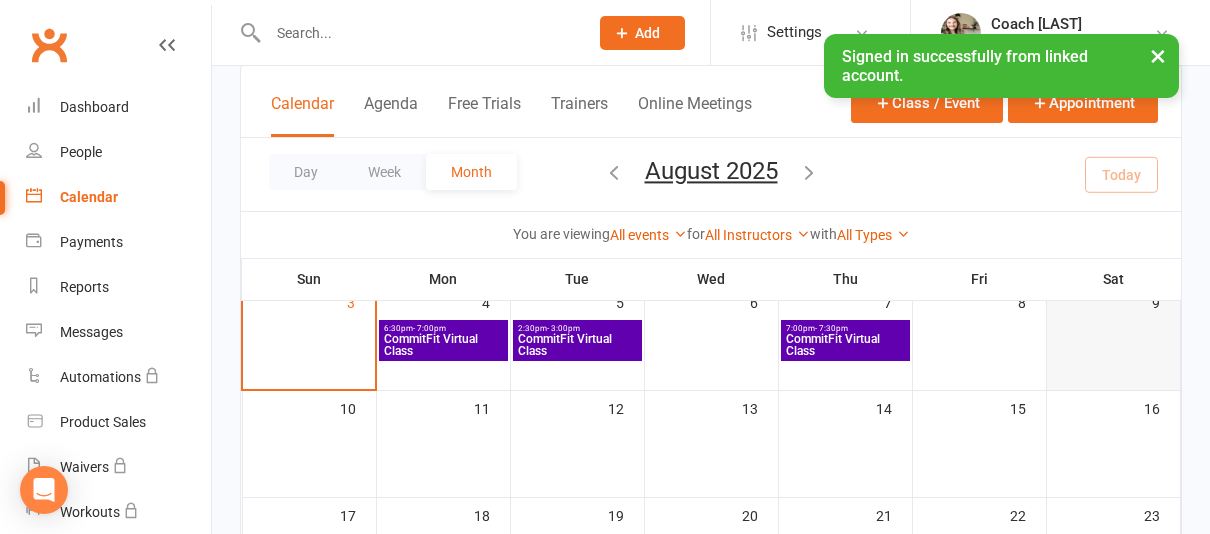 click at bounding box center [1114, 341] 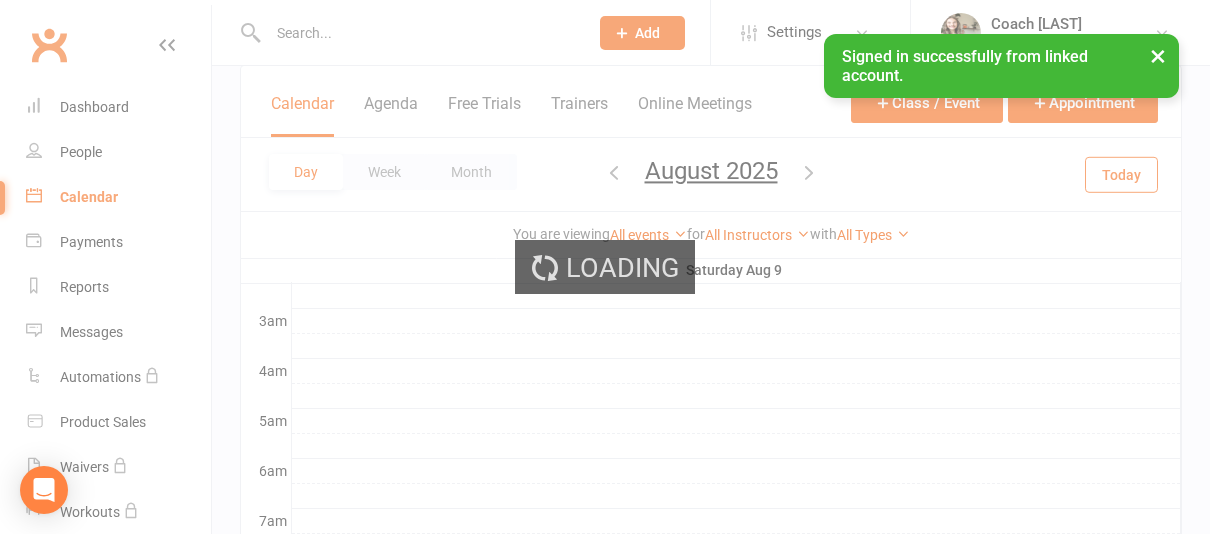 scroll, scrollTop: 0, scrollLeft: 0, axis: both 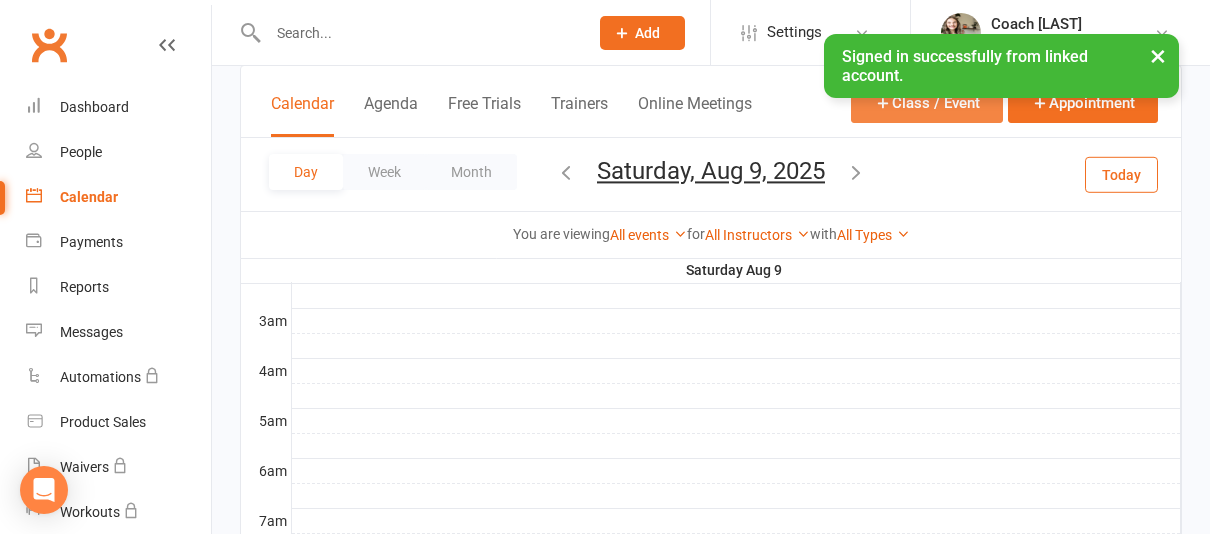 click on "Class / Event" at bounding box center (927, 102) 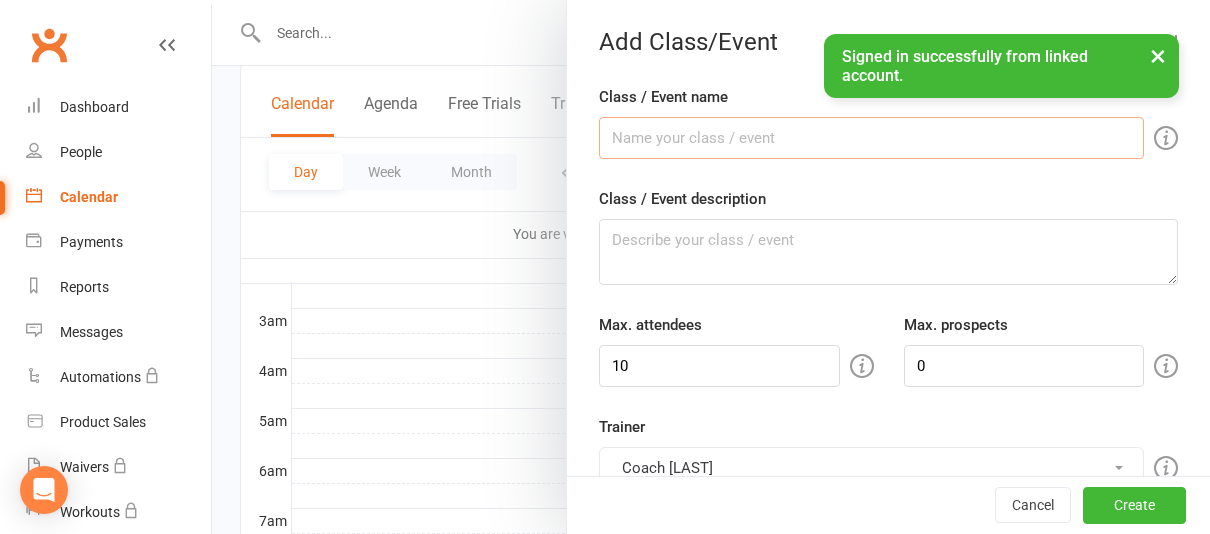 click on "Class / Event name" at bounding box center [871, 138] 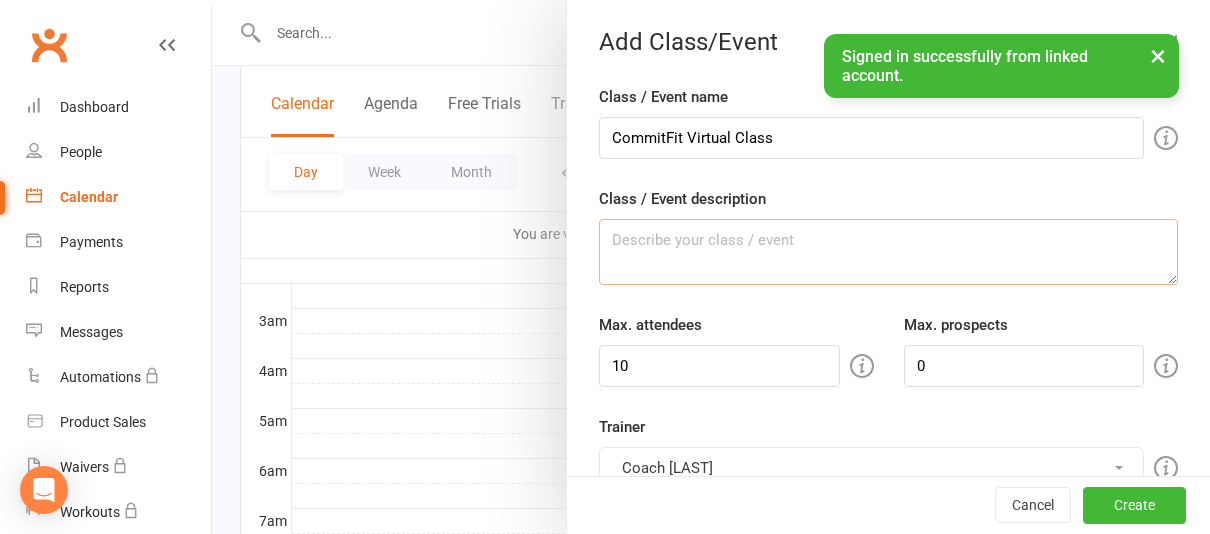 click on "Class / Event description" at bounding box center [888, 252] 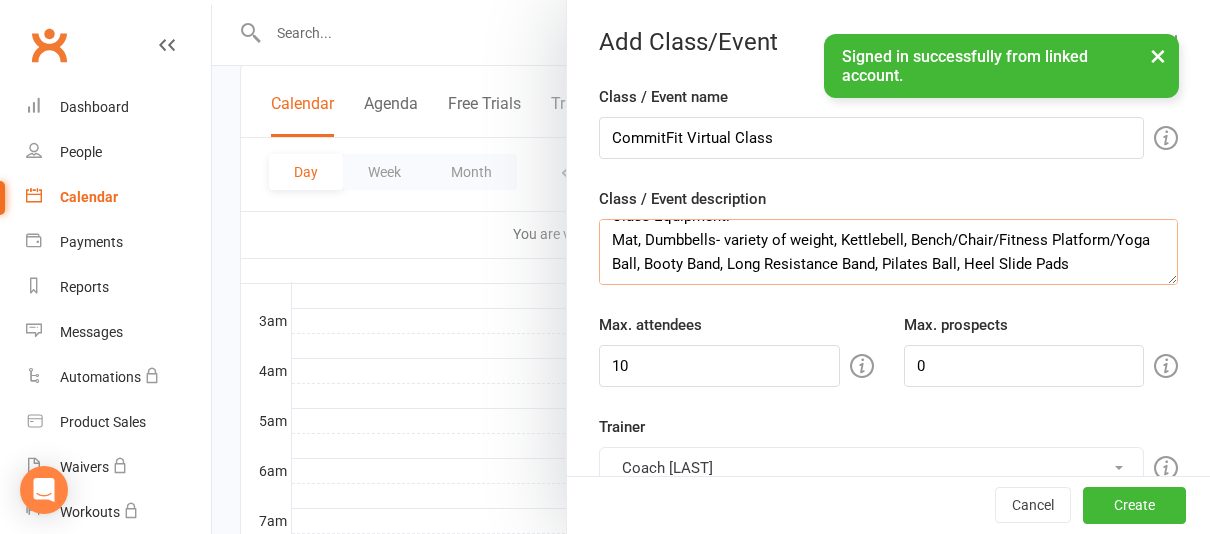 scroll, scrollTop: 24, scrollLeft: 0, axis: vertical 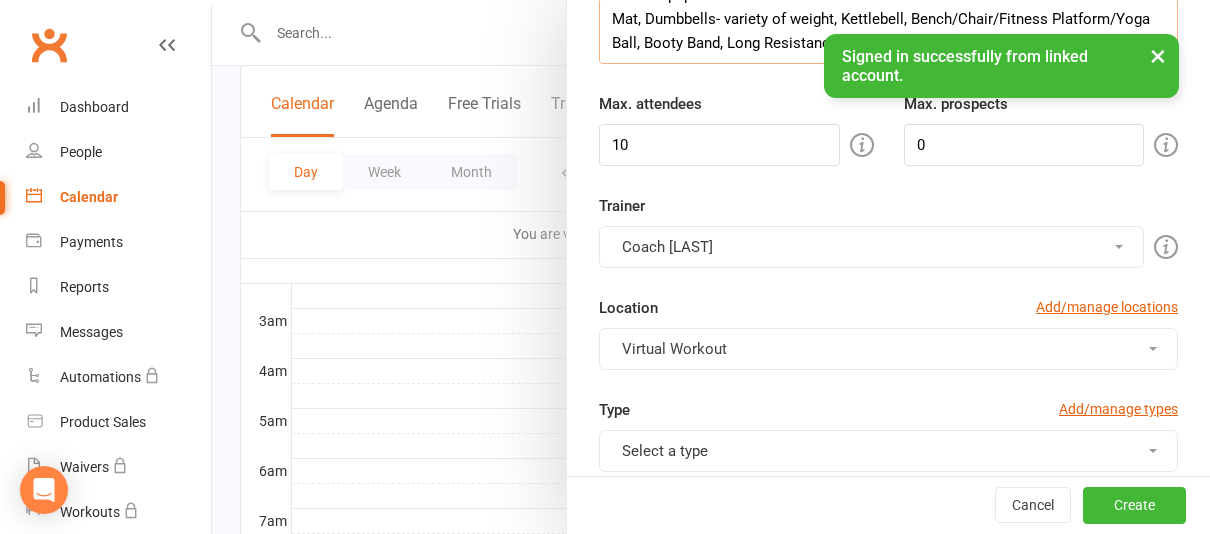 type on "Class Equipment:
Mat, Dumbbells- variety of weight, Kettlebell, Bench/Chair/Fitness Platform/Yoga Ball, Booty Band, Long Resistance Band, Pilates Ball, Heel Slide Pads" 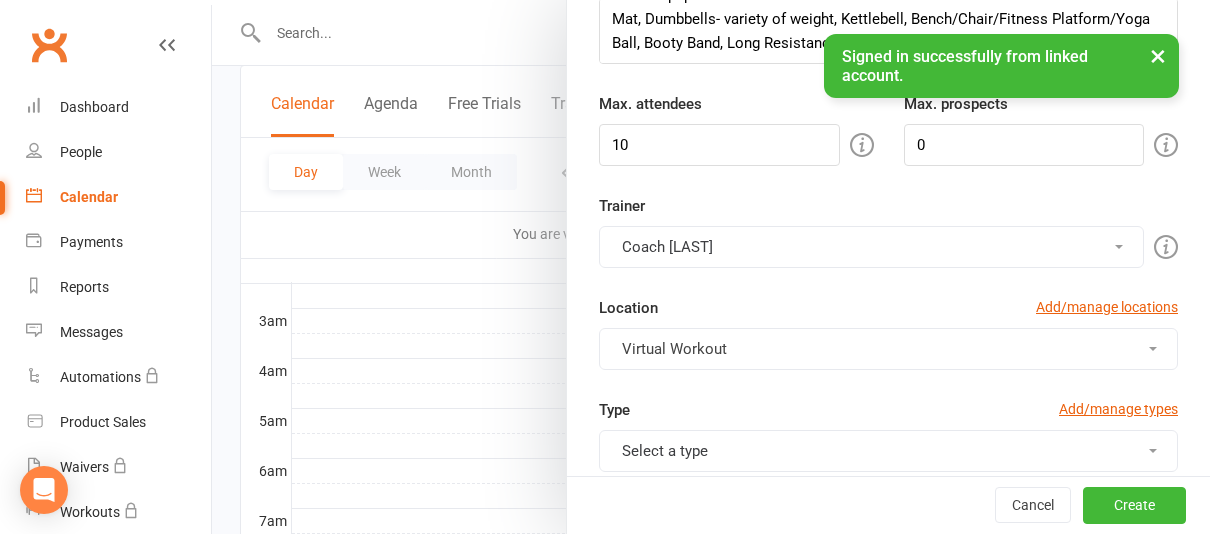click on "Select a type" at bounding box center [888, 451] 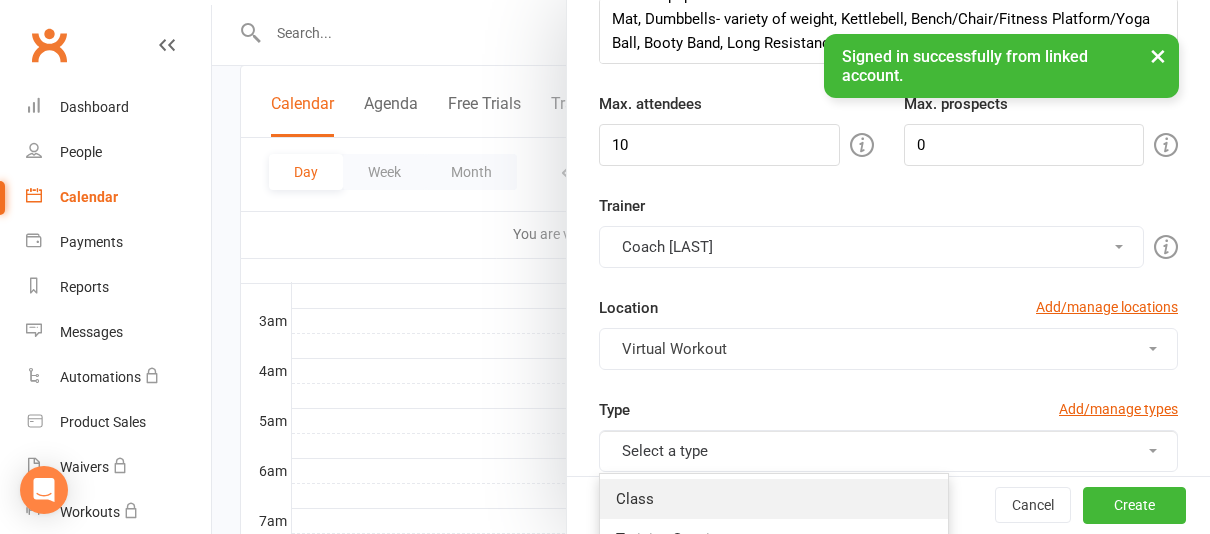 click on "Class" at bounding box center (774, 499) 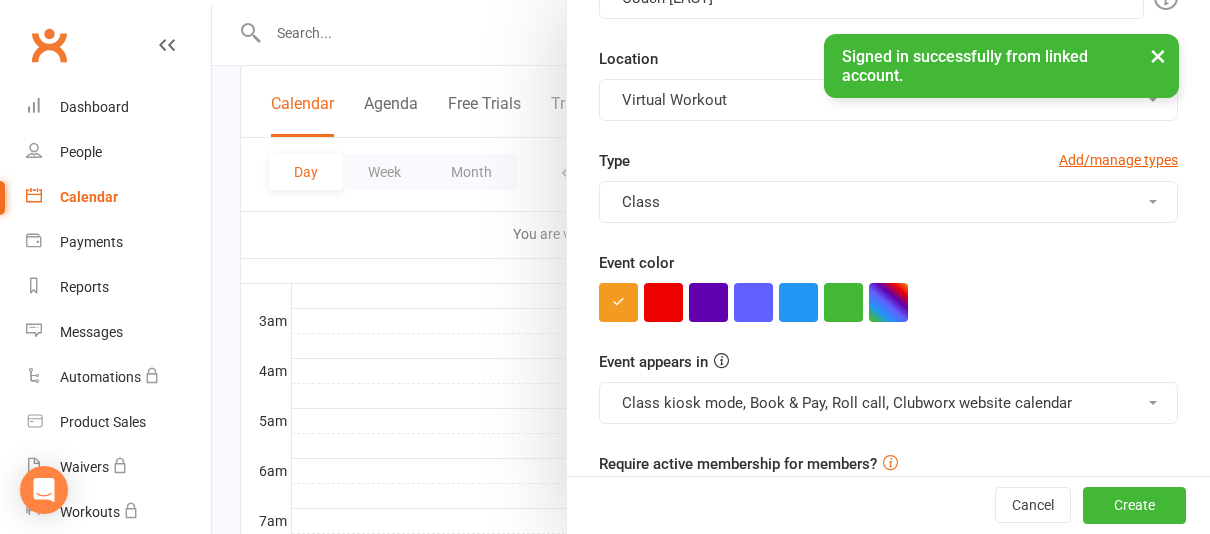 scroll, scrollTop: 473, scrollLeft: 0, axis: vertical 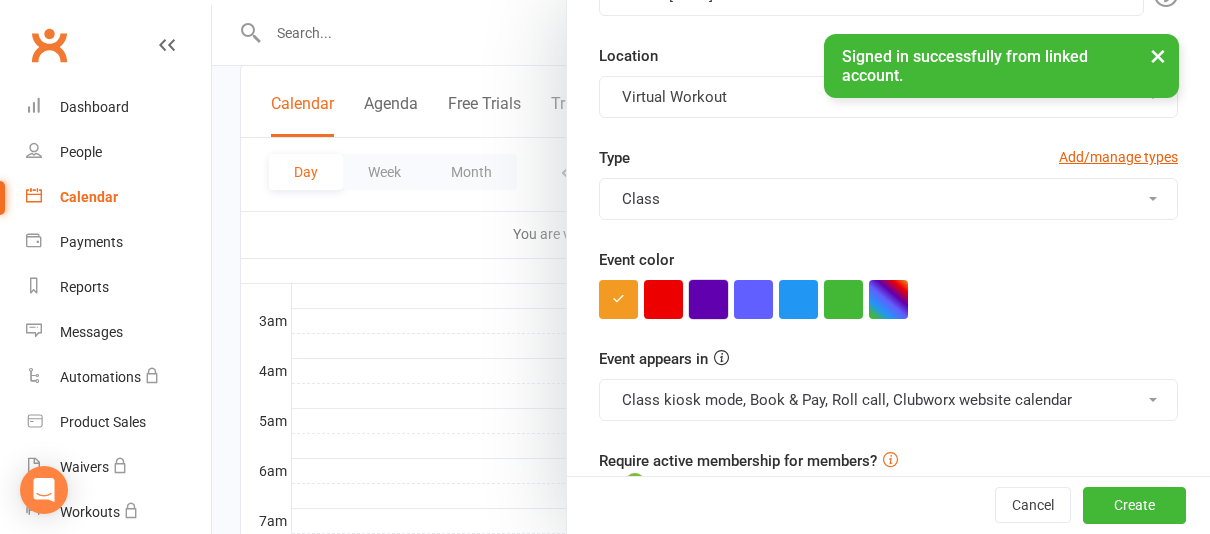 click at bounding box center [708, 299] 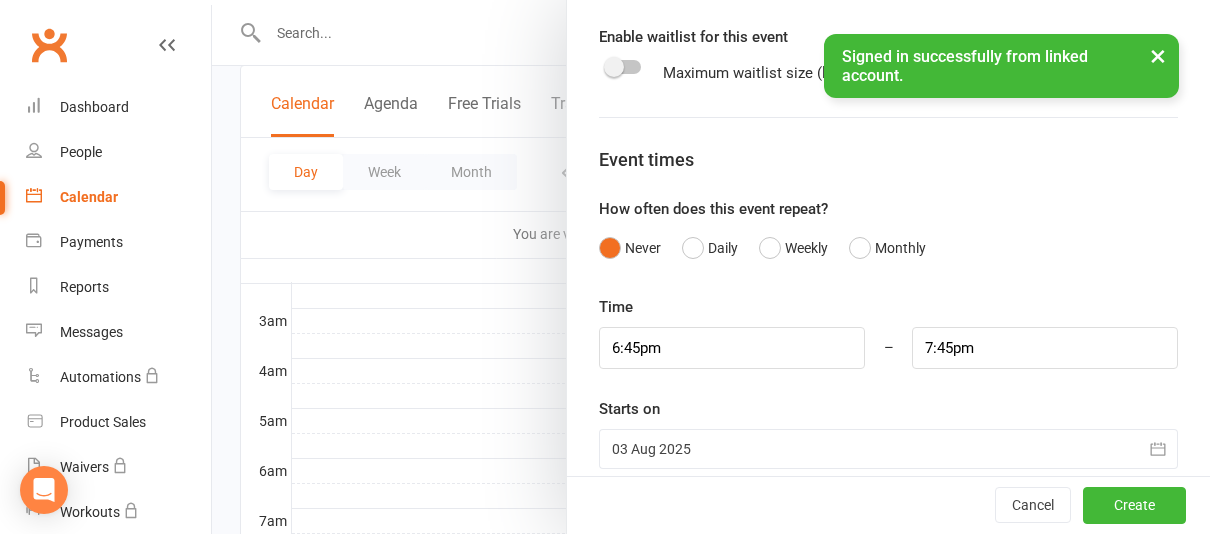 scroll, scrollTop: 997, scrollLeft: 0, axis: vertical 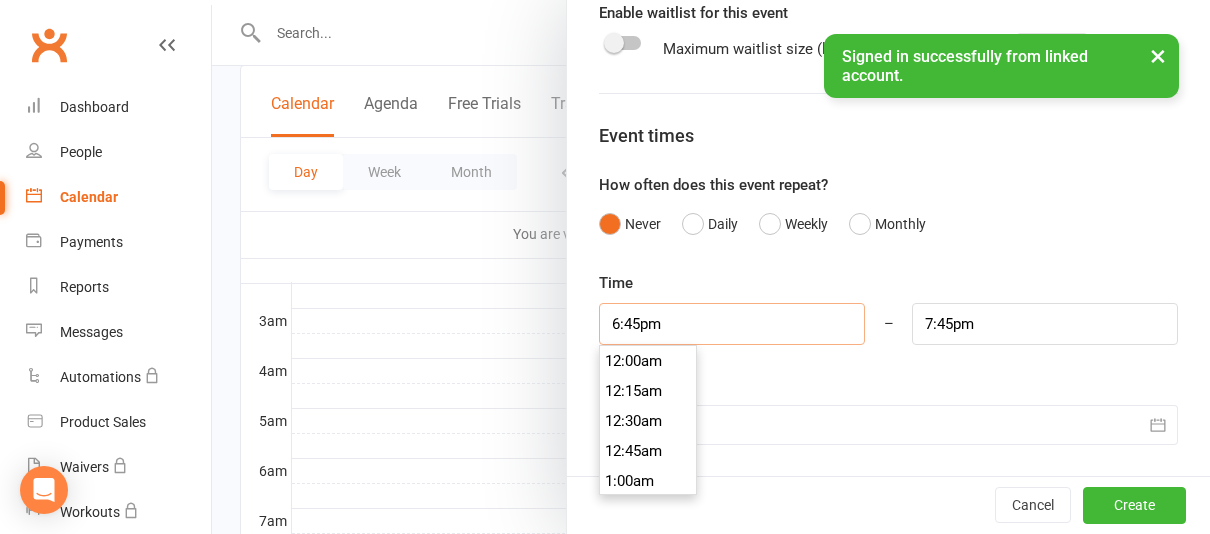 click on "6:45pm" at bounding box center [732, 324] 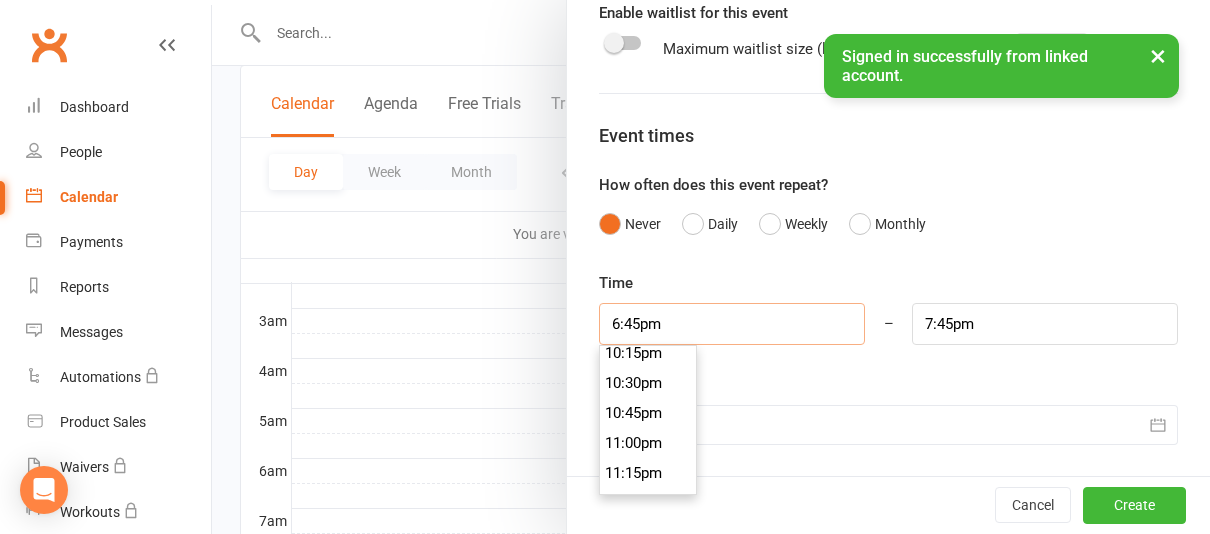 scroll, scrollTop: 2732, scrollLeft: 0, axis: vertical 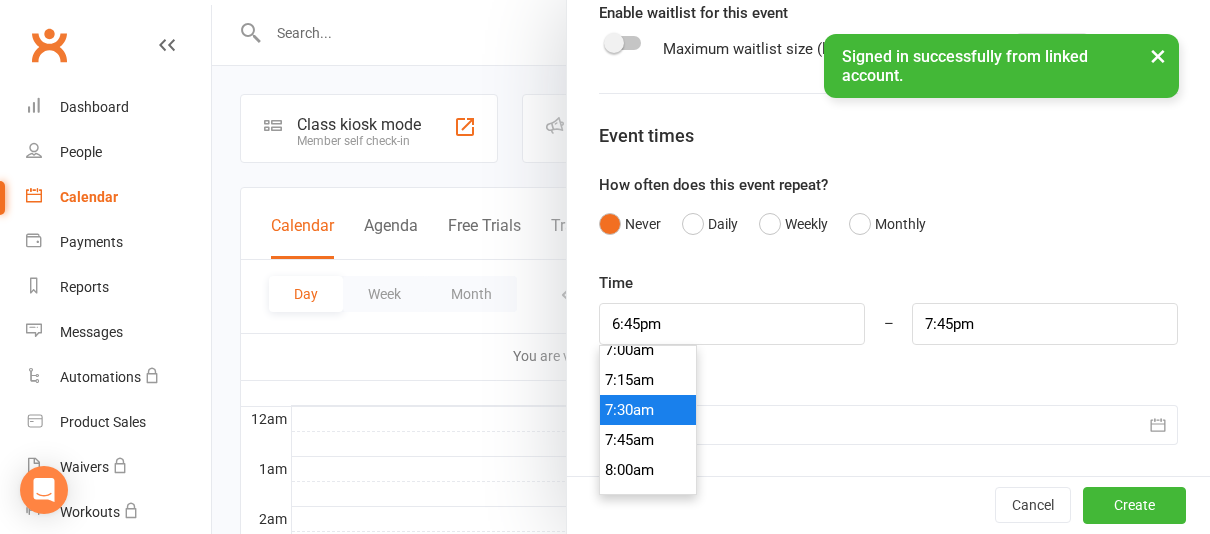 type on "7:30am" 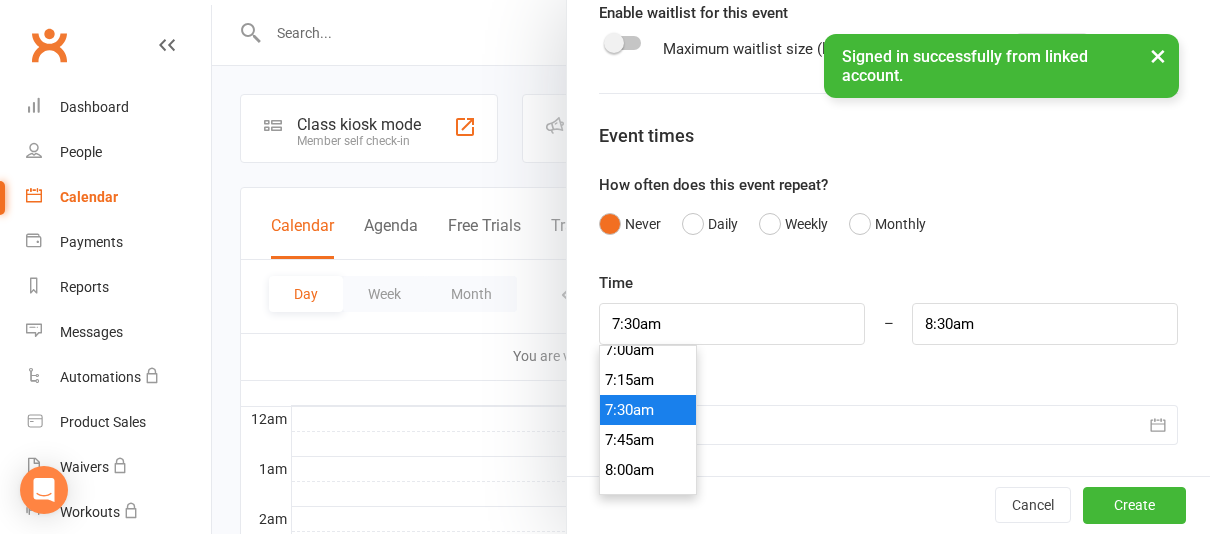 click on "7:30am" at bounding box center (648, 410) 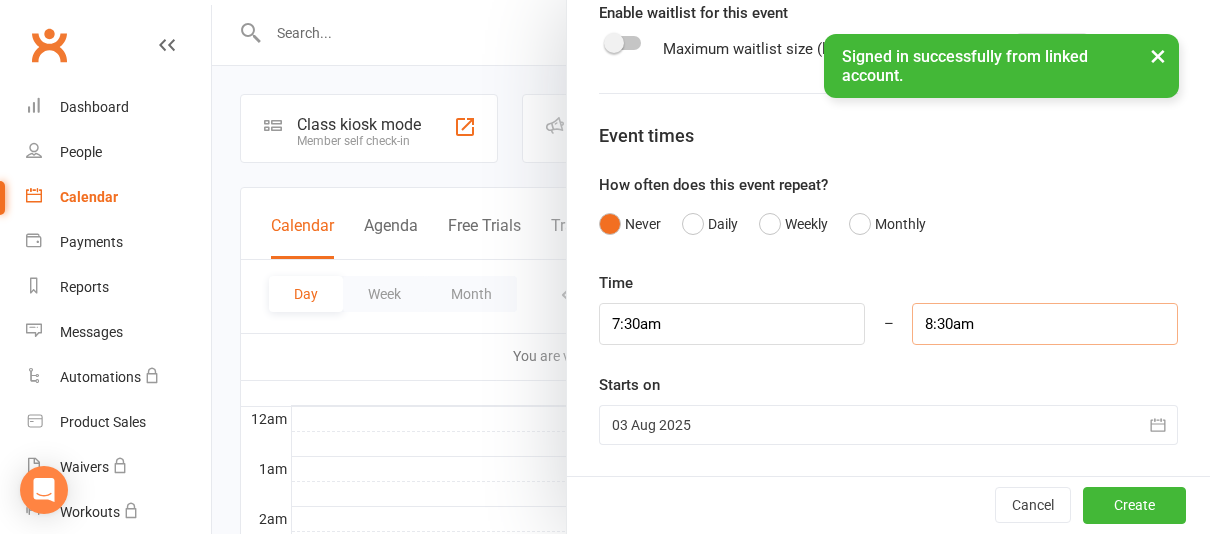 click on "8:30am" at bounding box center [1045, 324] 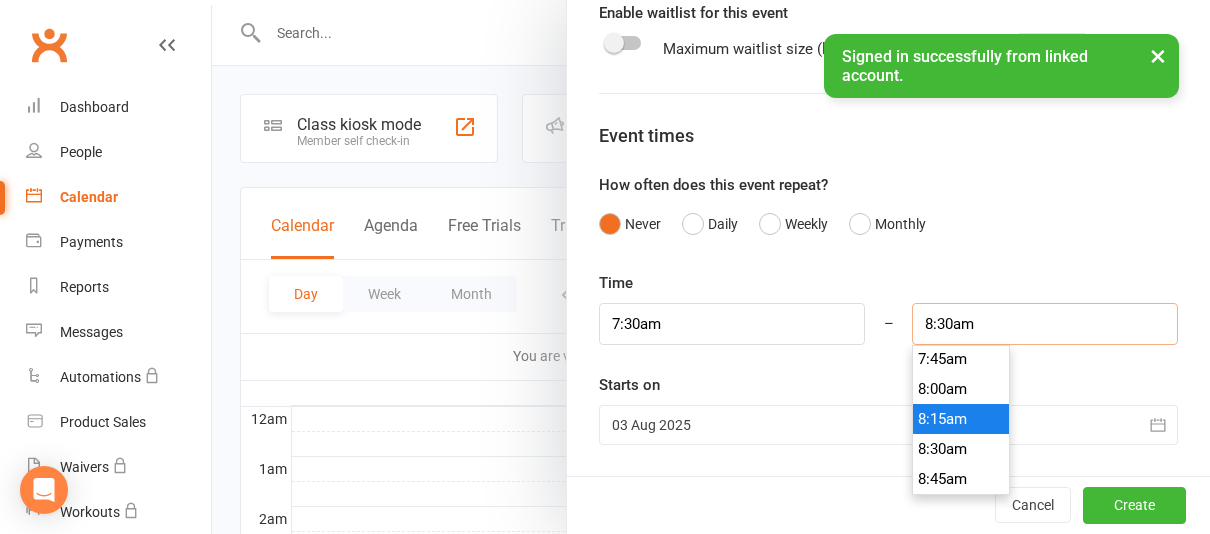 scroll, scrollTop: 930, scrollLeft: 0, axis: vertical 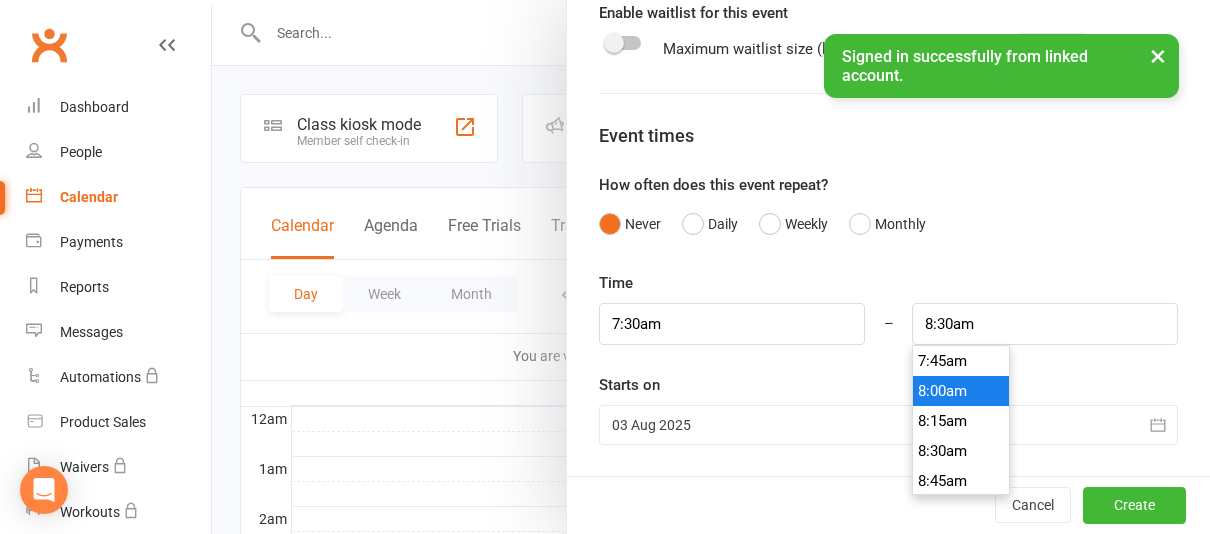 type on "8:00am" 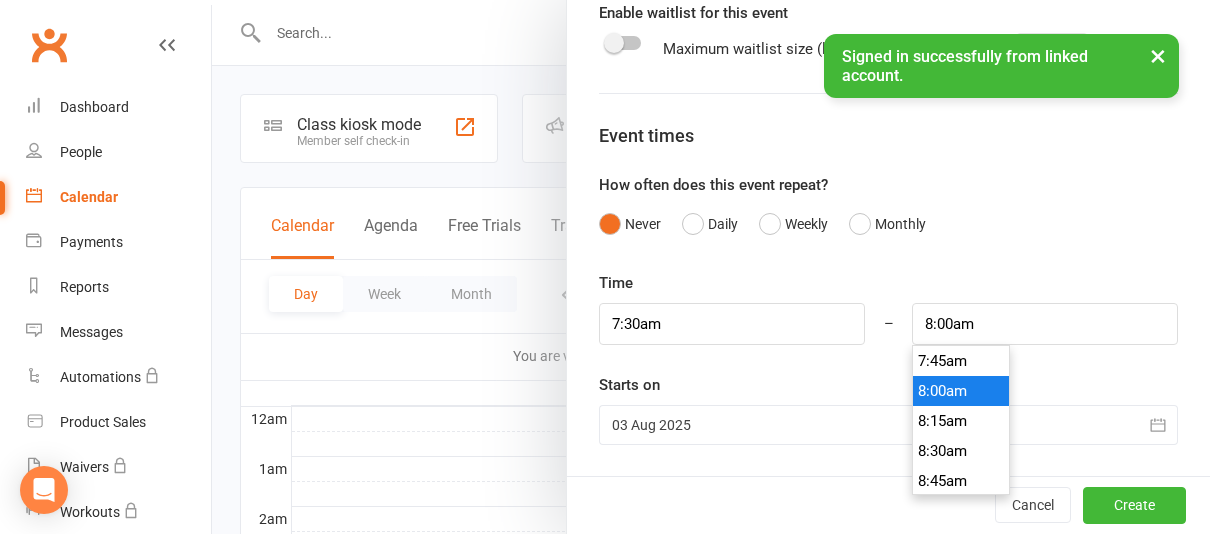 click on "8:00am" at bounding box center [961, 391] 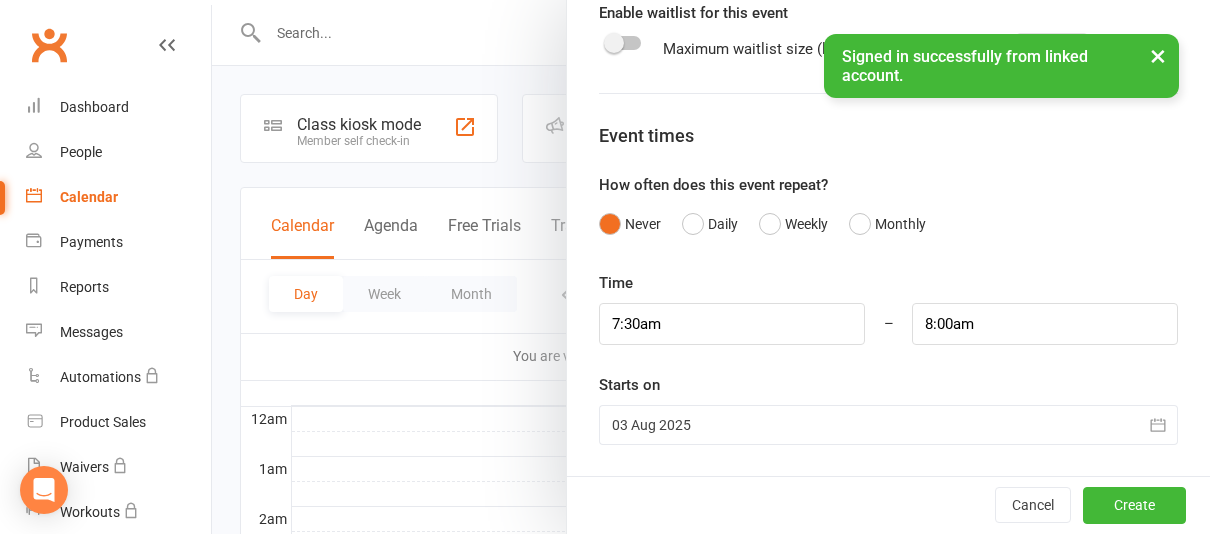 click at bounding box center [888, 425] 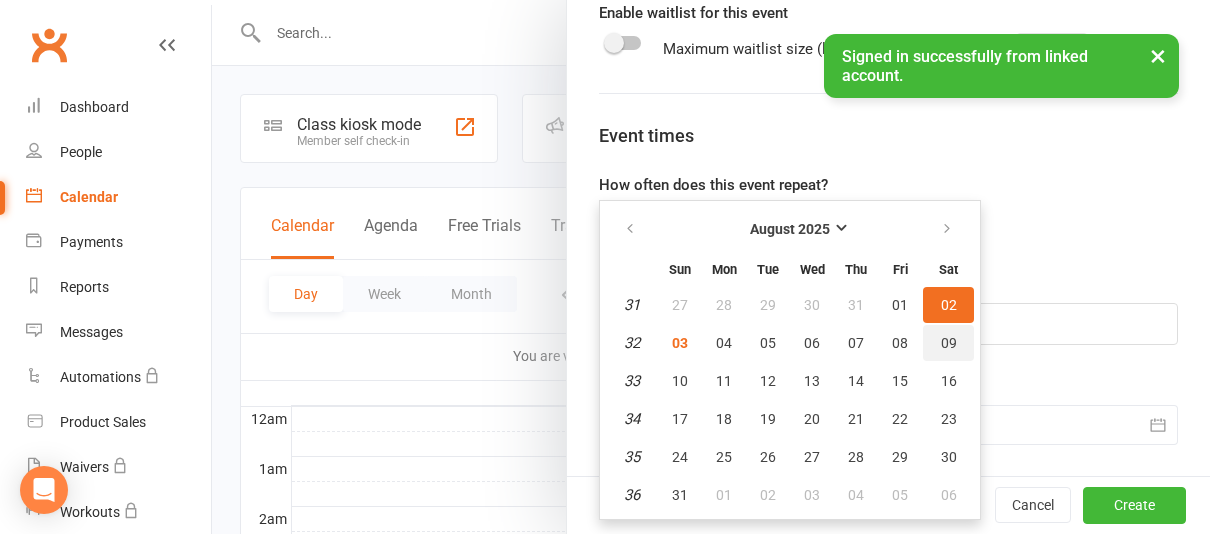 click on "09" at bounding box center [948, 343] 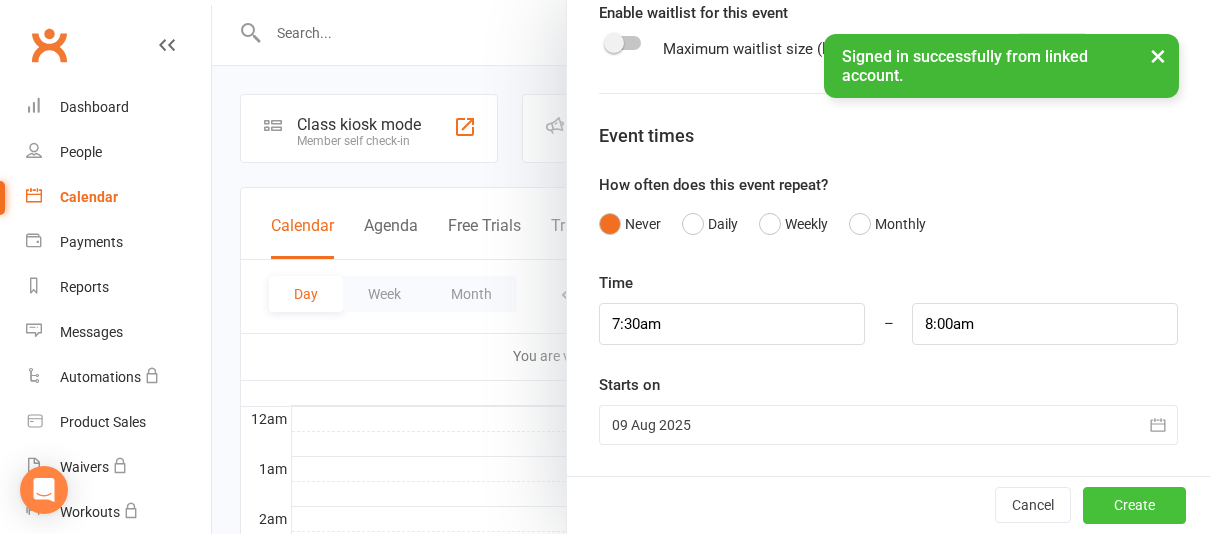click on "Create" at bounding box center (1134, 506) 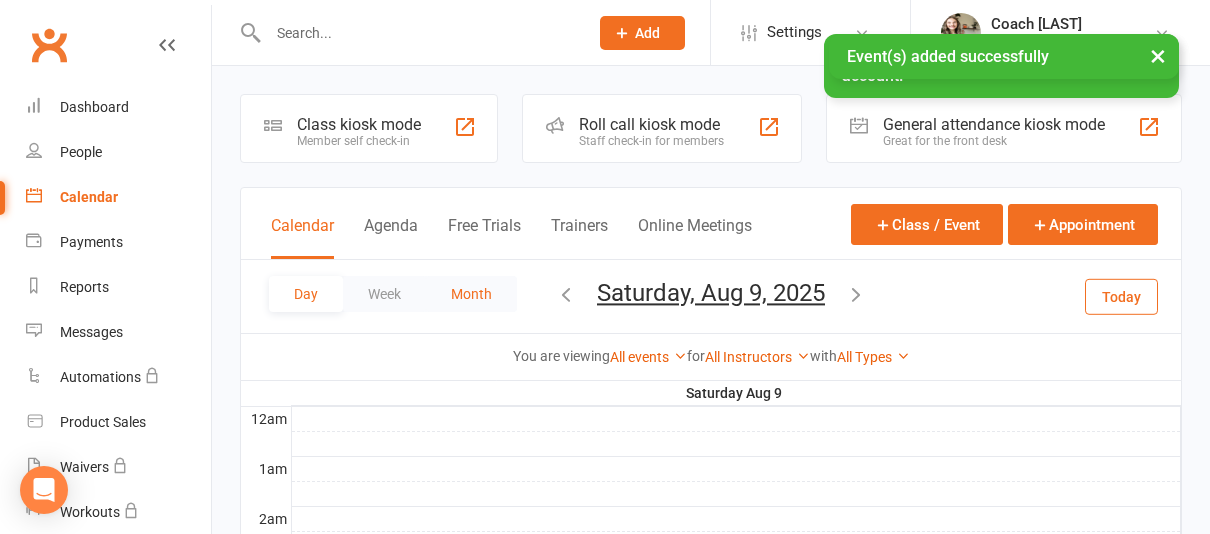 click on "Month" at bounding box center (471, 294) 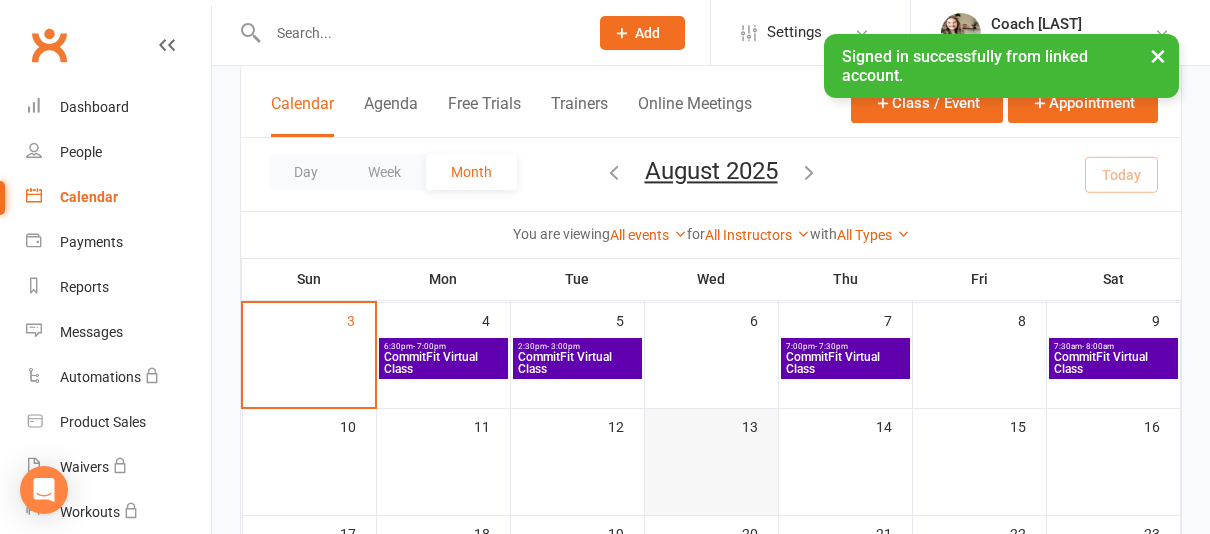 scroll, scrollTop: 233, scrollLeft: 0, axis: vertical 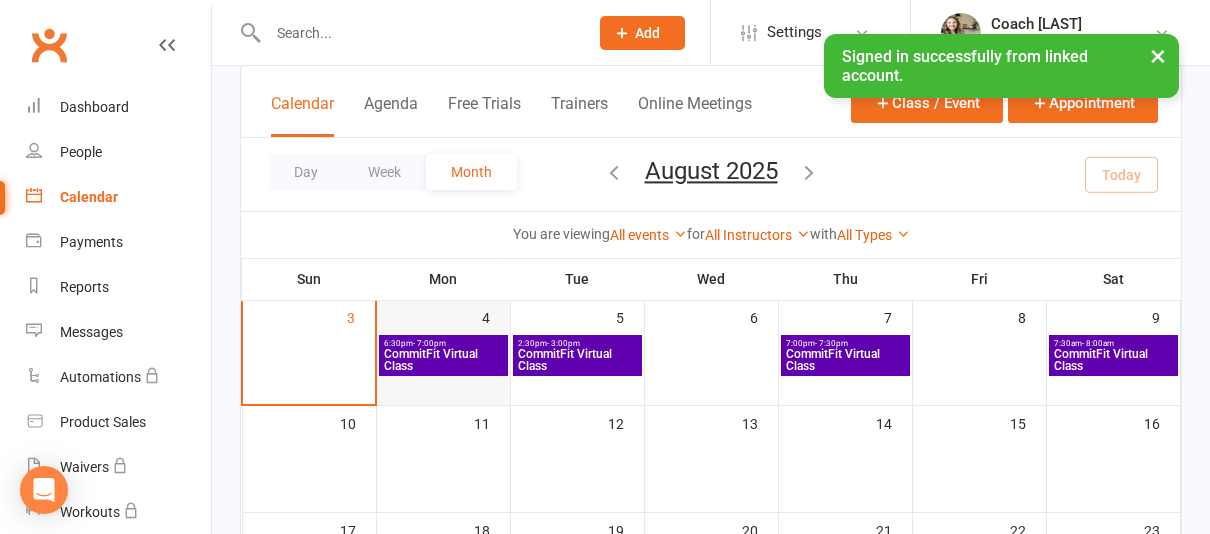 click on "4" at bounding box center (443, 339) 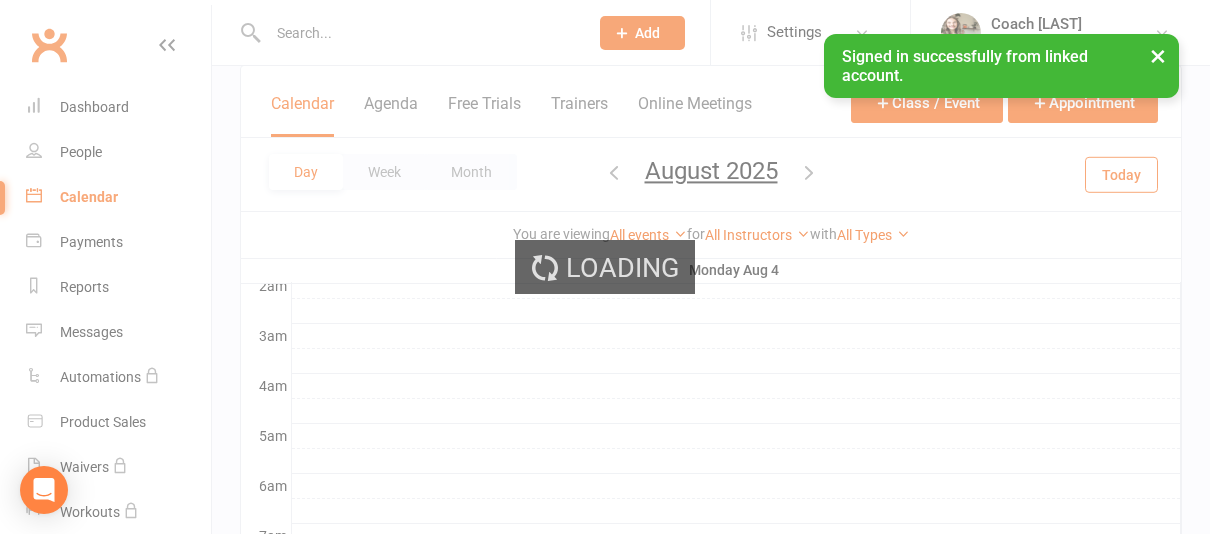 scroll, scrollTop: 0, scrollLeft: 0, axis: both 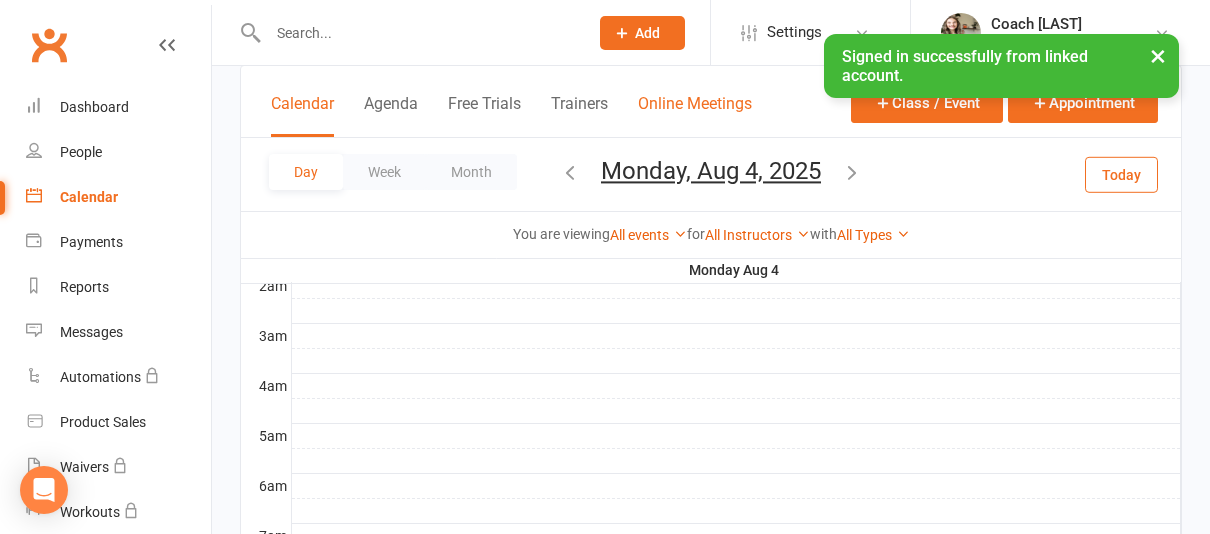 click on "Online Meetings" at bounding box center (695, 115) 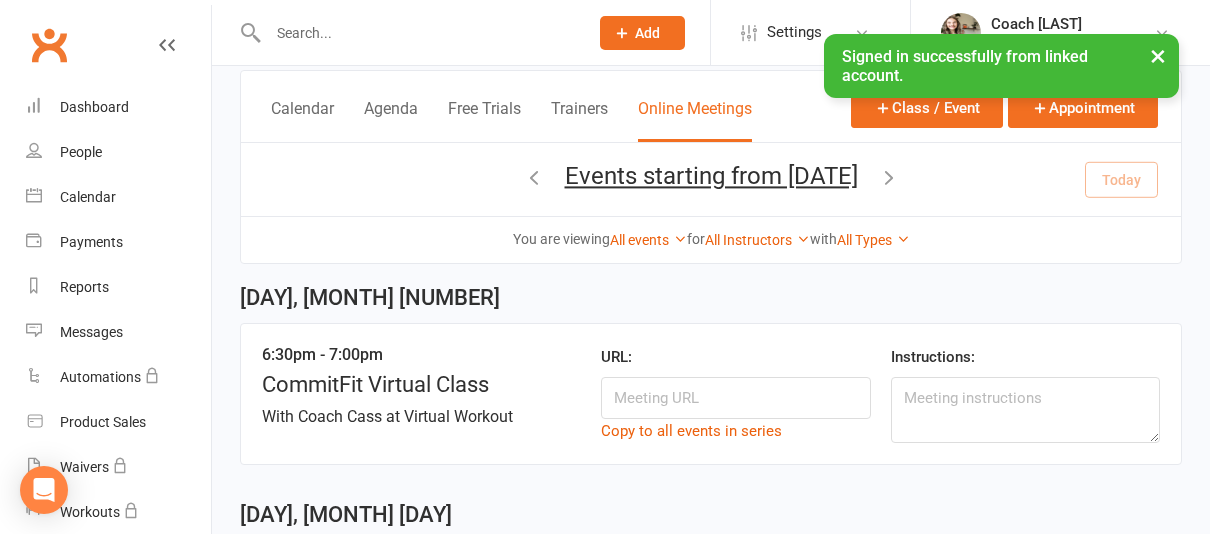 scroll, scrollTop: 118, scrollLeft: 0, axis: vertical 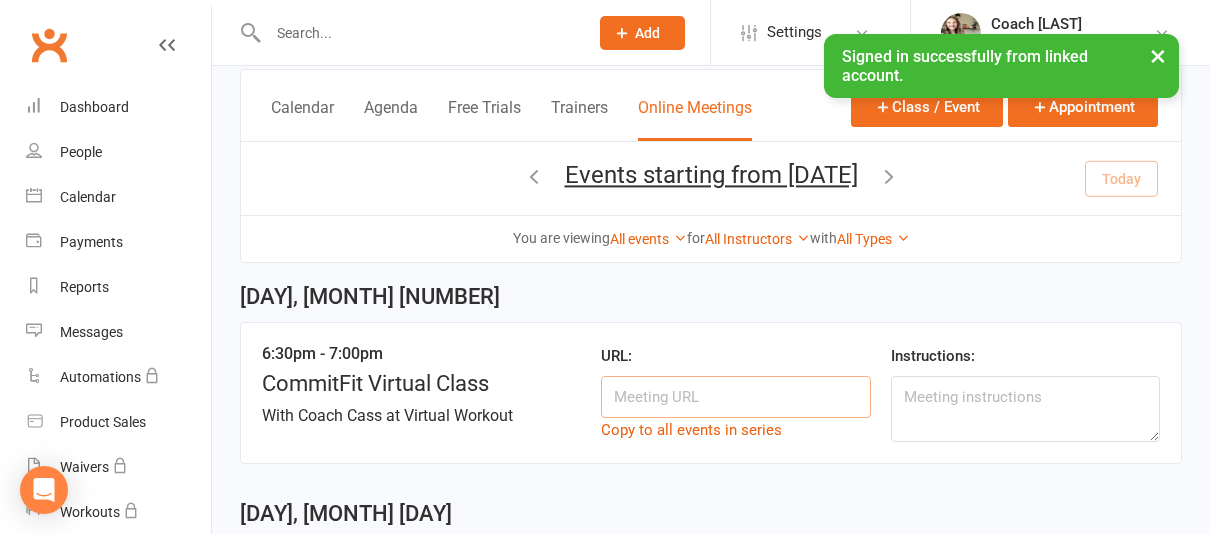 click at bounding box center (735, 397) 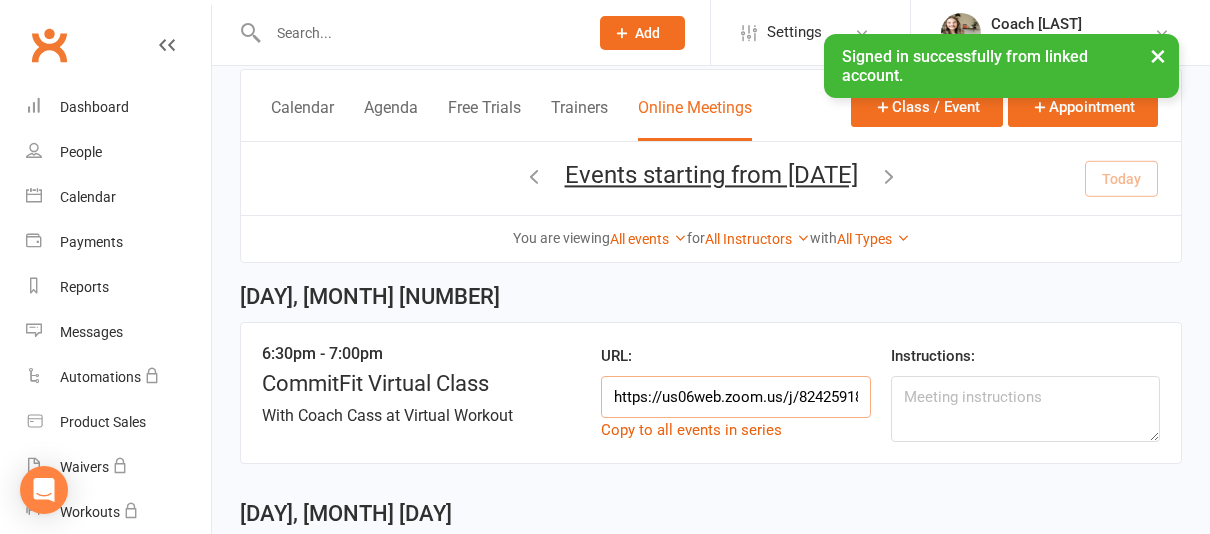 scroll, scrollTop: 0, scrollLeft: 357, axis: horizontal 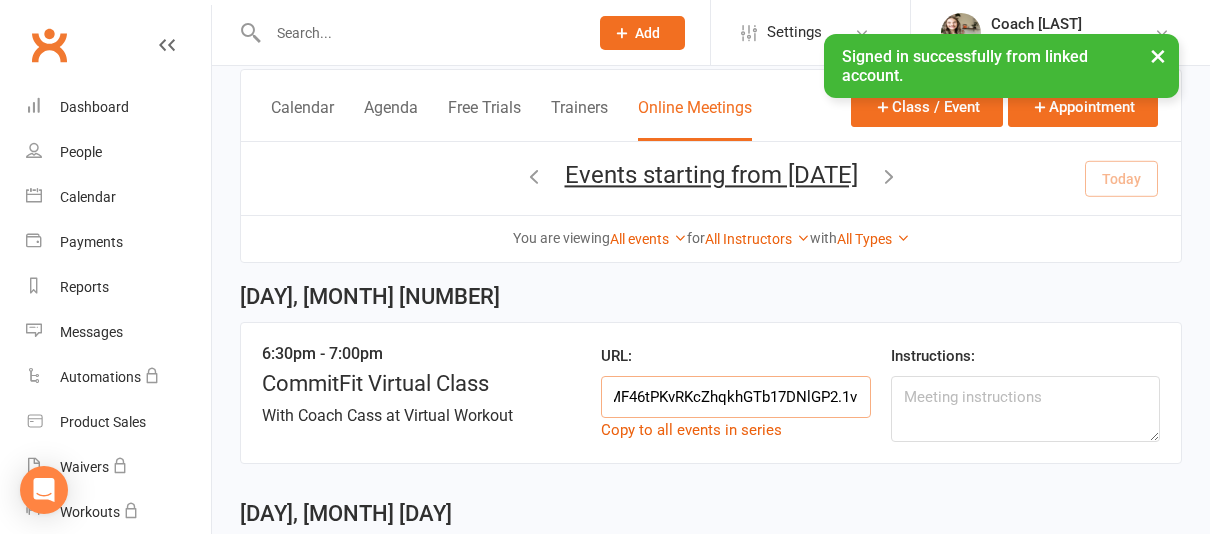 type on "https://us06web.zoom.us/j/82425918739?pwd=JnkMF46tPKvRKcZhqkhGTb17DNlGP2.1v" 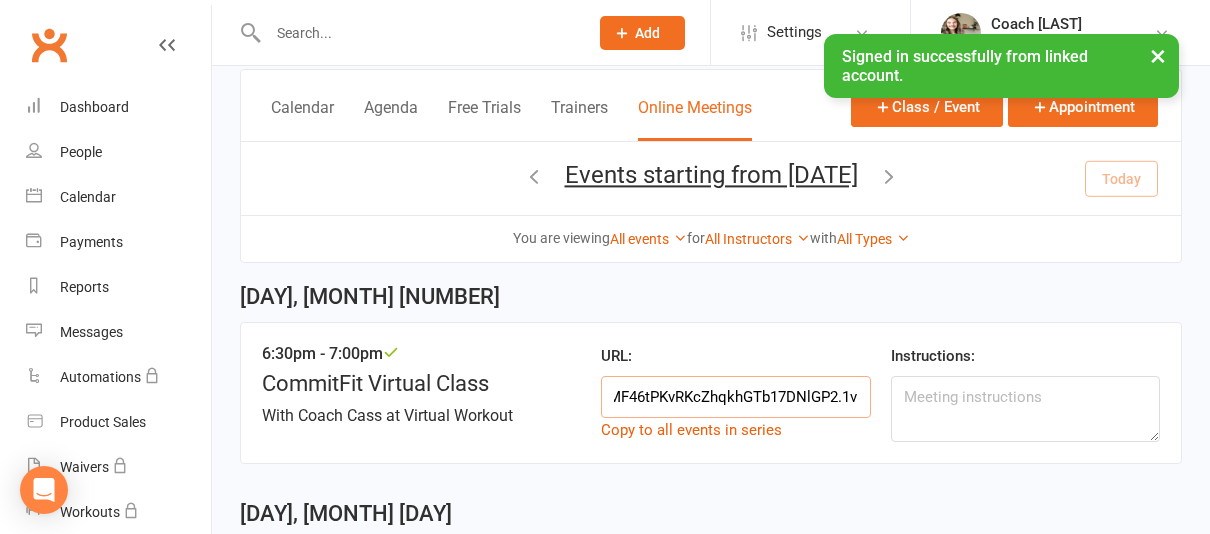 scroll, scrollTop: 0, scrollLeft: 0, axis: both 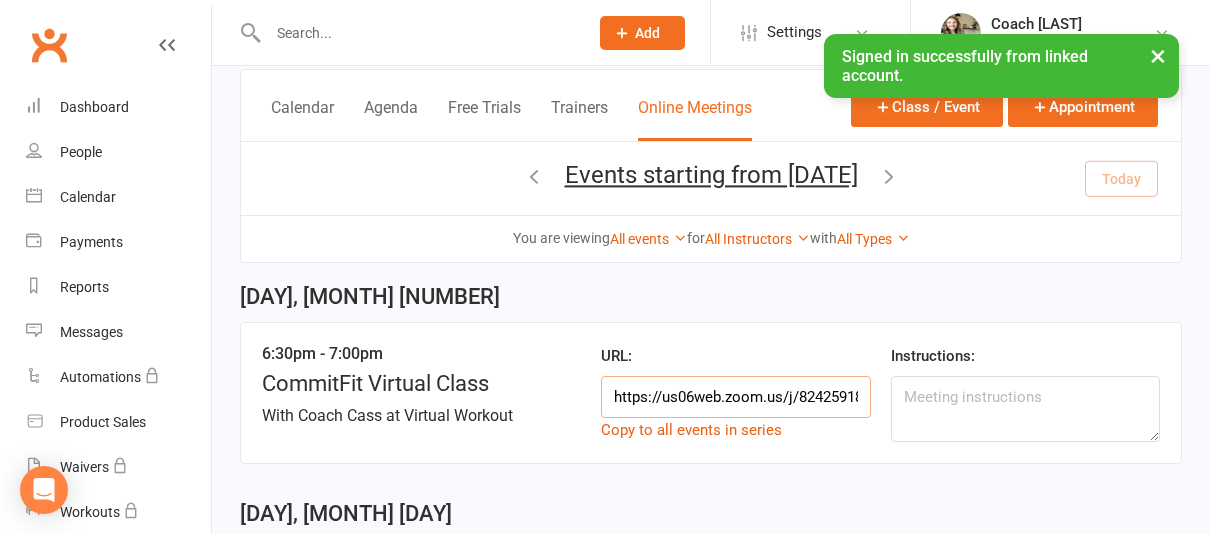 click on "https://us06web.zoom.us/j/82425918739?pwd=JnkMF46tPKvRKcZhqkhGTb17DNlGP2.1v" at bounding box center (735, 397) 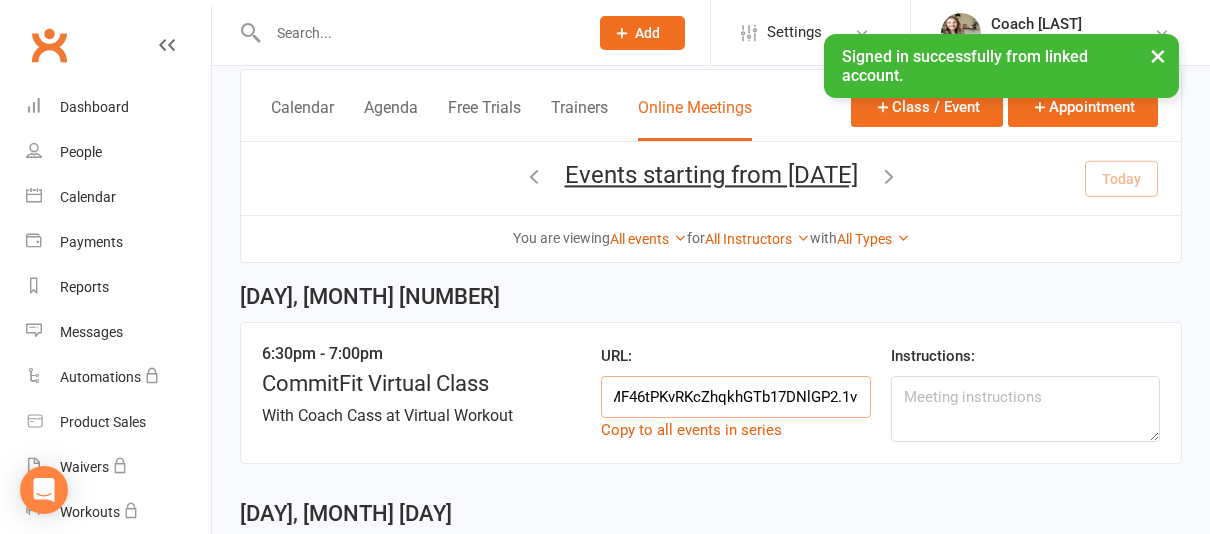 drag, startPoint x: 612, startPoint y: 398, endPoint x: 1072, endPoint y: 432, distance: 461.25482 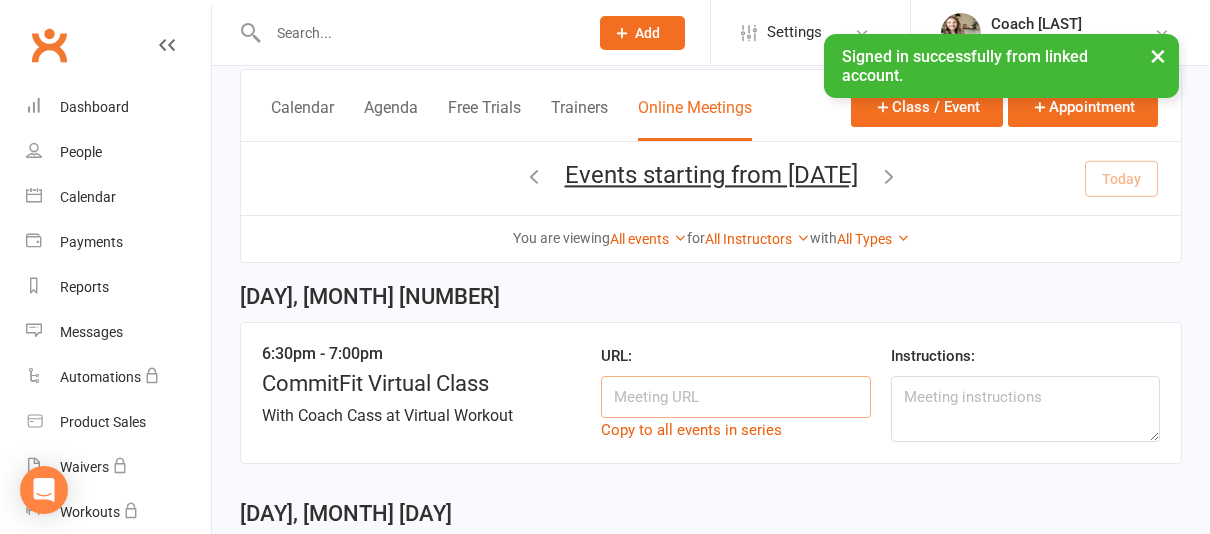 scroll, scrollTop: 0, scrollLeft: 0, axis: both 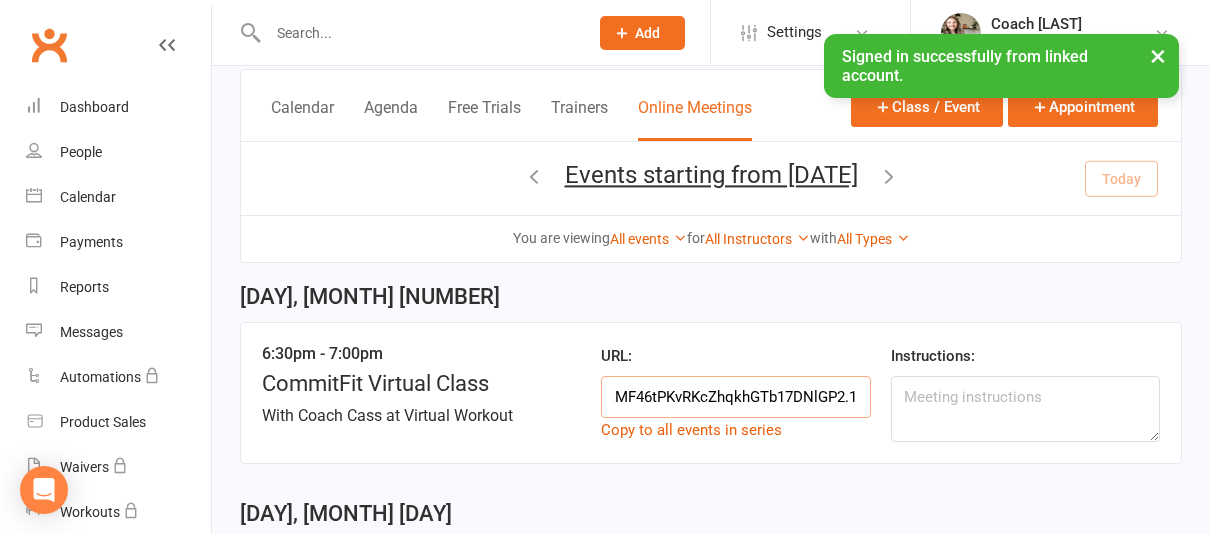 type on "https://us06web.zoom.us/j/82425918739?pwd=JnkMF46tPKvRKcZhqkhGTb17DNlGP2.1" 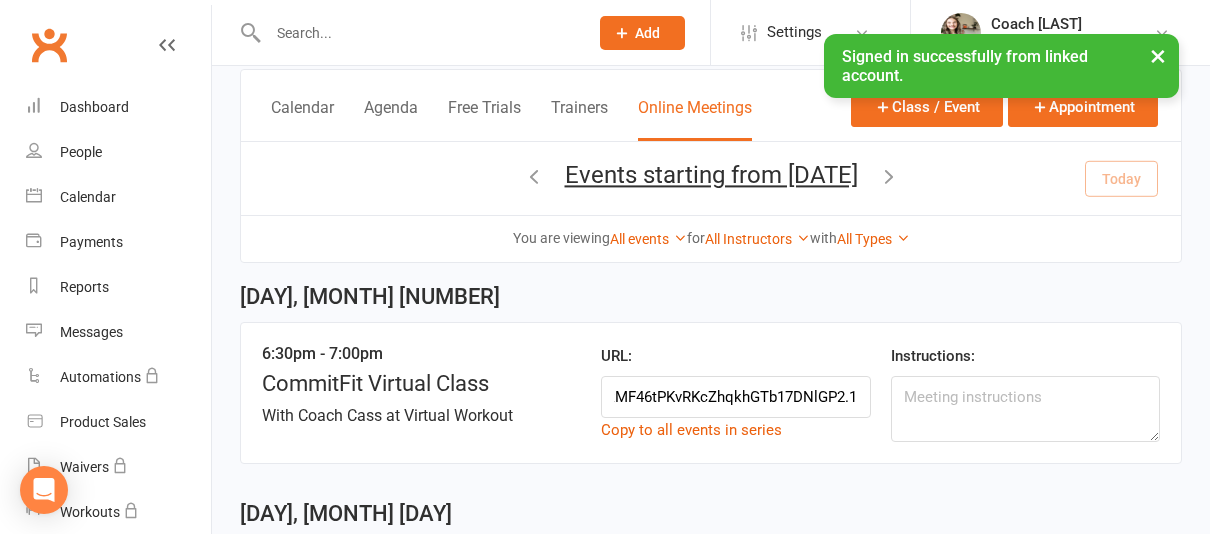 click on "[TIME] - [TIME] CommitFit Virtual Class With Coach [LAST] at Virtual Workout URL: Copy to all events in series Instructions:" at bounding box center [711, 393] 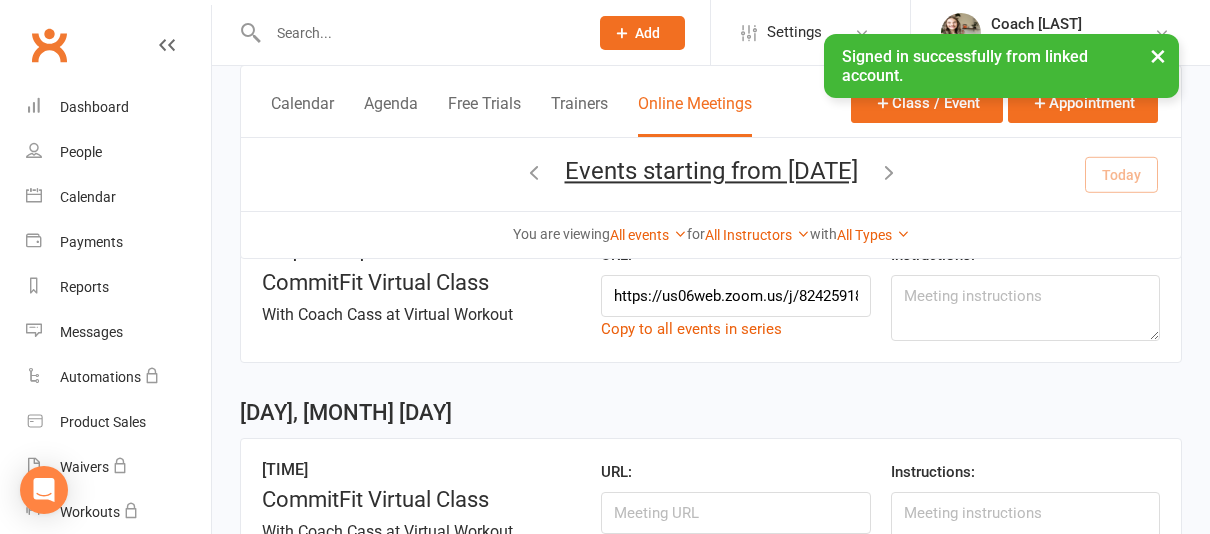 scroll, scrollTop: 230, scrollLeft: 0, axis: vertical 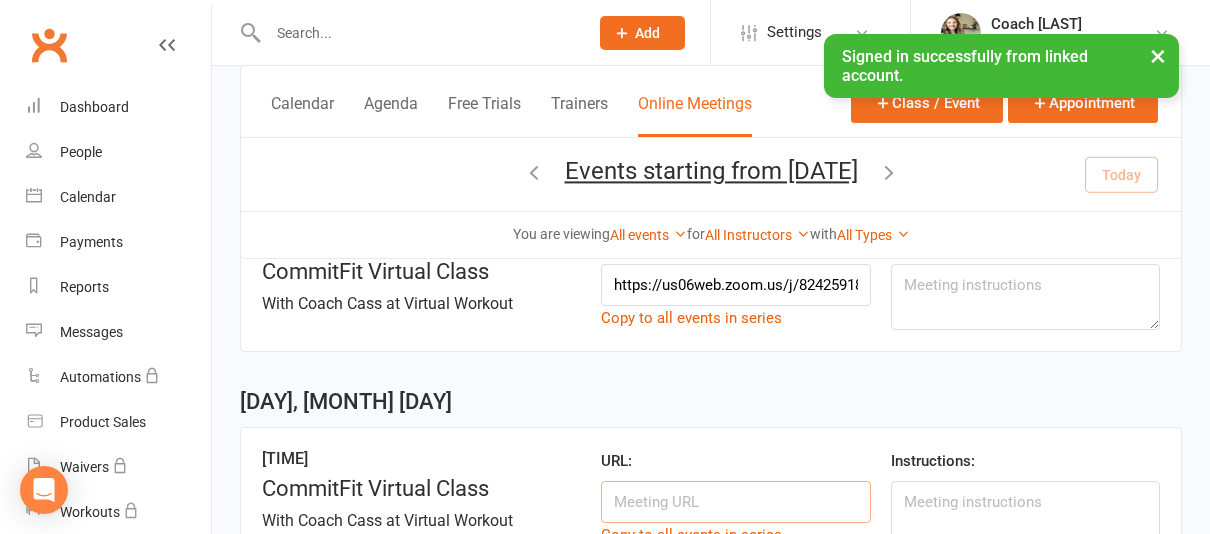 click at bounding box center [735, 502] 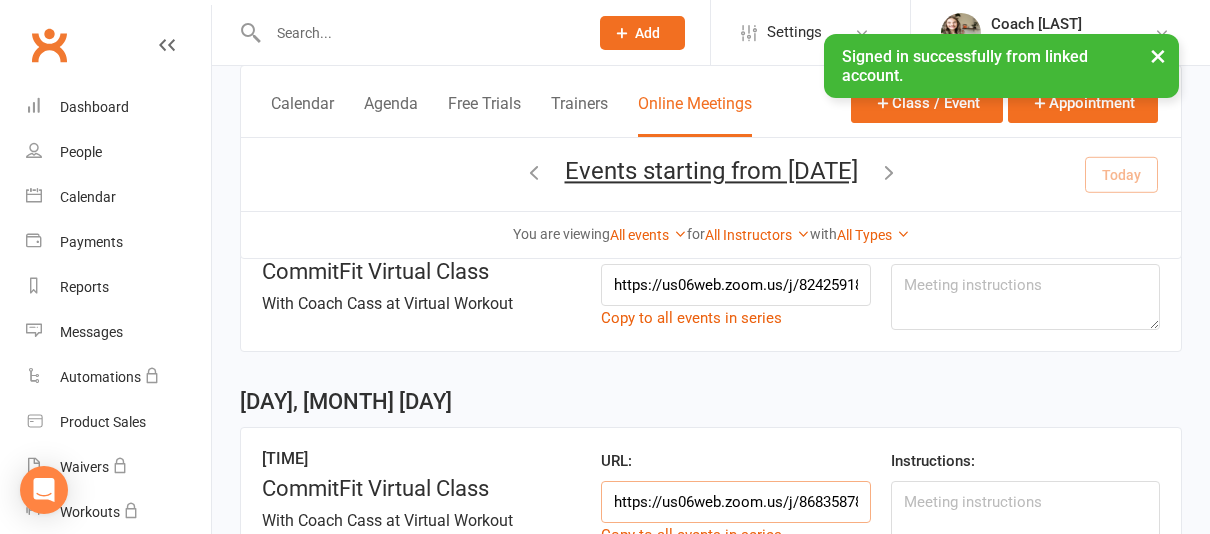 scroll, scrollTop: 0, scrollLeft: 353, axis: horizontal 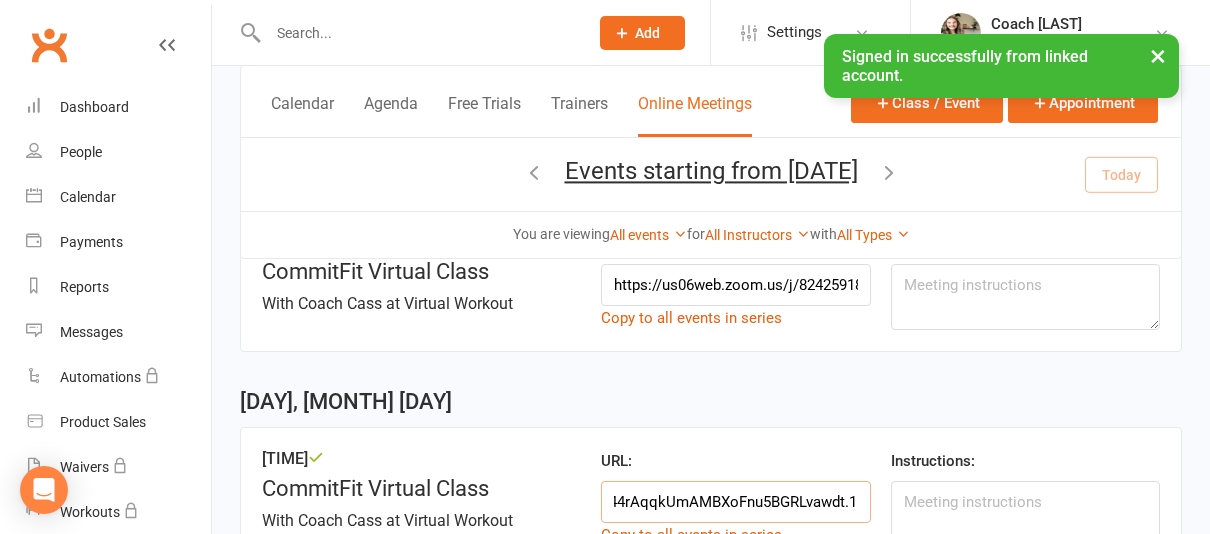 type on "https://us06web.zoom.us/j/86835878004?pwd=fLB44rAqqkUmAMBXoFnu5BGRLvawdt.1" 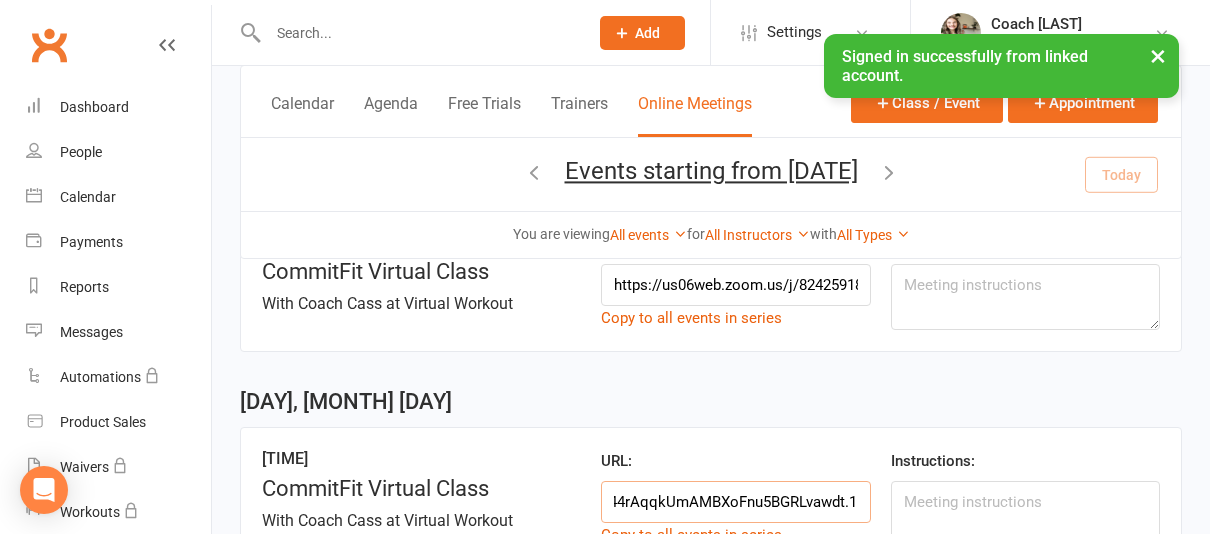 scroll, scrollTop: 0, scrollLeft: 0, axis: both 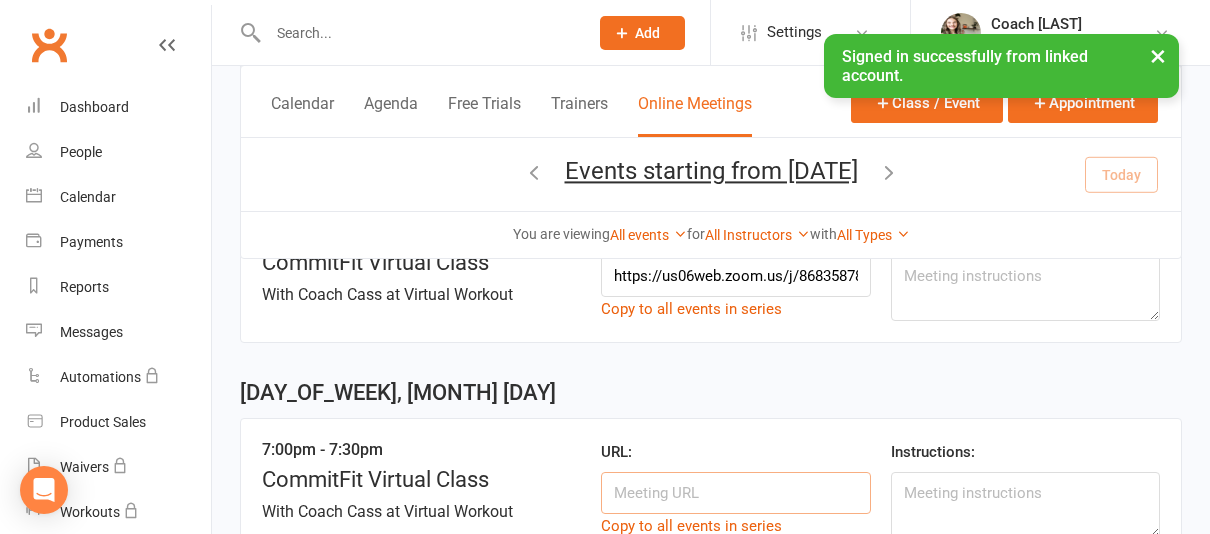 click at bounding box center (735, 493) 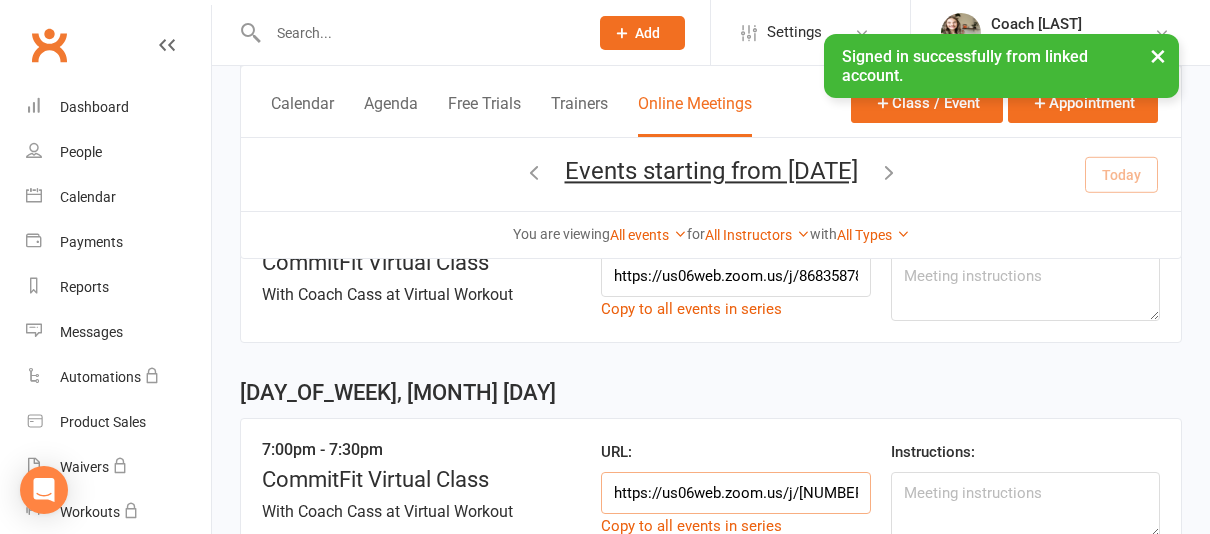 scroll, scrollTop: 0, scrollLeft: 345, axis: horizontal 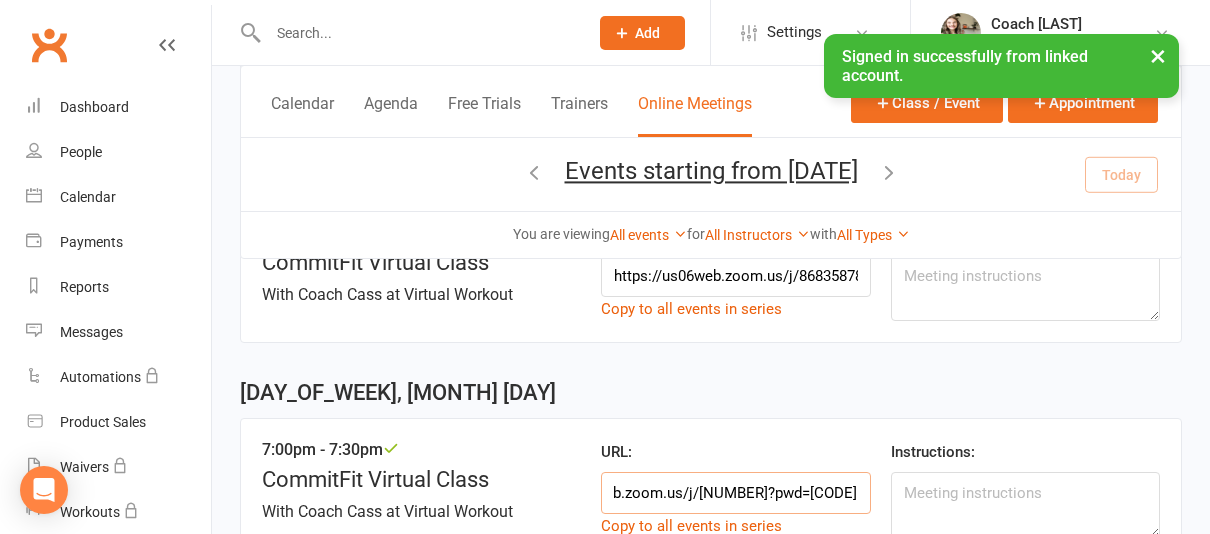 type on "https://us06web.zoom.us/j/[NUMBER]?pwd=[CODE]" 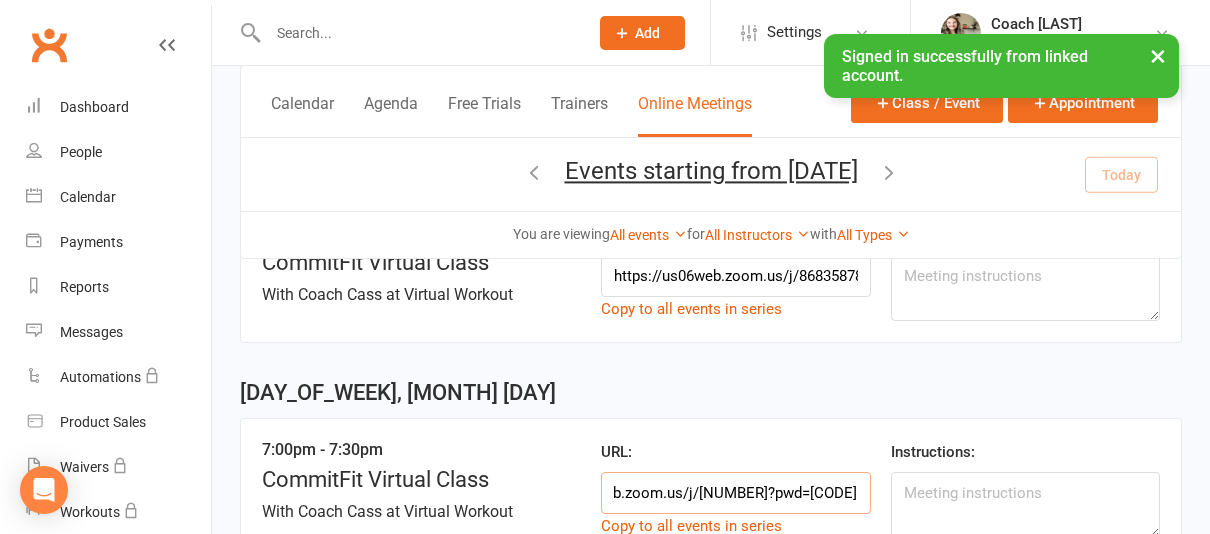 scroll, scrollTop: 0, scrollLeft: 0, axis: both 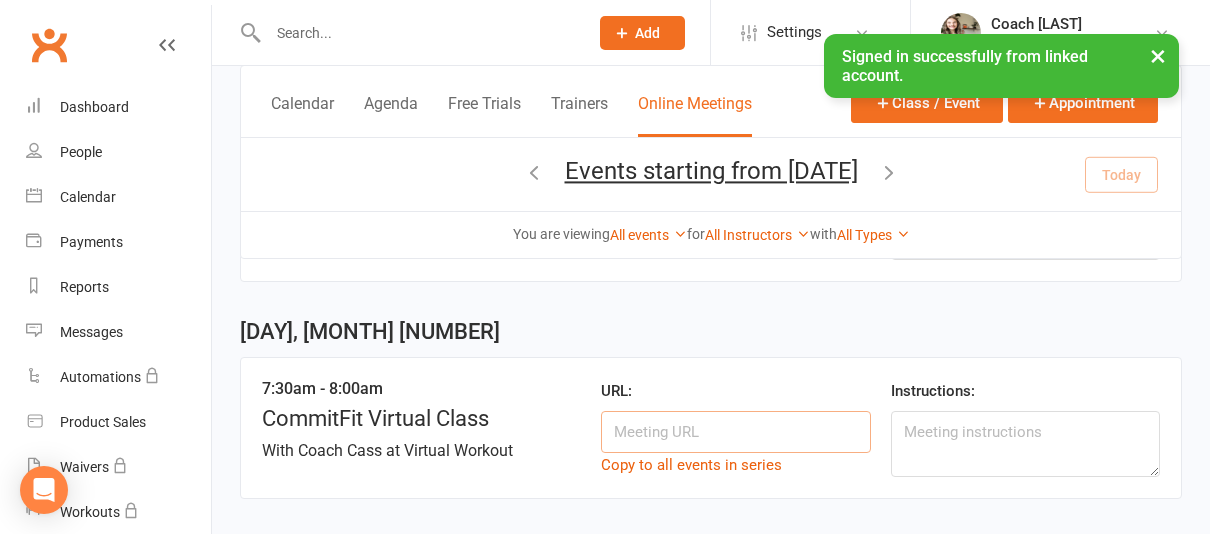click at bounding box center [735, 432] 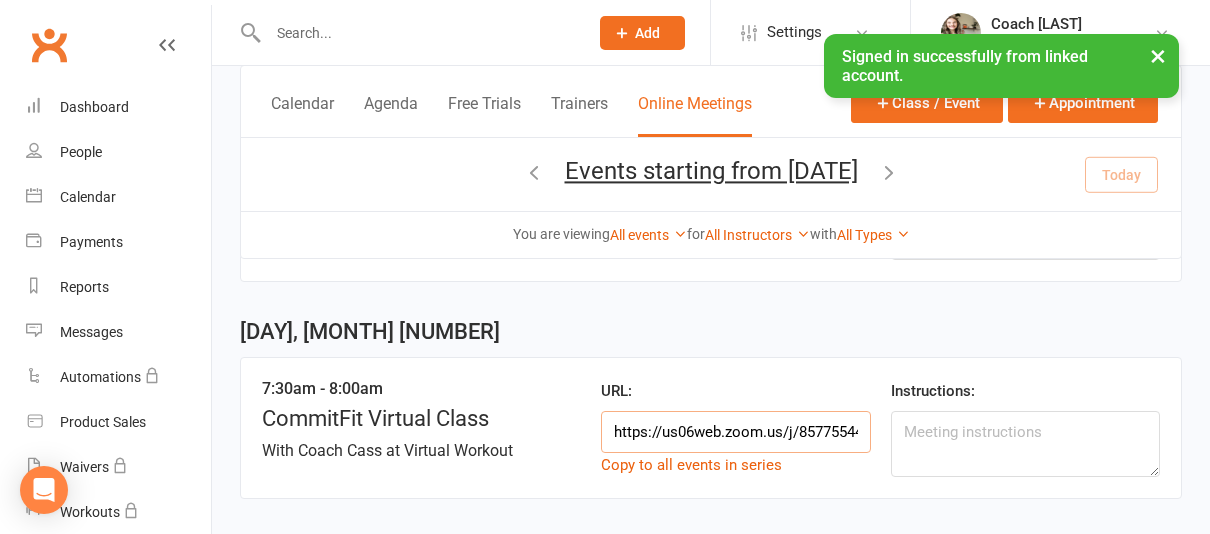 scroll, scrollTop: 0, scrollLeft: 347, axis: horizontal 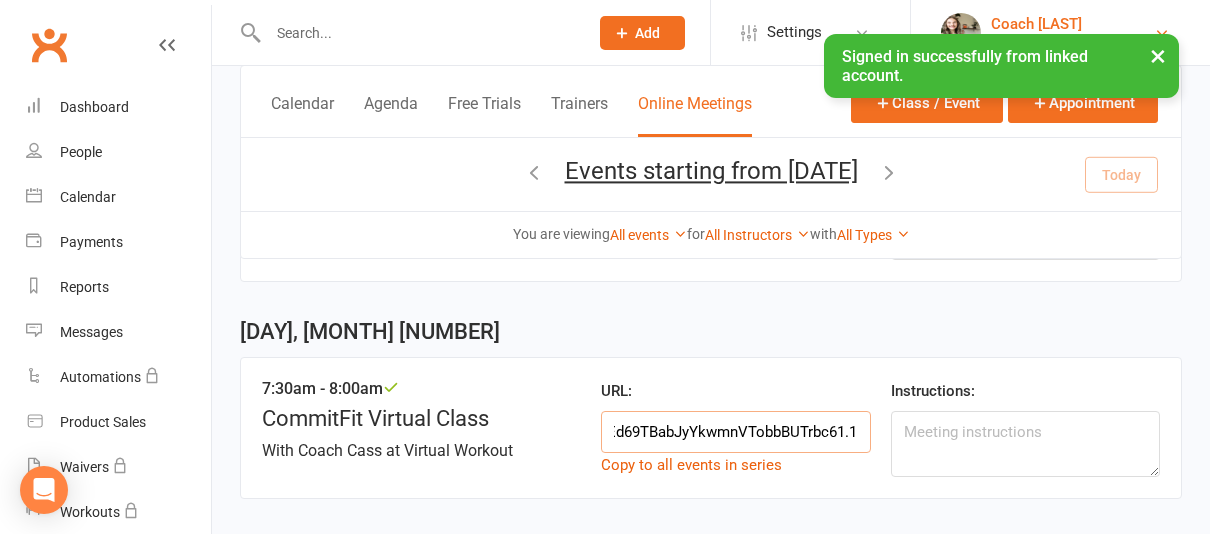 type on "https://us06web.zoom.us/j/85775544177?pwd=otEd69TBabJyYkwmnVTobbBUTrbc61.1" 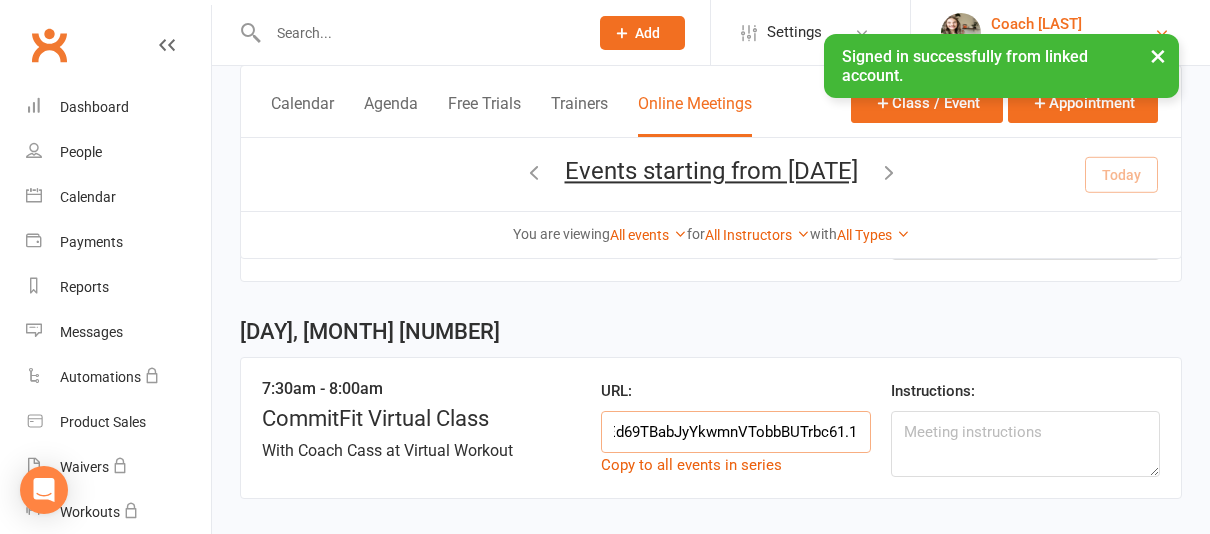 scroll, scrollTop: 0, scrollLeft: 0, axis: both 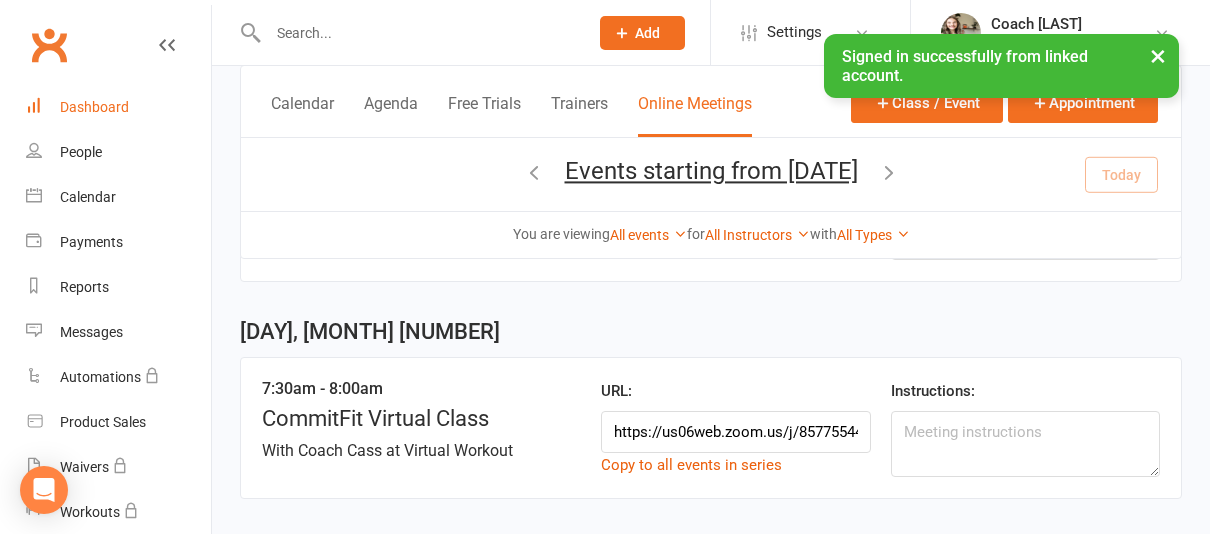 click on "Dashboard" at bounding box center [94, 107] 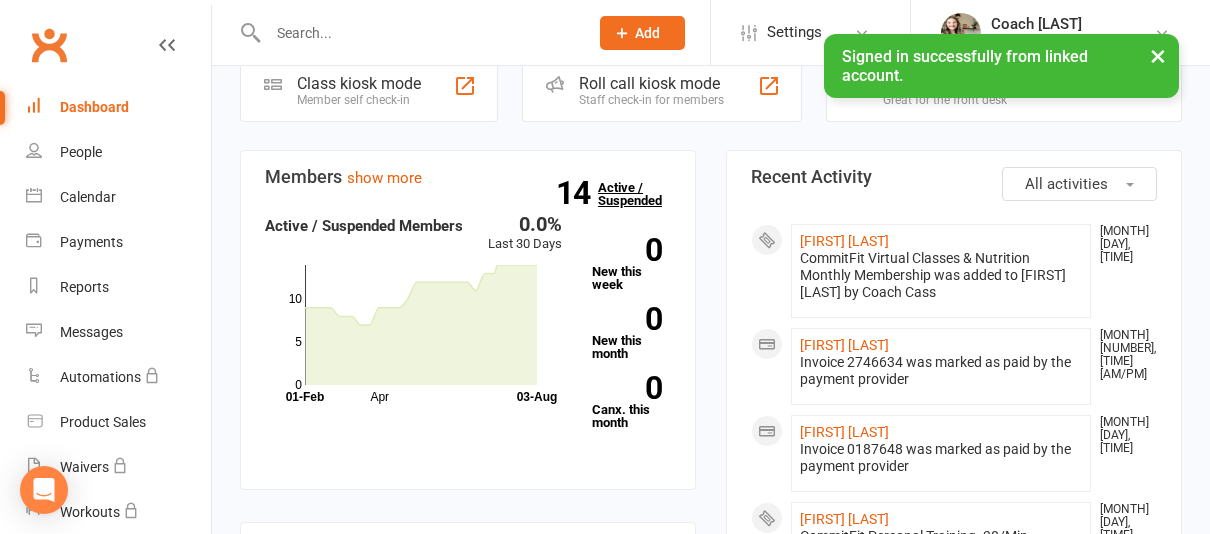 scroll, scrollTop: 168, scrollLeft: 0, axis: vertical 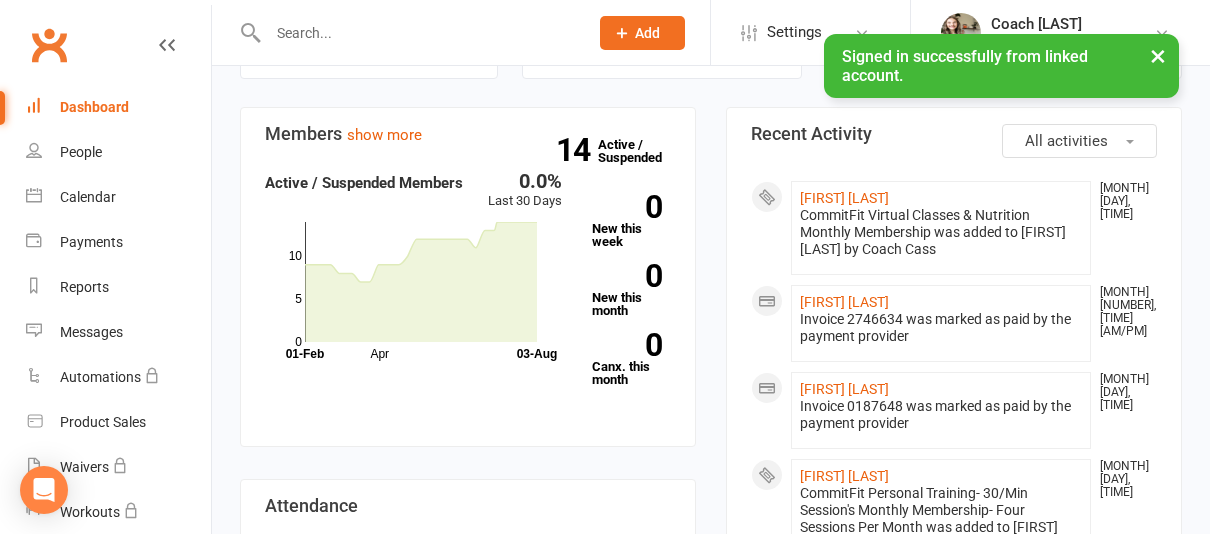 click on "Dashboard" at bounding box center [94, 107] 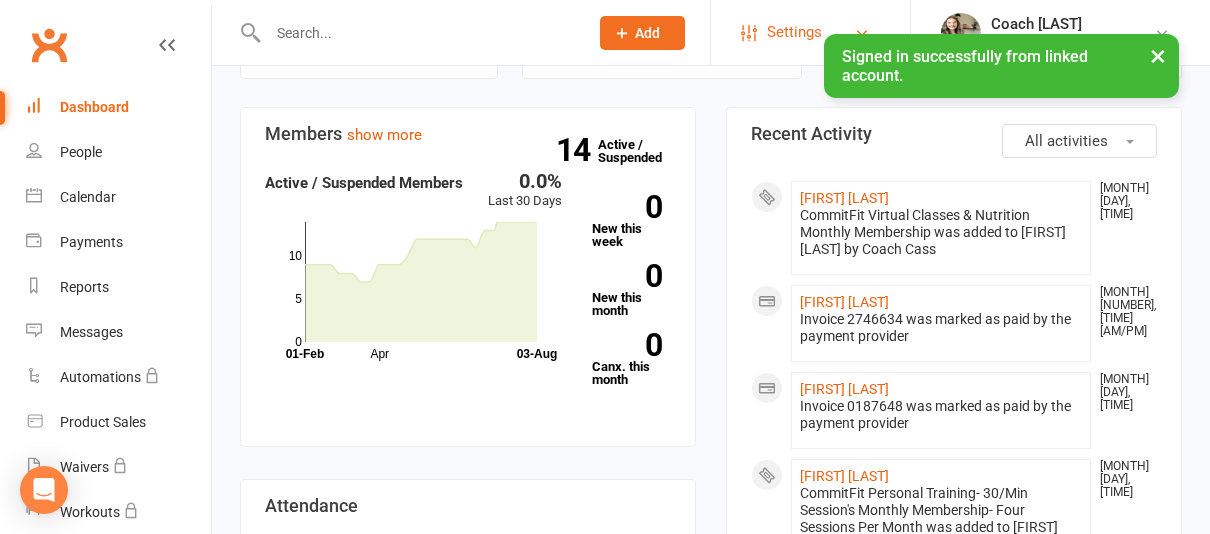 click on "Settings" at bounding box center (794, 32) 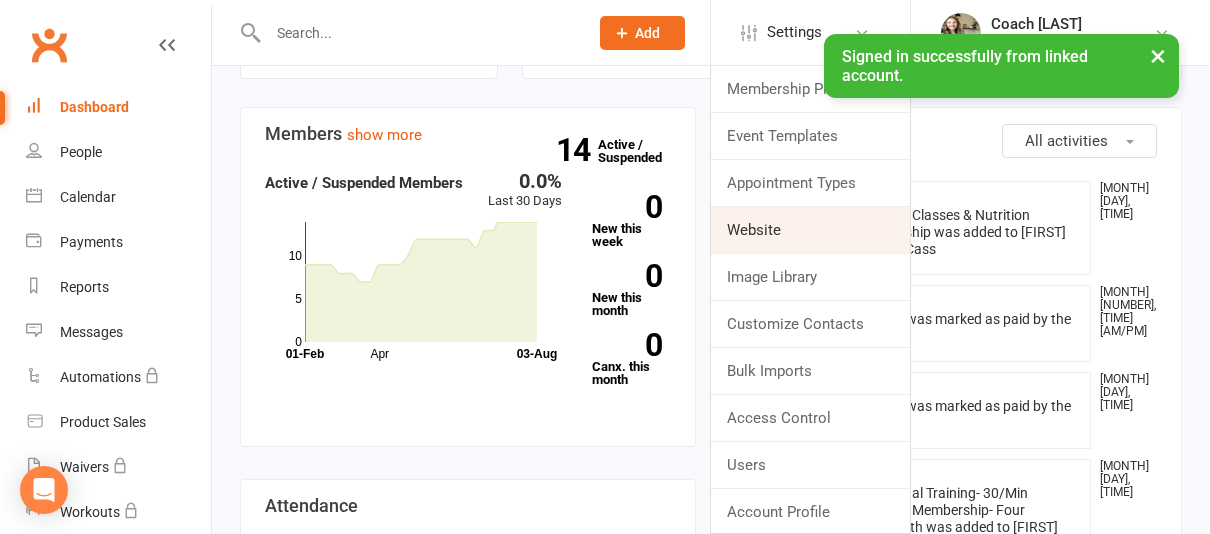 click on "Website" at bounding box center (810, 230) 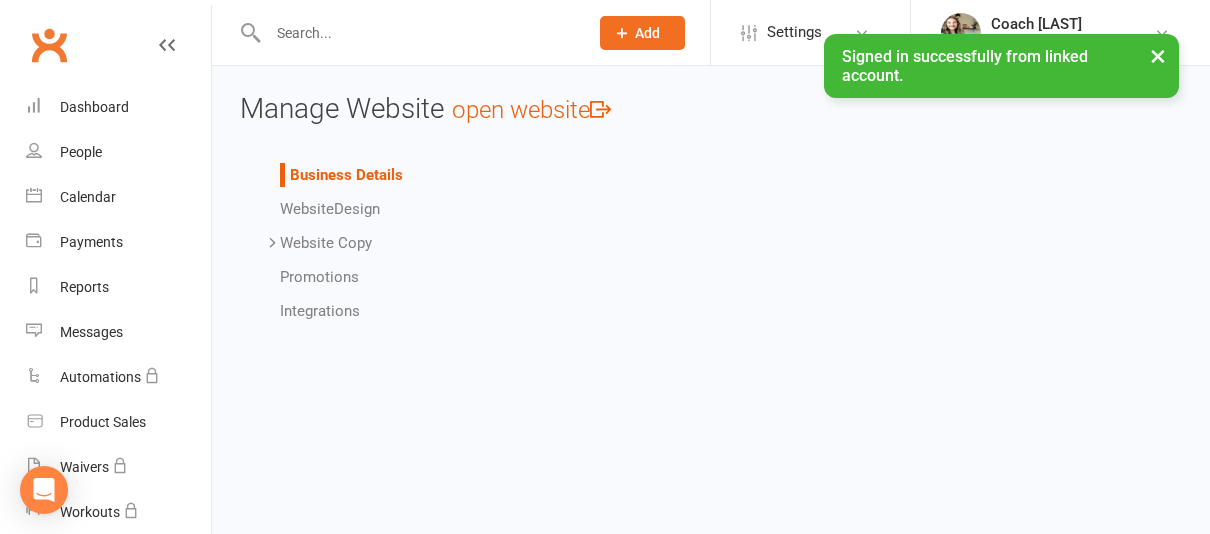 scroll, scrollTop: 0, scrollLeft: 0, axis: both 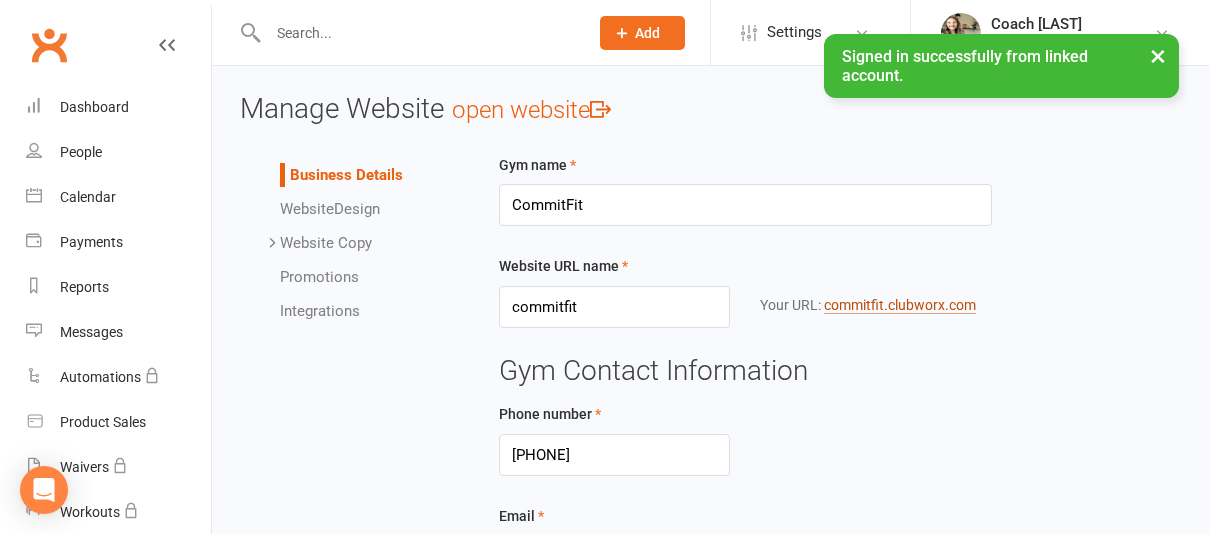 click on "commitfit .clubworx.com" at bounding box center [900, 305] 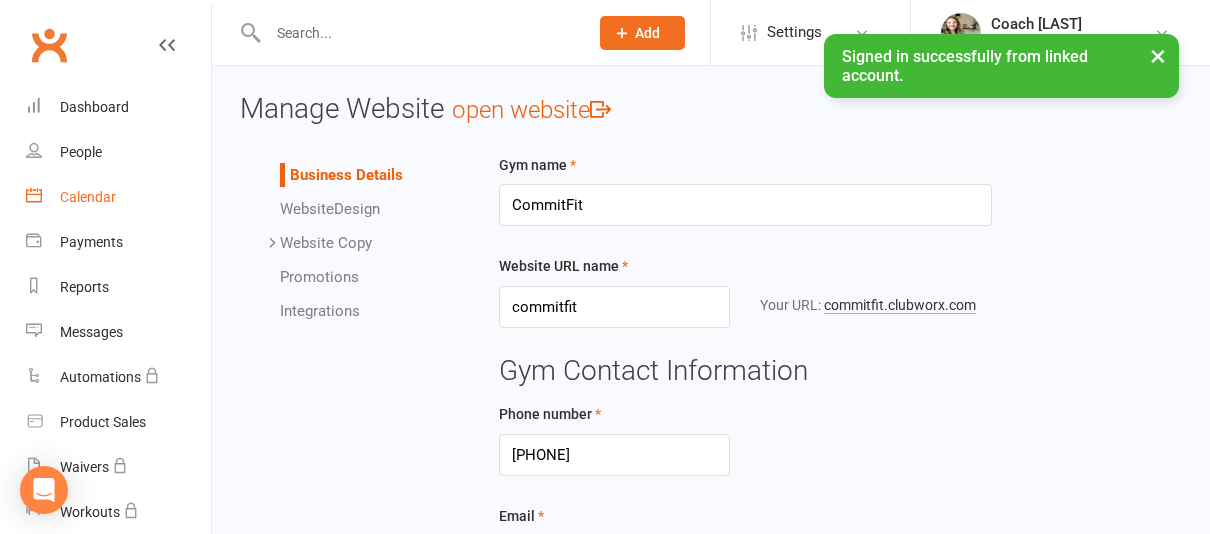 click on "Calendar" at bounding box center (88, 197) 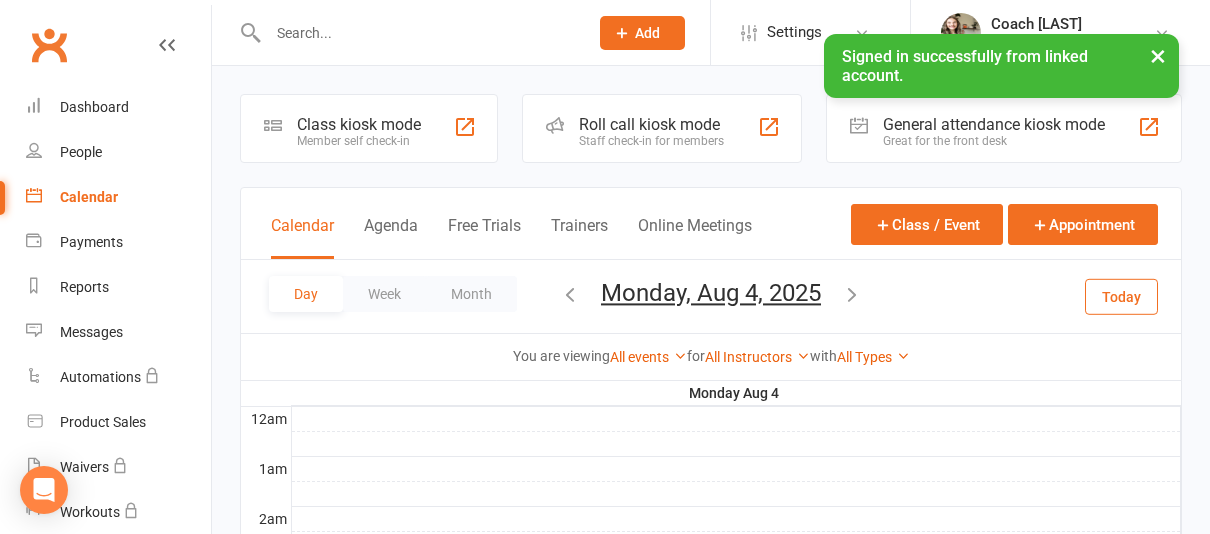 scroll, scrollTop: 72, scrollLeft: 0, axis: vertical 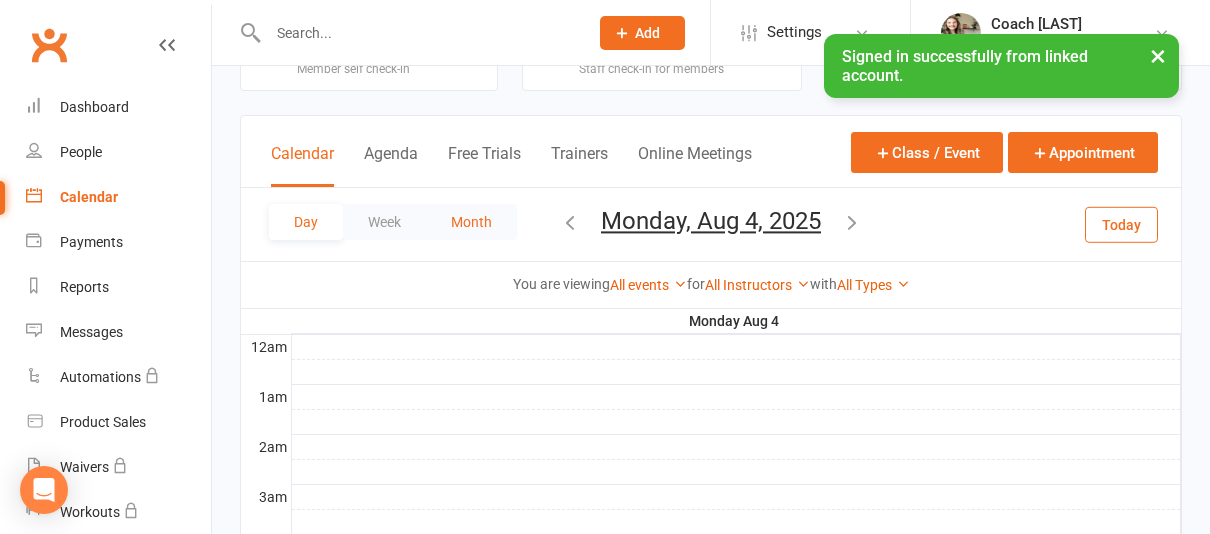 click on "Month" at bounding box center [471, 222] 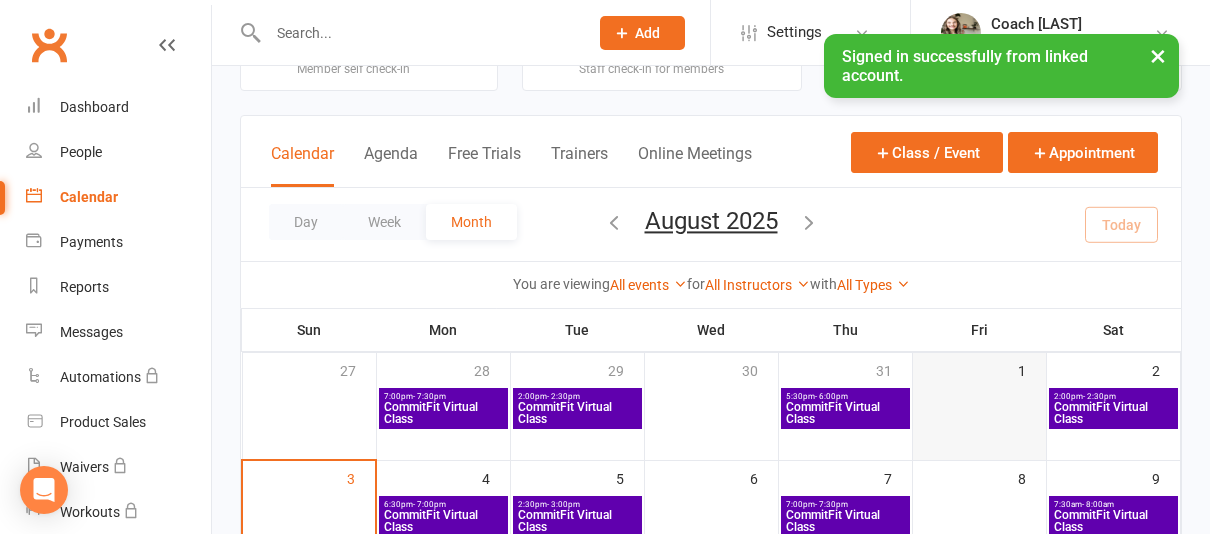 scroll, scrollTop: 135, scrollLeft: 0, axis: vertical 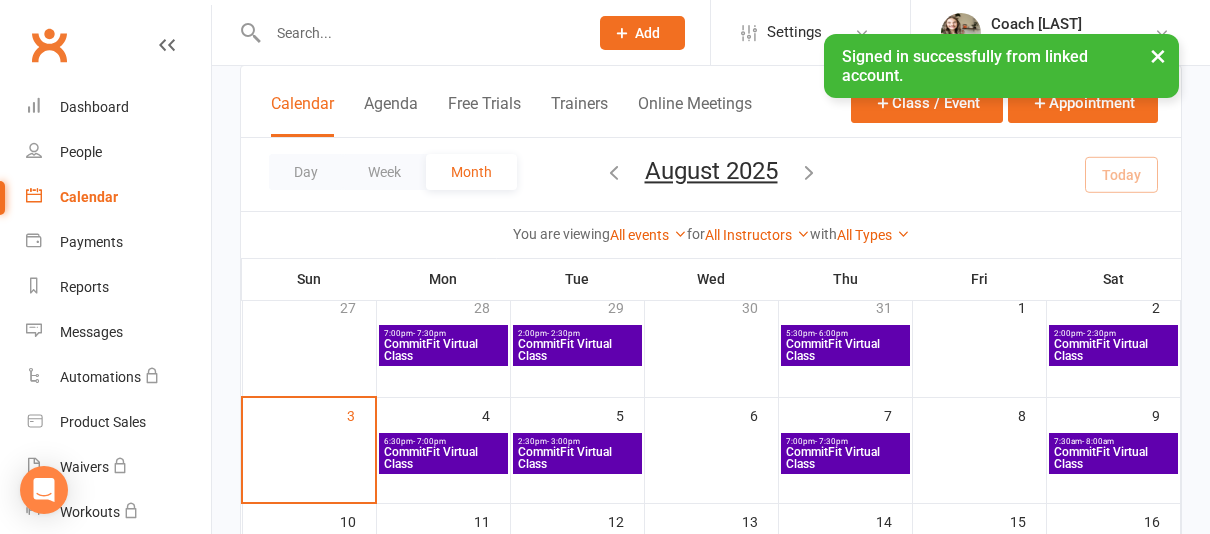 click on "CommitFit Virtual Class" at bounding box center (1114, 458) 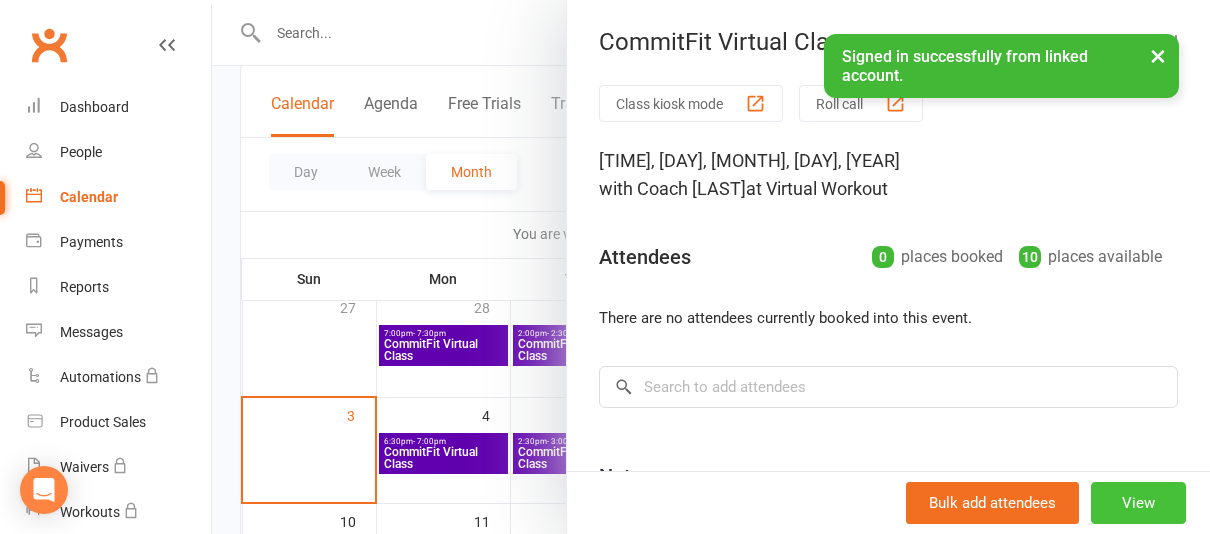 click on "View" at bounding box center (1138, 503) 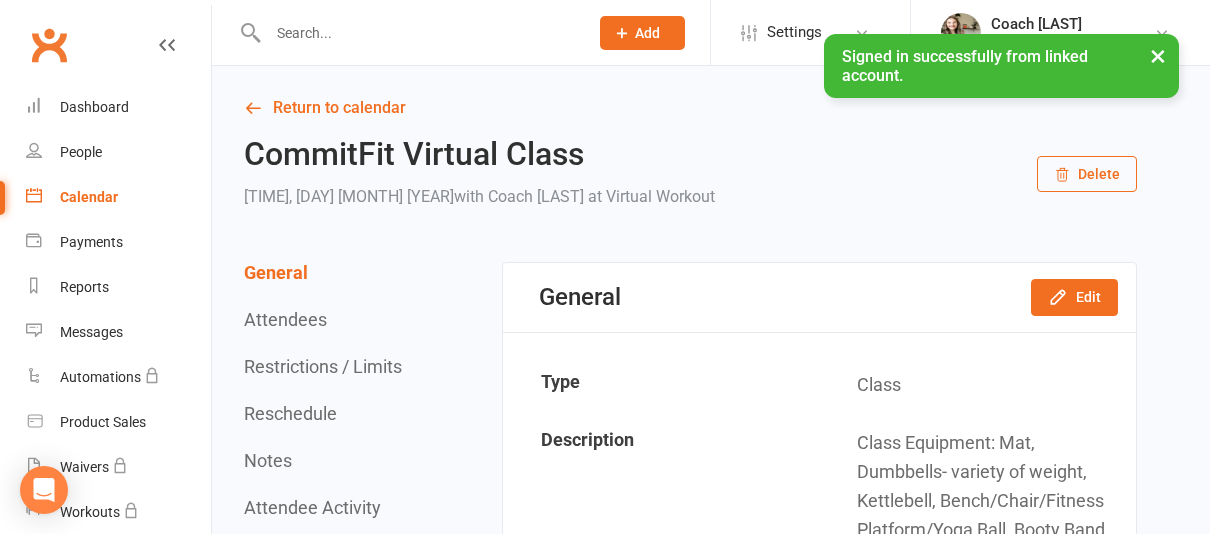 scroll, scrollTop: 16, scrollLeft: 0, axis: vertical 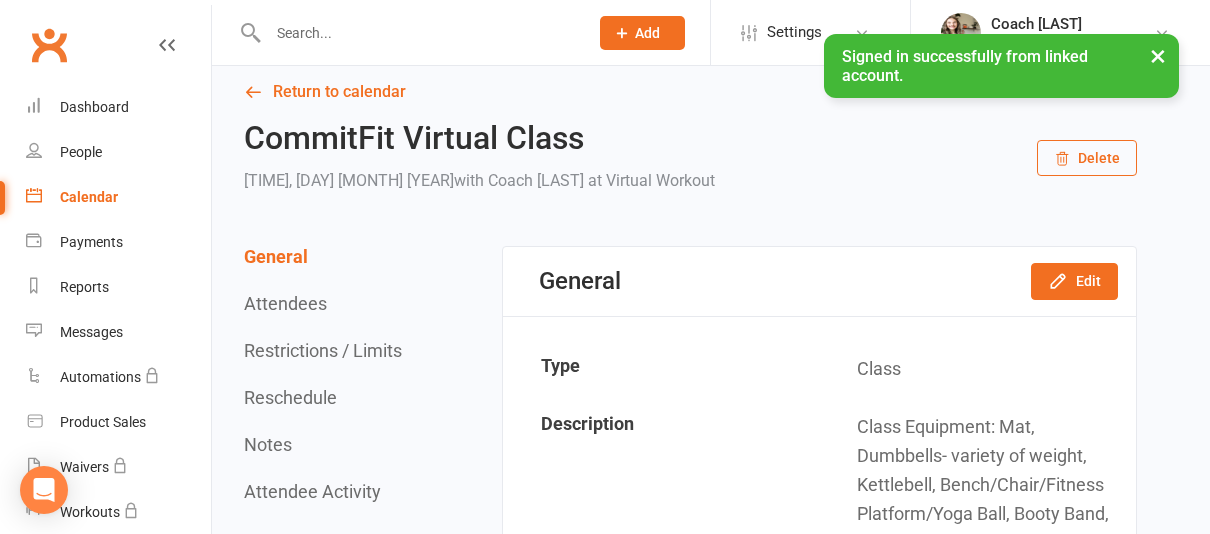 click on "General  Edit" at bounding box center [819, 281] 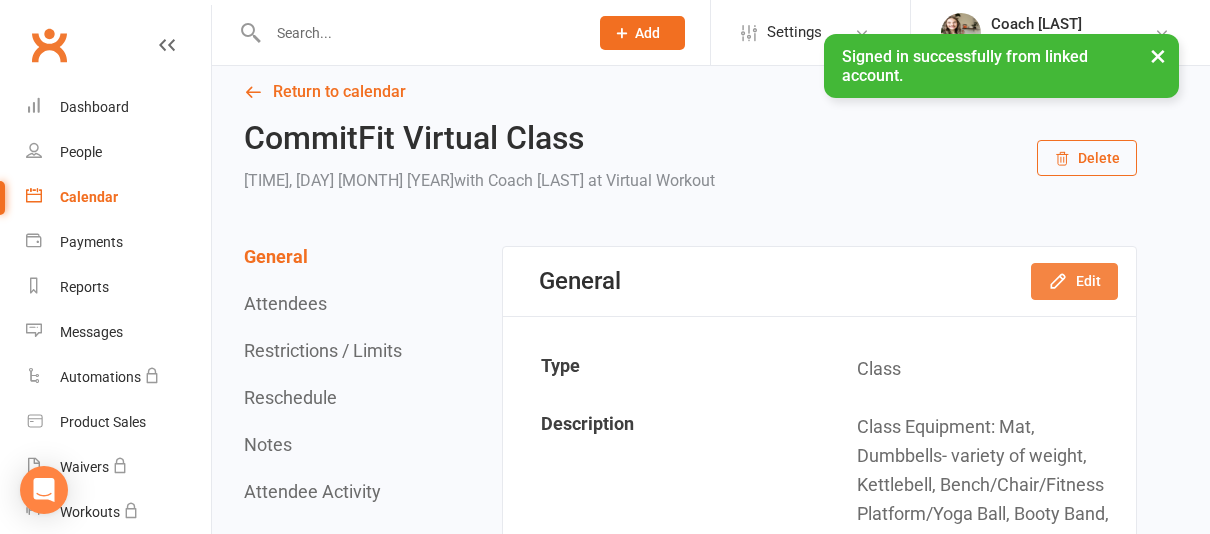 click 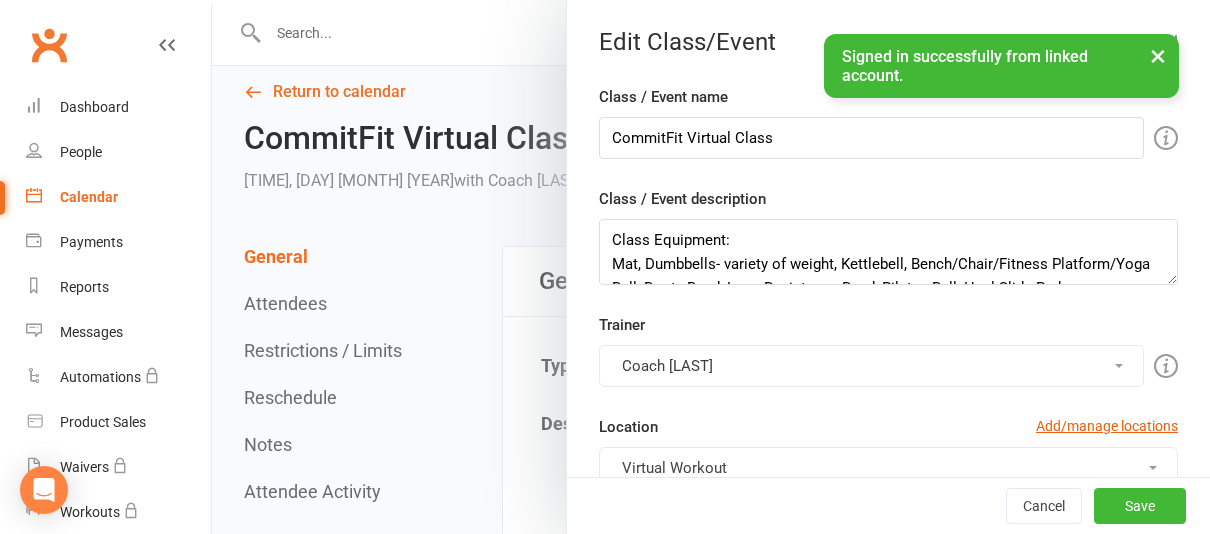 scroll, scrollTop: 24, scrollLeft: 0, axis: vertical 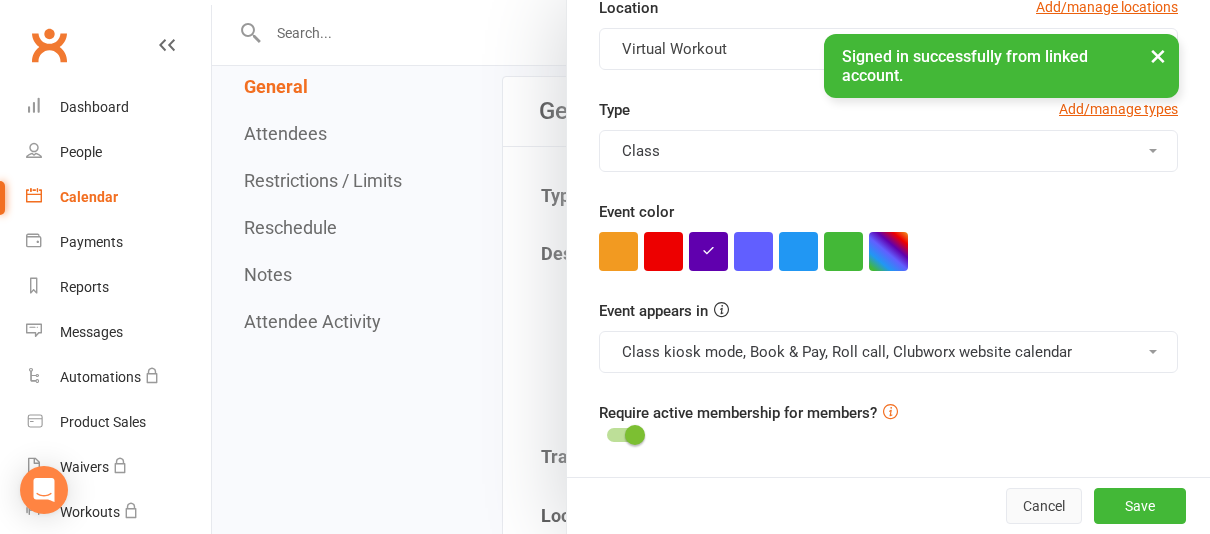 click on "Cancel" at bounding box center (1044, 506) 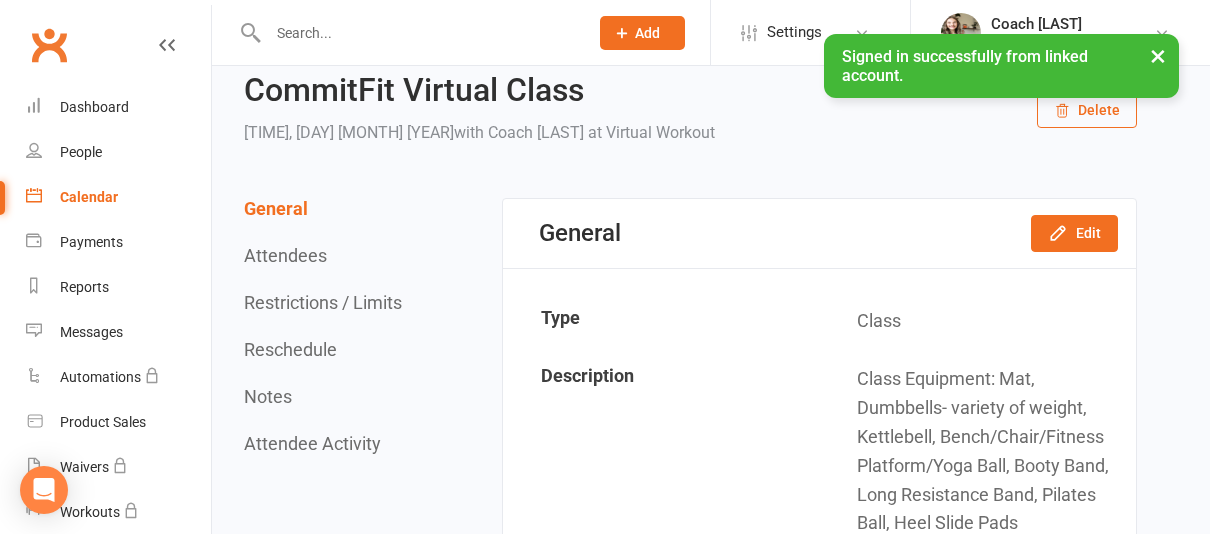 scroll, scrollTop: 0, scrollLeft: 0, axis: both 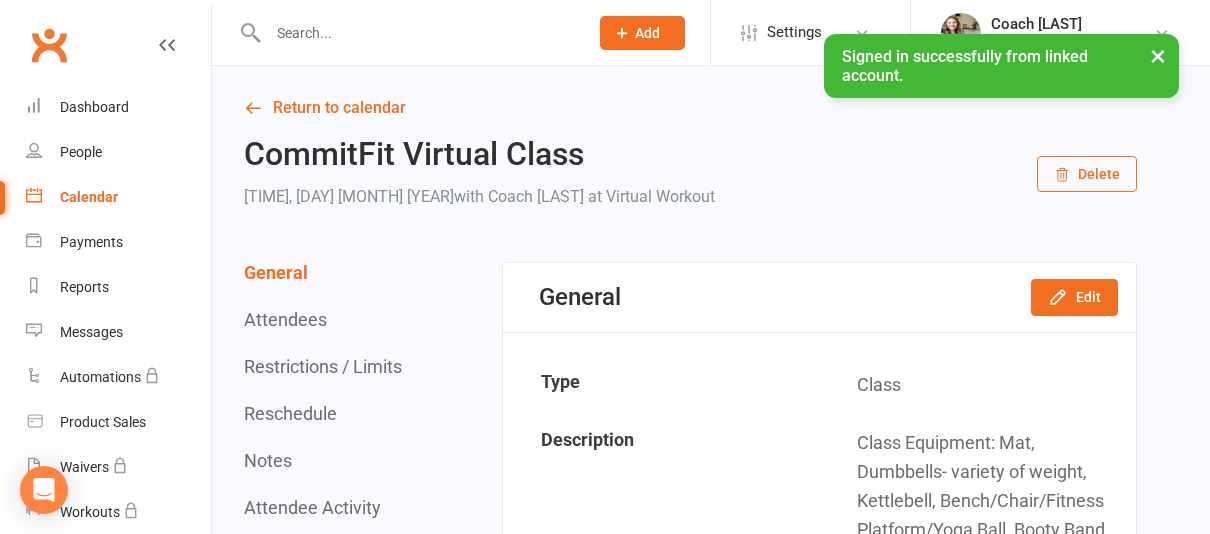 click on "Delete" at bounding box center (1087, 174) 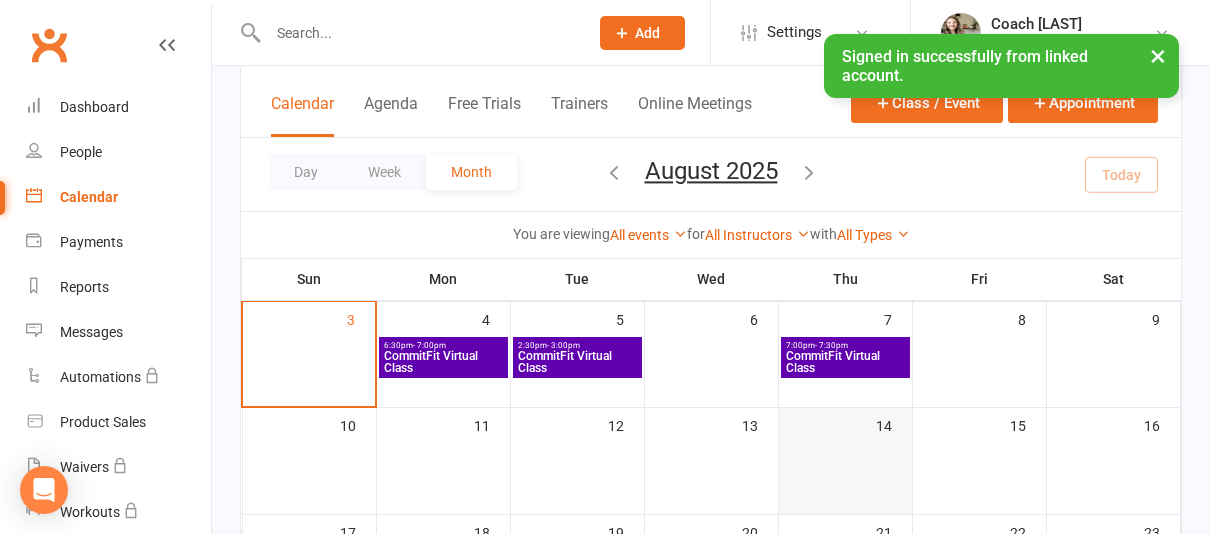 scroll, scrollTop: 230, scrollLeft: 0, axis: vertical 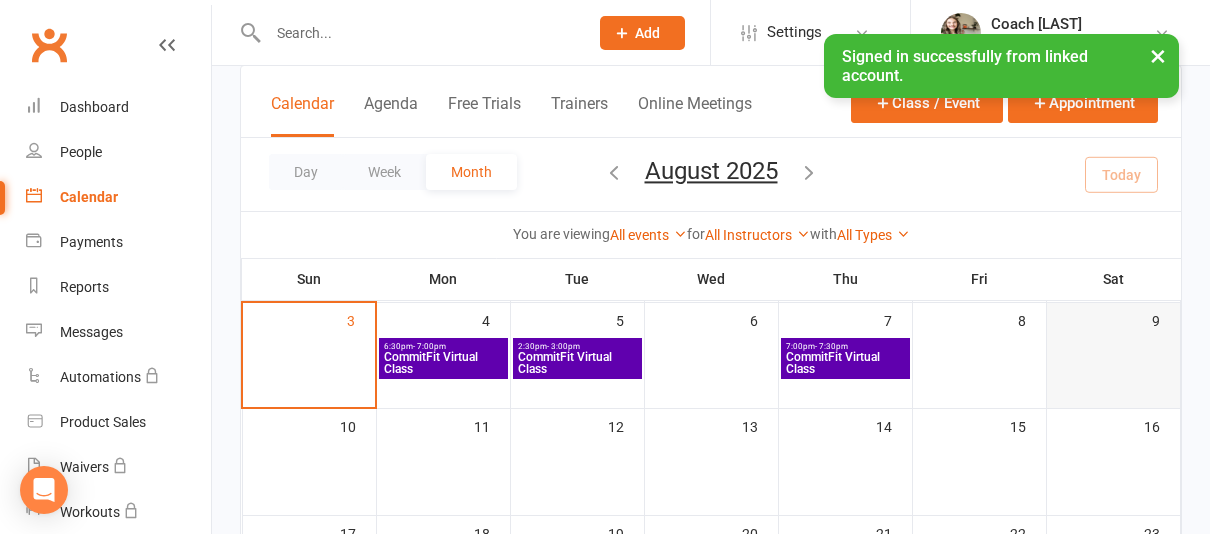 click at bounding box center (1114, 359) 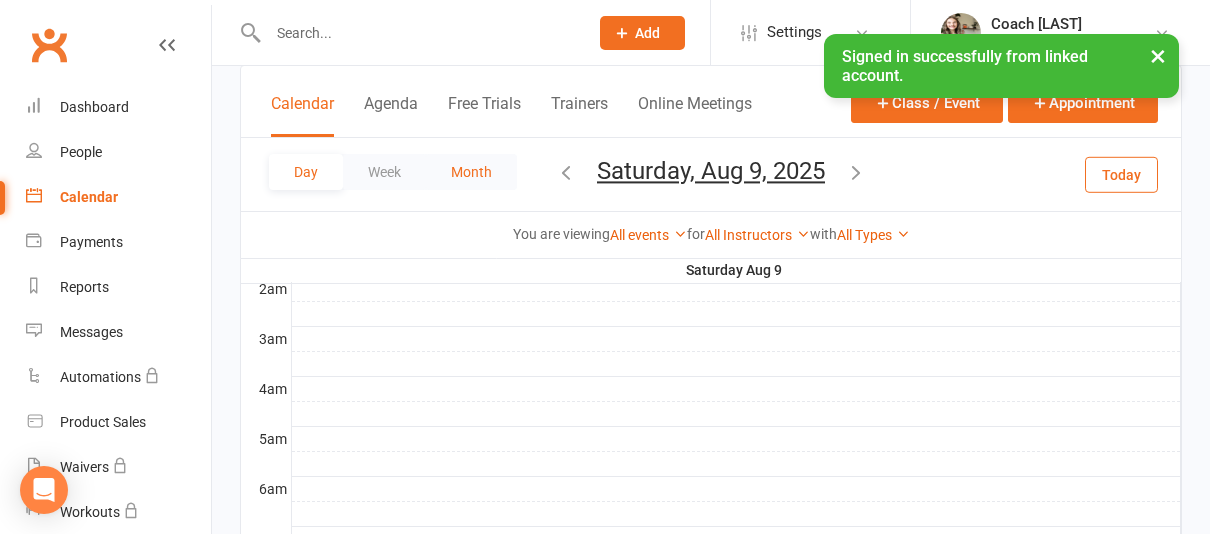click on "Month" at bounding box center [471, 172] 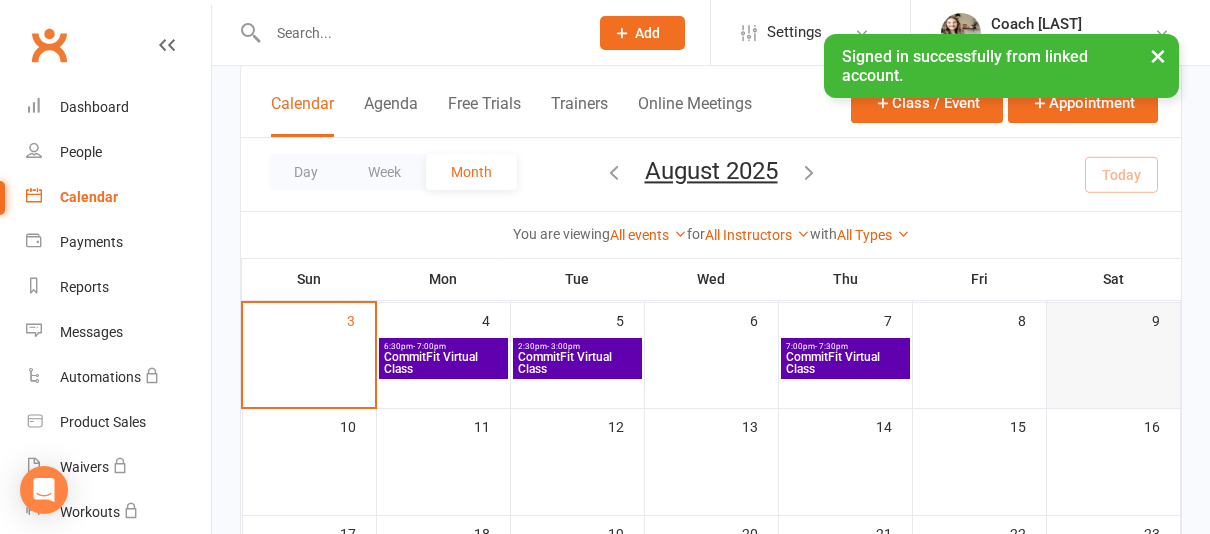 click at bounding box center [1114, 359] 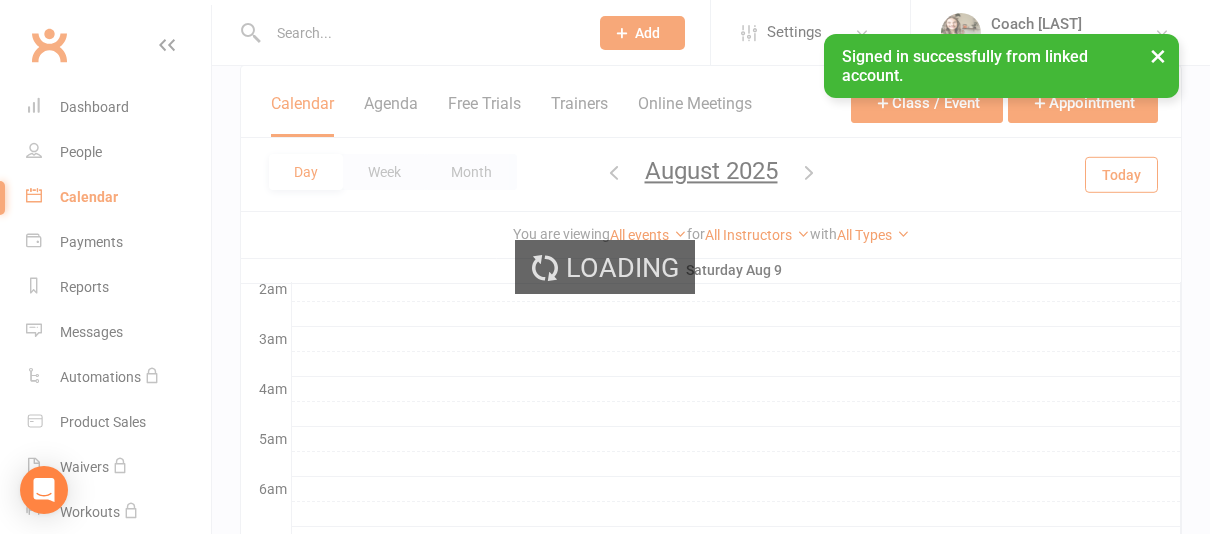 scroll, scrollTop: 0, scrollLeft: 0, axis: both 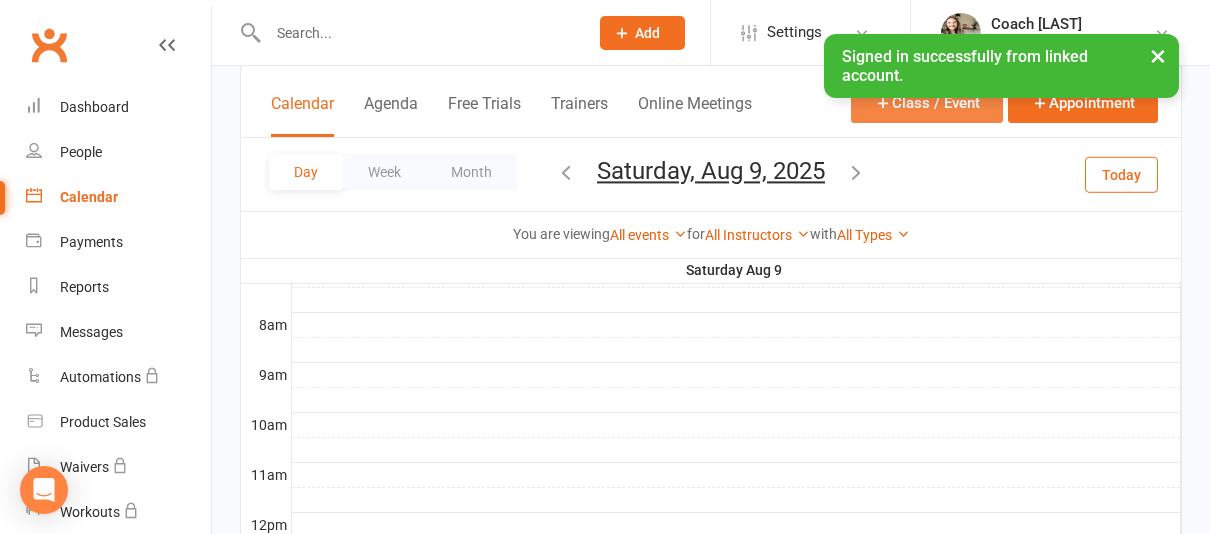 click on "Class / Event" at bounding box center (927, 102) 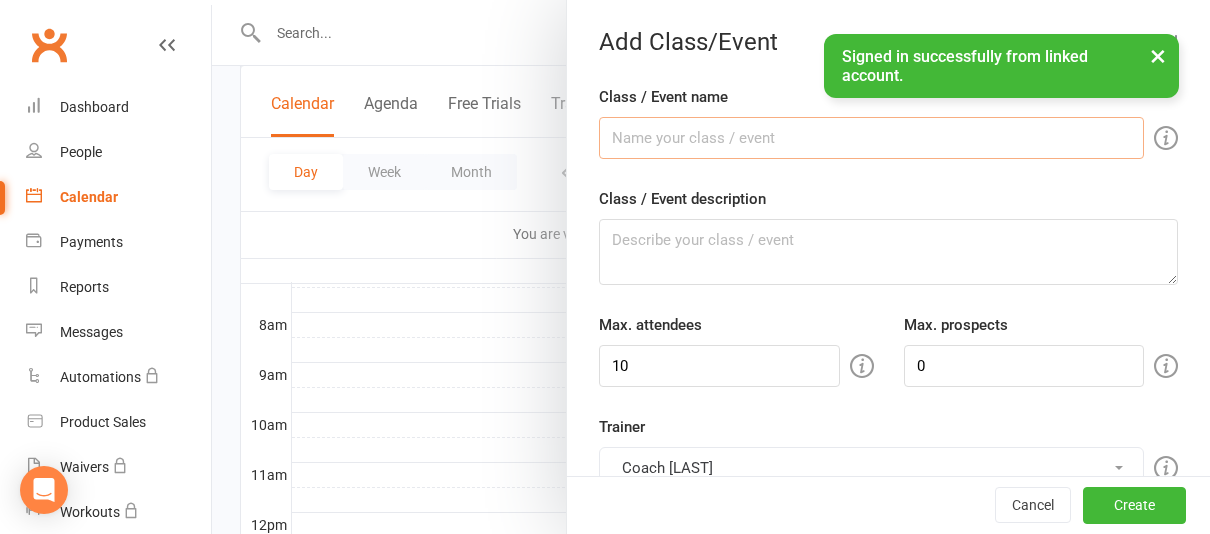 click on "Class / Event name" at bounding box center [871, 138] 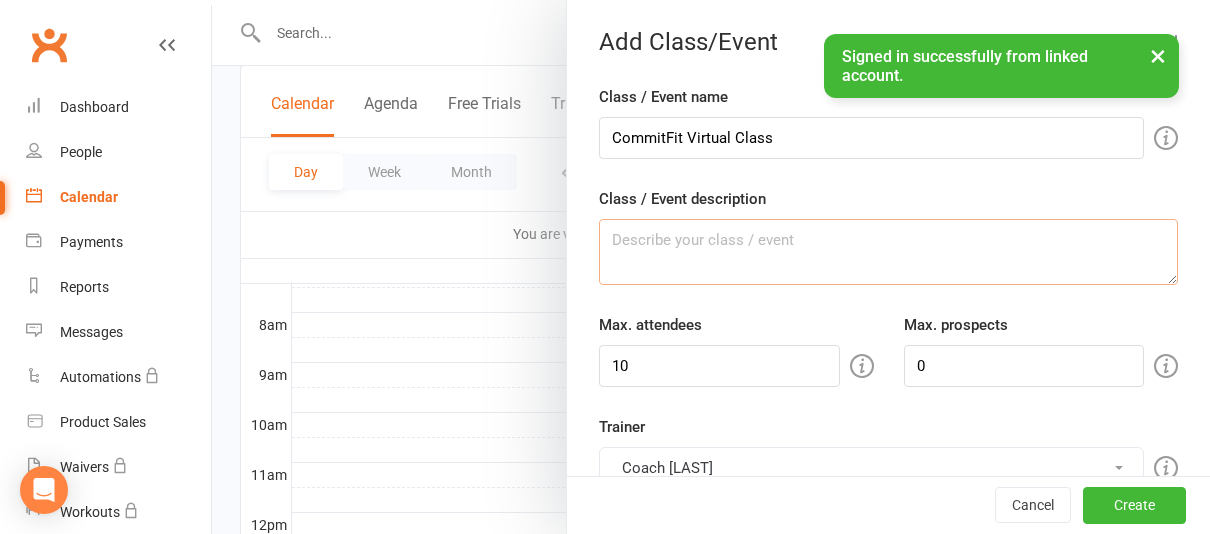click on "Class / Event description" at bounding box center [888, 252] 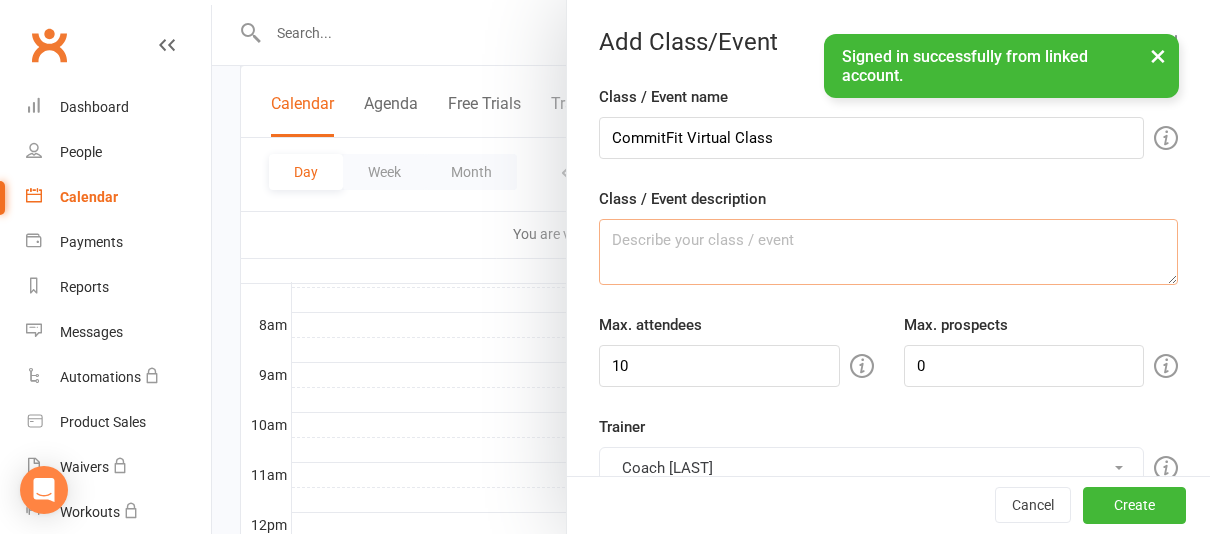 paste on "Class Equipment:
Mat, Dumbbells- variety of weight, Kettlebell, Bench/Chair/Fitness Platform/Yoga Ball, Booty Band, Long Resistance Band, Pilates Ball, Heel Slide Pads" 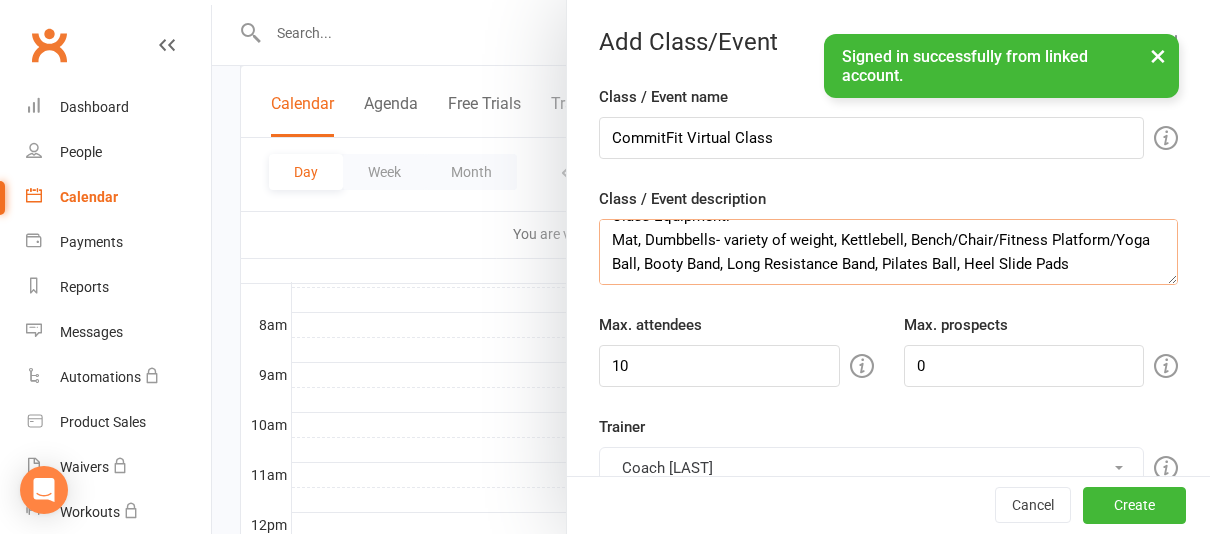 scroll, scrollTop: 24, scrollLeft: 0, axis: vertical 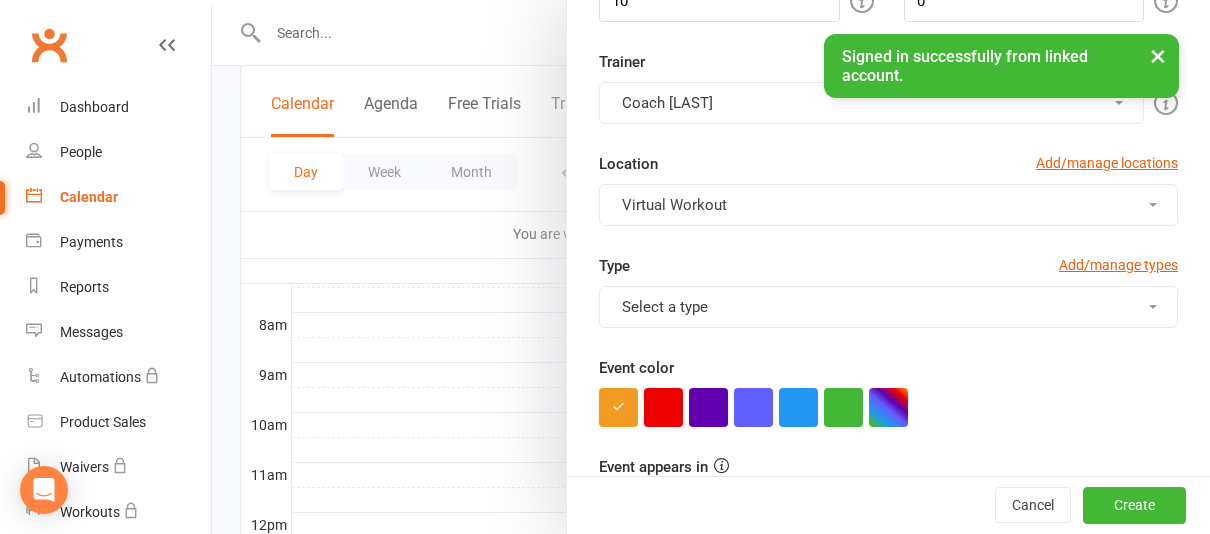 type on "Class Equipment:
Mat, Dumbbells- variety of weight, Kettlebell, Bench/Chair/Fitness Platform/Yoga Ball, Booty Band, Long Resistance Band, Pilates Ball, Heel Slide Pads" 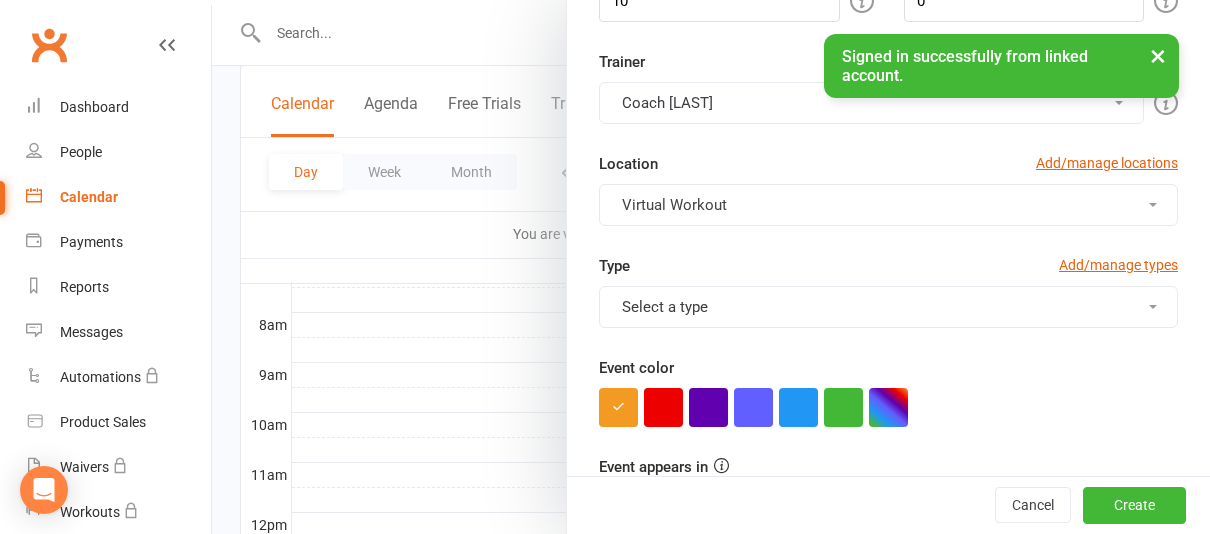 click on "Select a type" at bounding box center (888, 307) 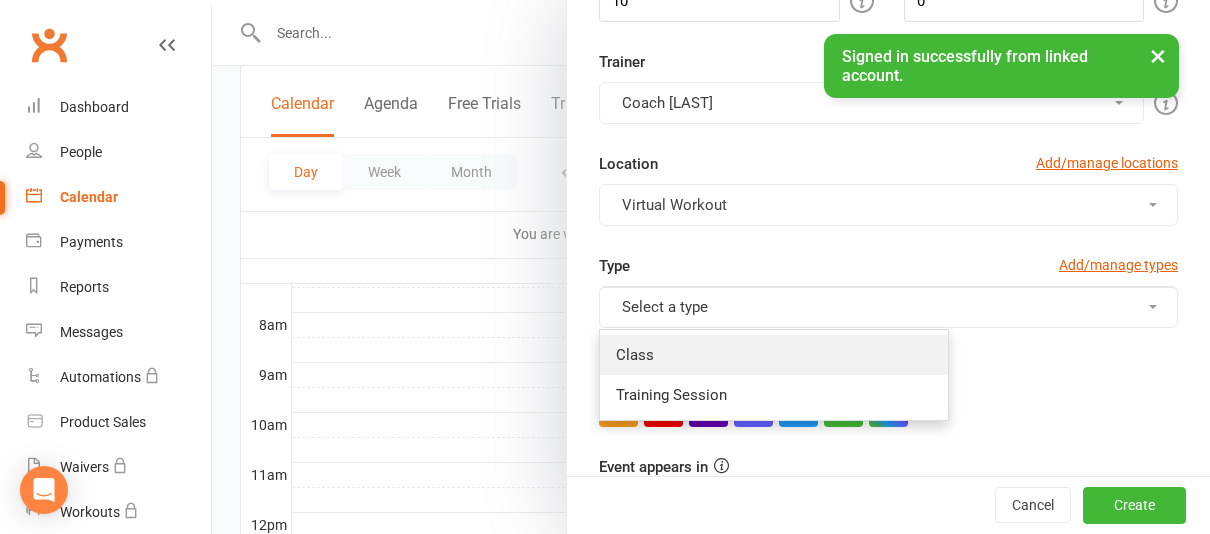 click on "Class" at bounding box center [774, 355] 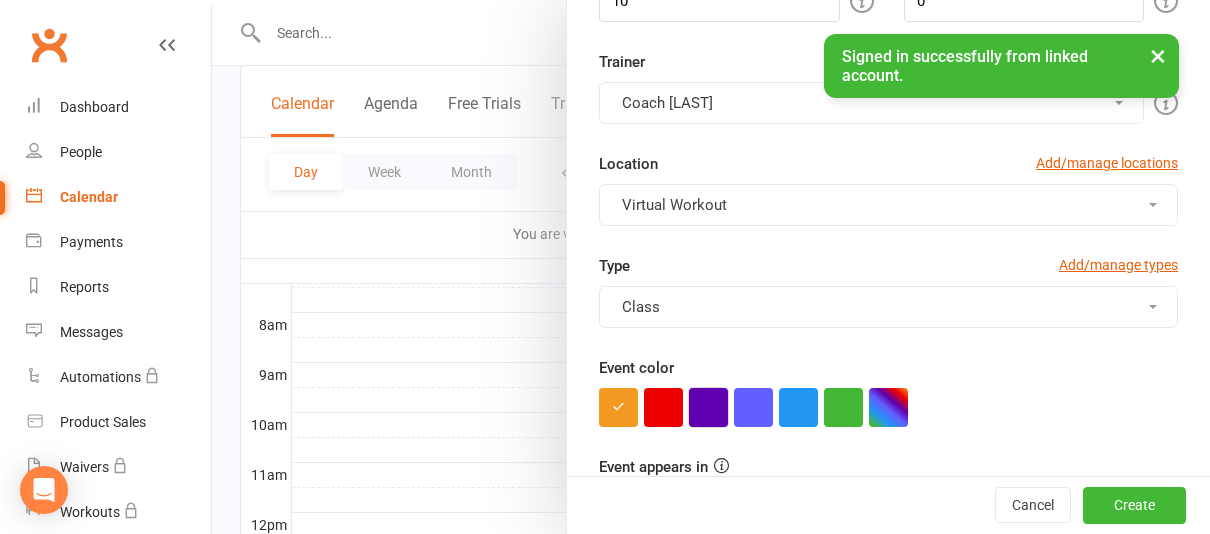 click at bounding box center [708, 407] 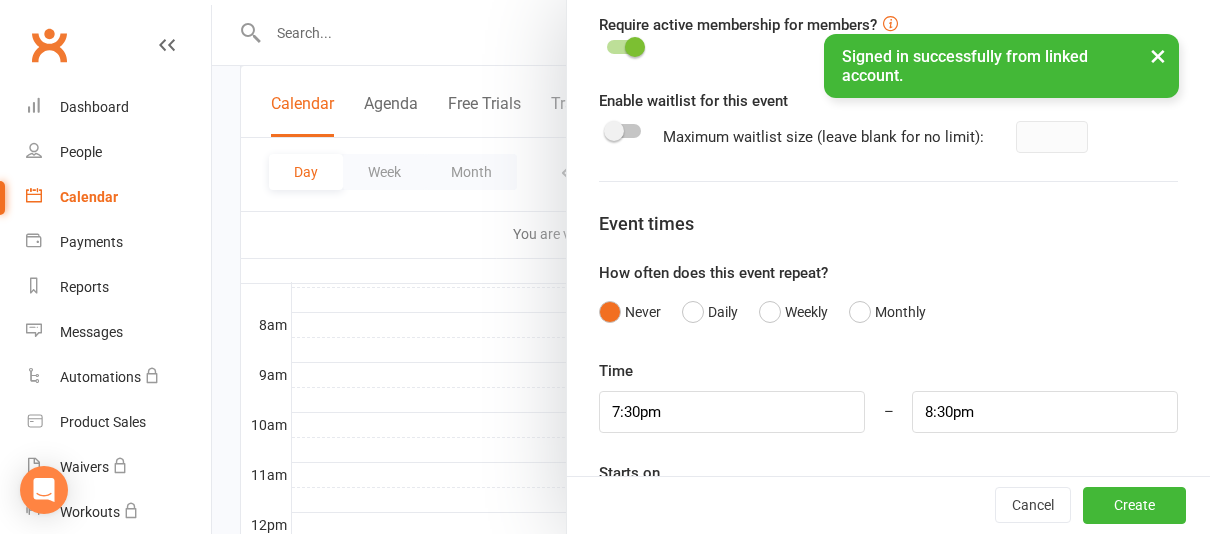 scroll, scrollTop: 997, scrollLeft: 0, axis: vertical 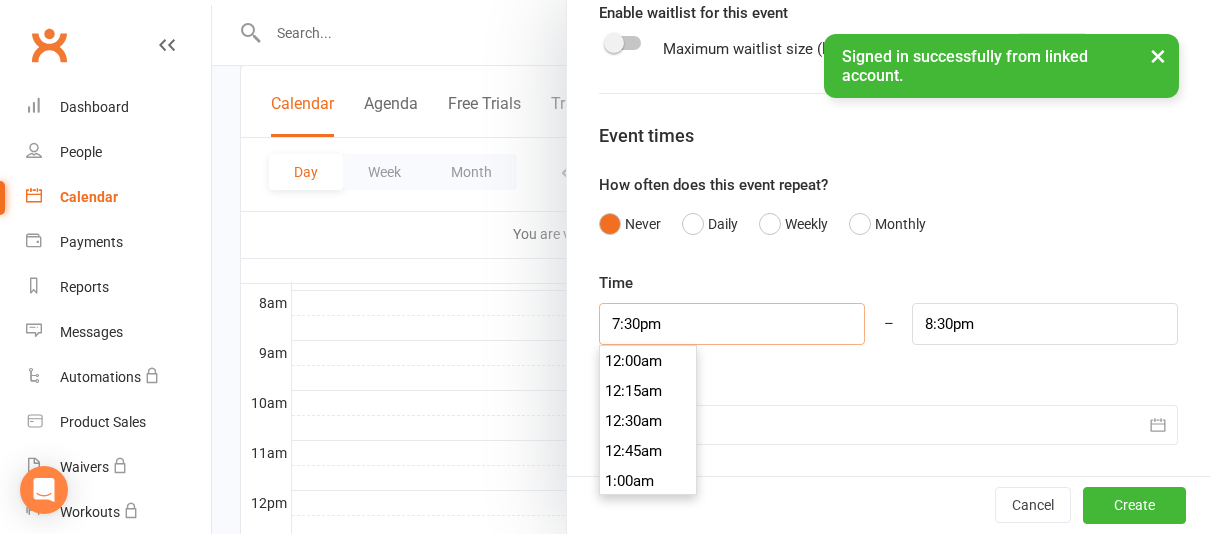 click on "7:30pm" at bounding box center [732, 324] 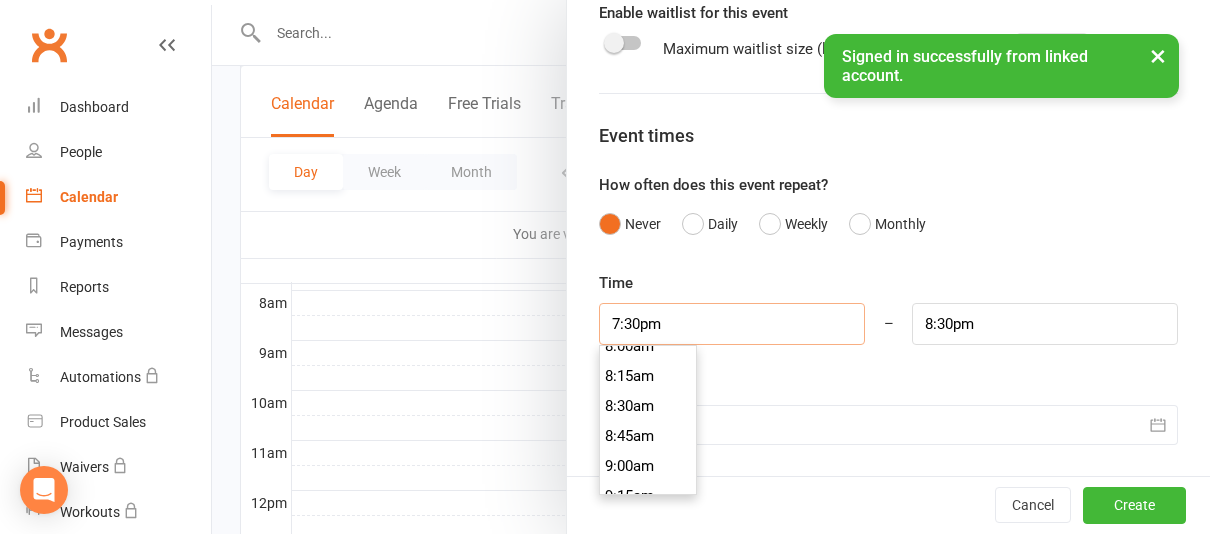 scroll, scrollTop: 830, scrollLeft: 0, axis: vertical 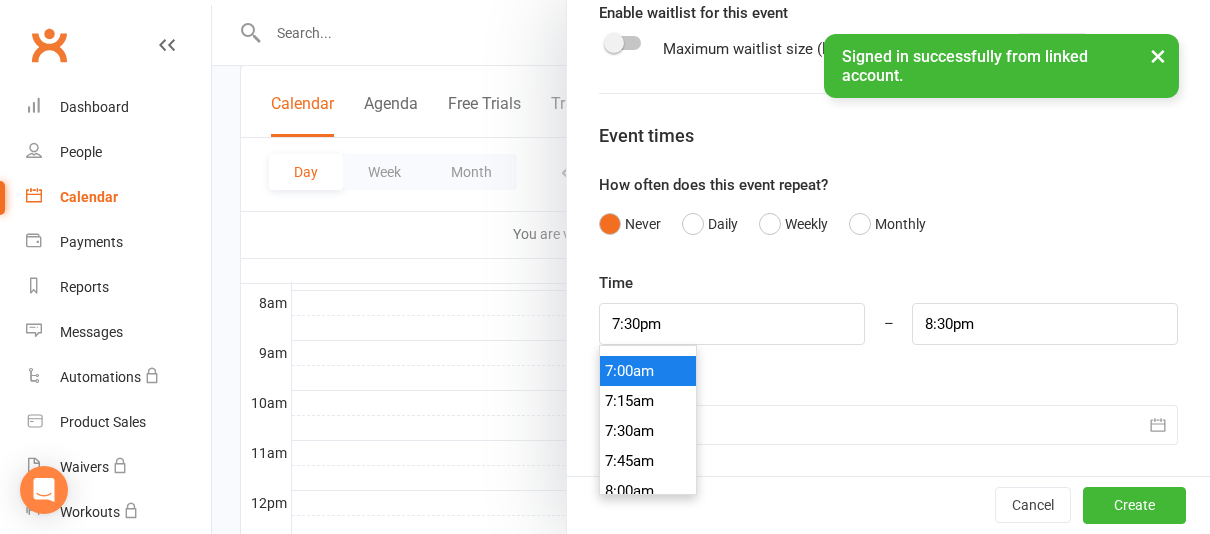 type on "7:00am" 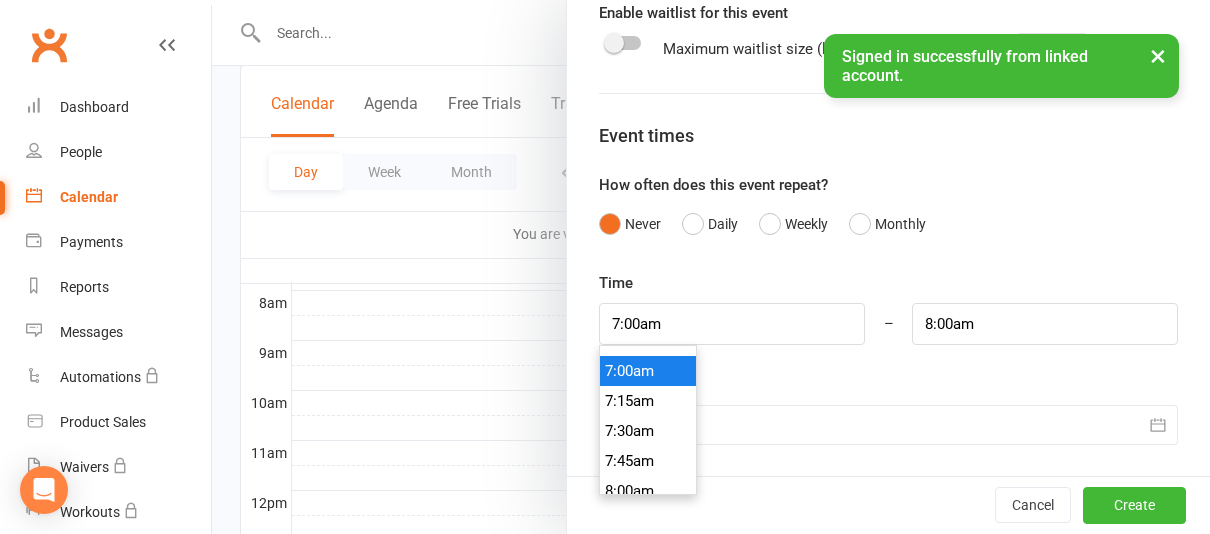 click on "7:00am" at bounding box center (648, 371) 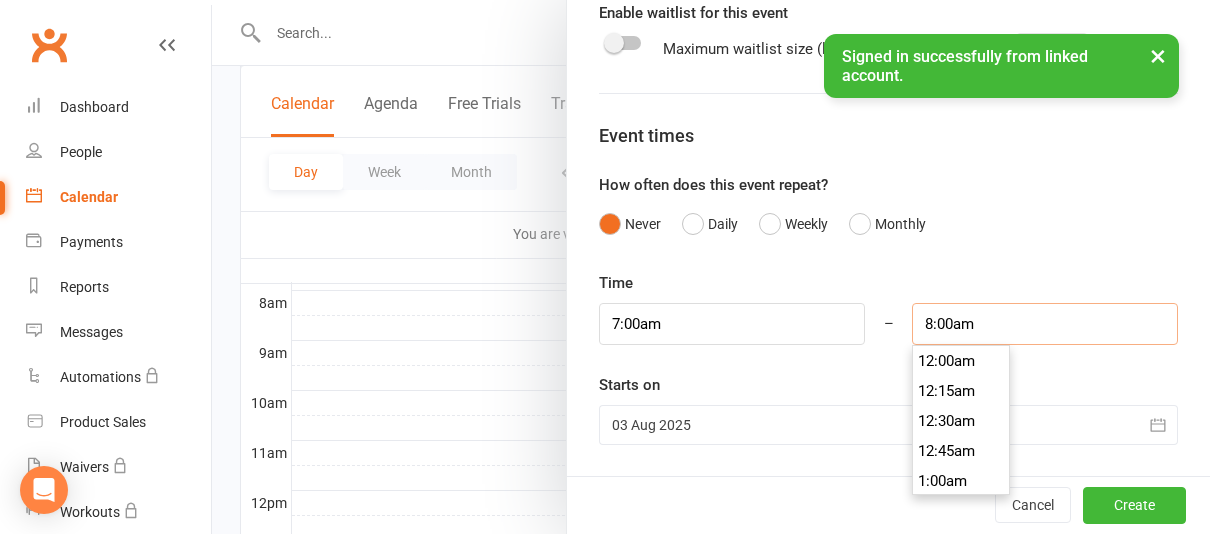 click on "8:00am" at bounding box center [1045, 324] 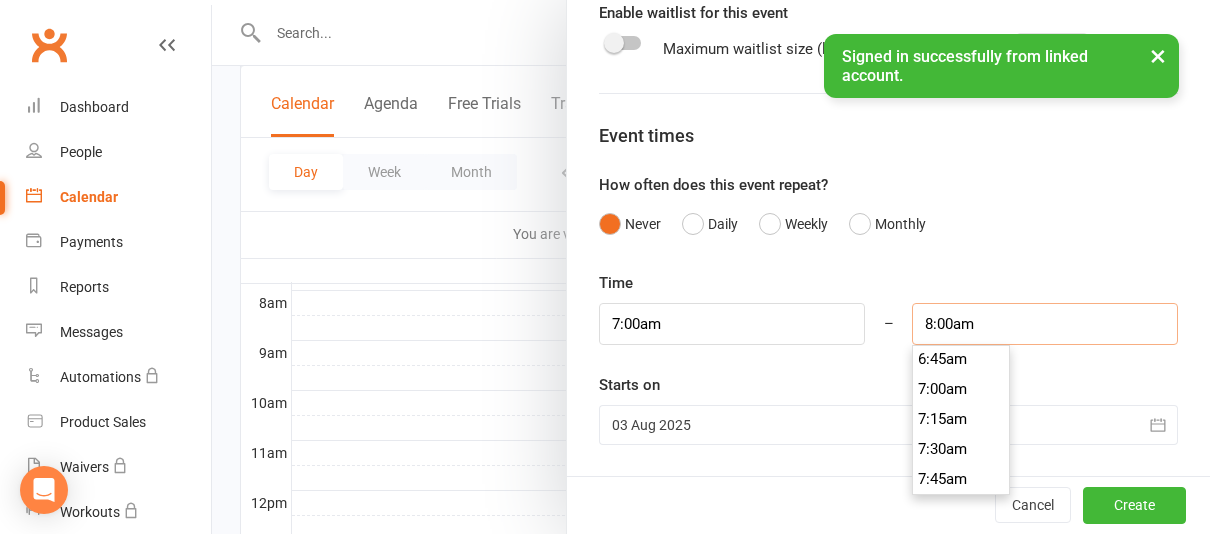 scroll, scrollTop: 800, scrollLeft: 0, axis: vertical 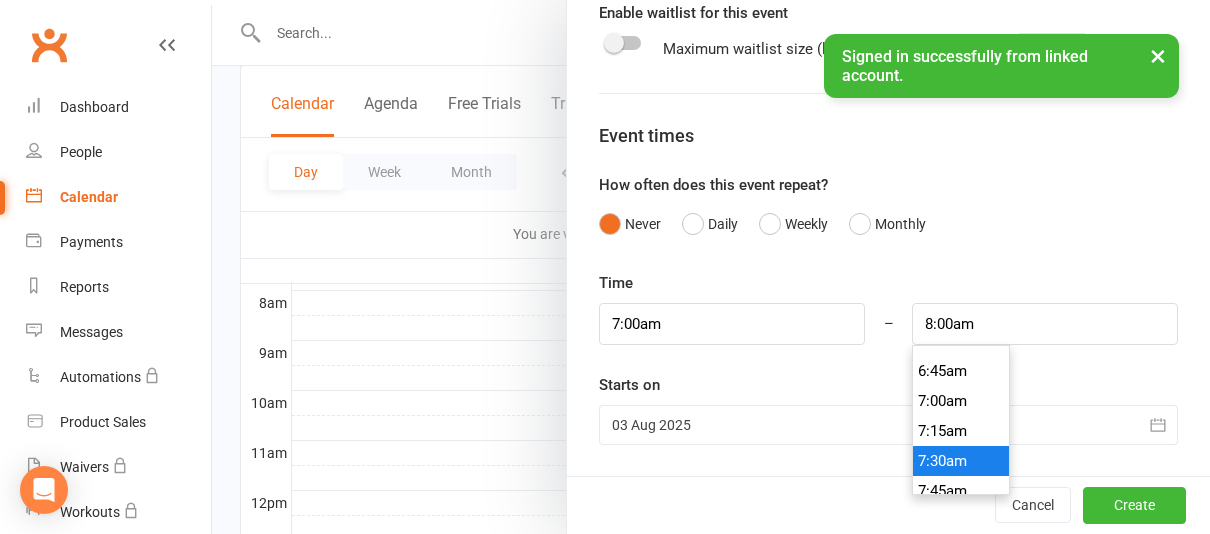 type on "7:30am" 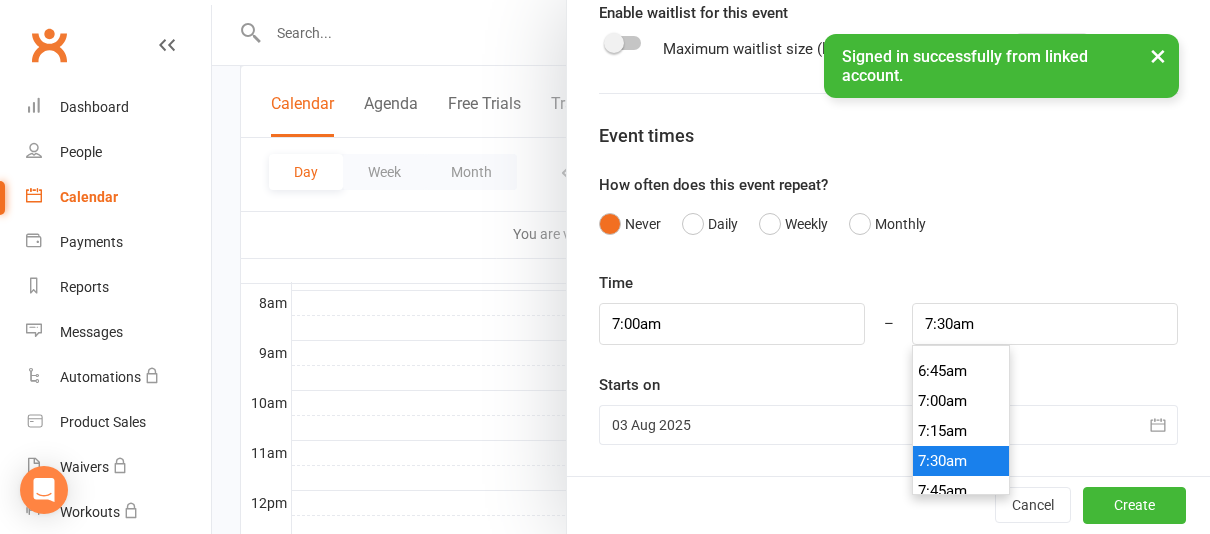 click on "7:30am" at bounding box center [961, 461] 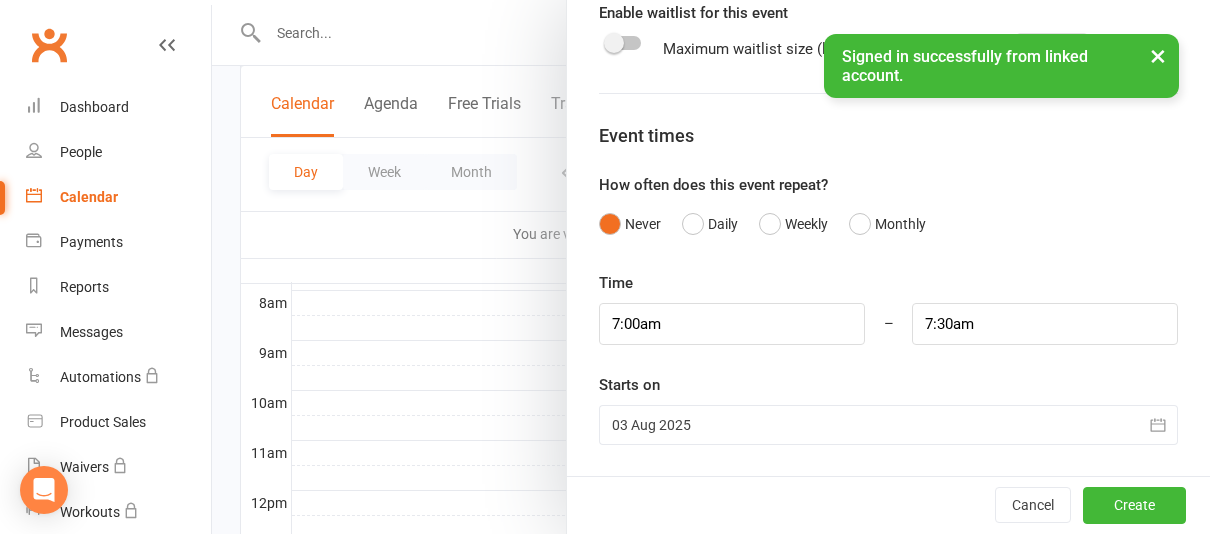 click at bounding box center [888, 425] 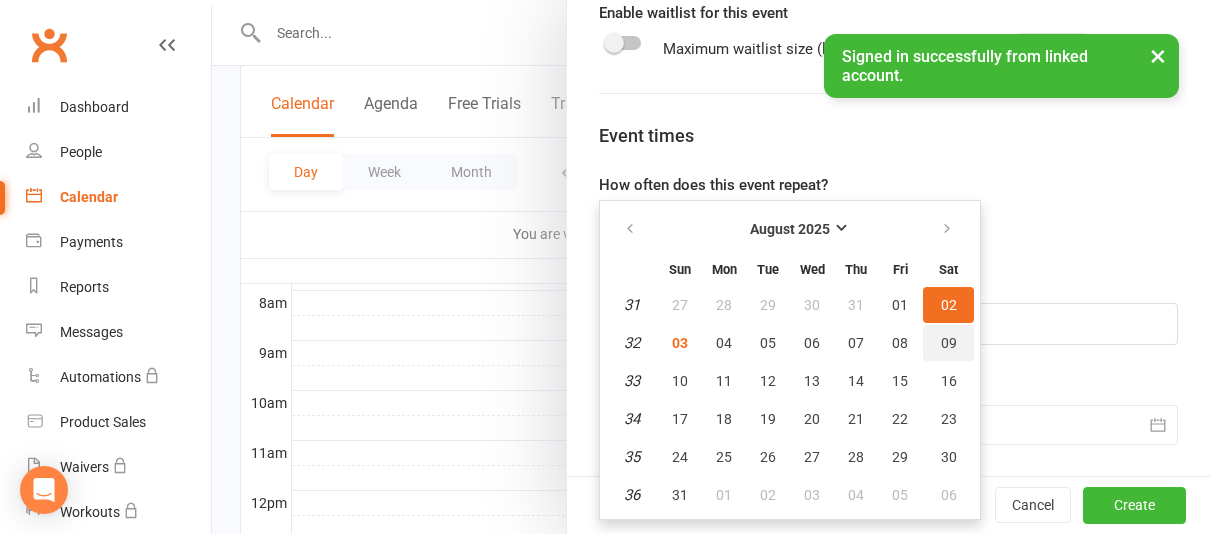 click on "09" at bounding box center [949, 343] 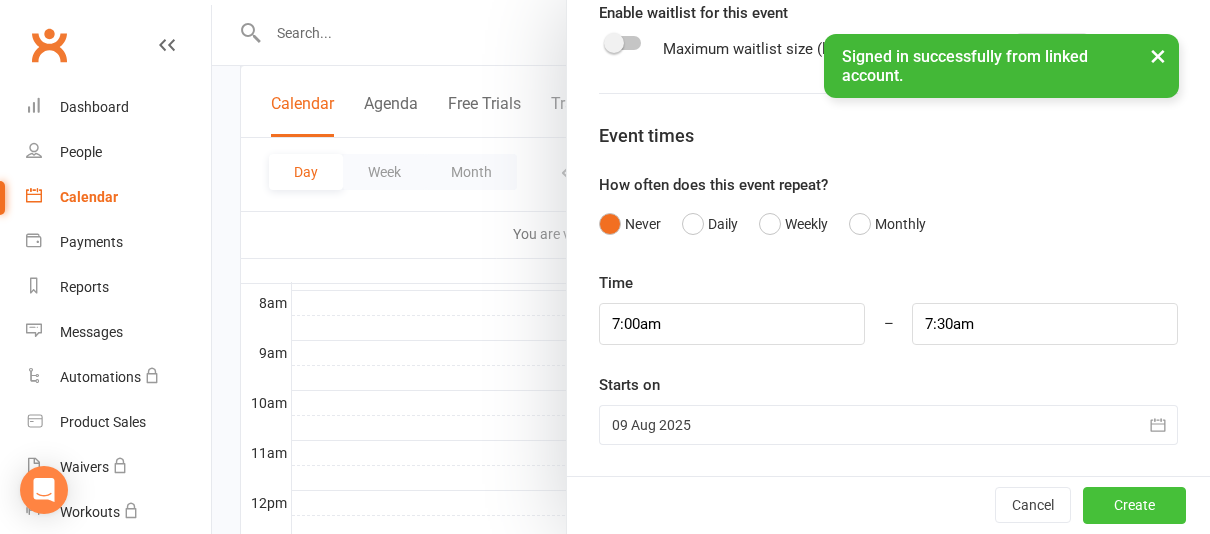 click on "Create" at bounding box center (1134, 506) 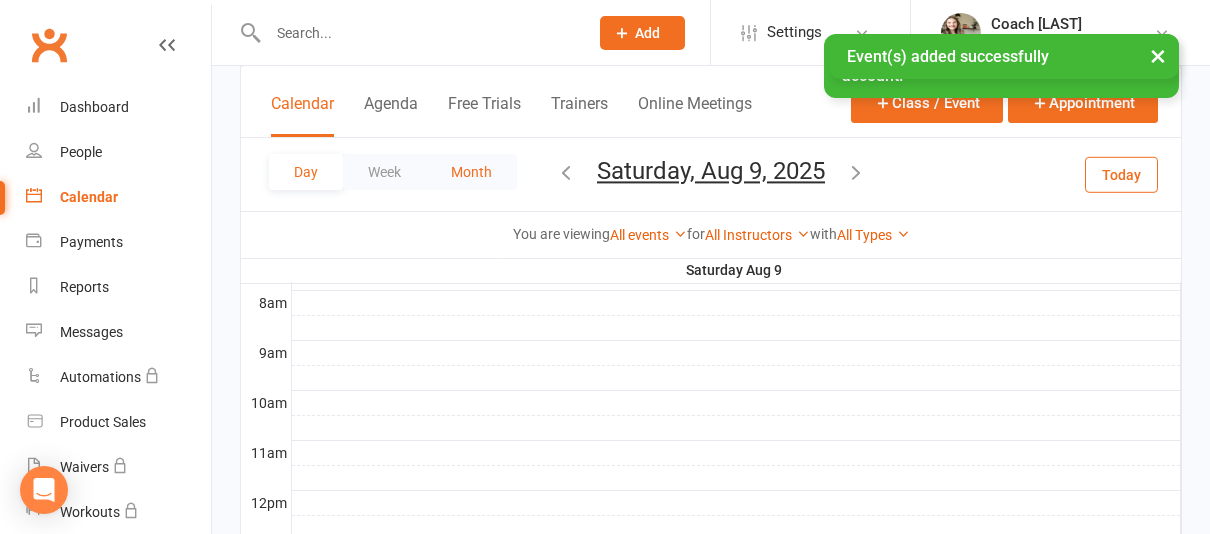 click on "Month" at bounding box center (471, 172) 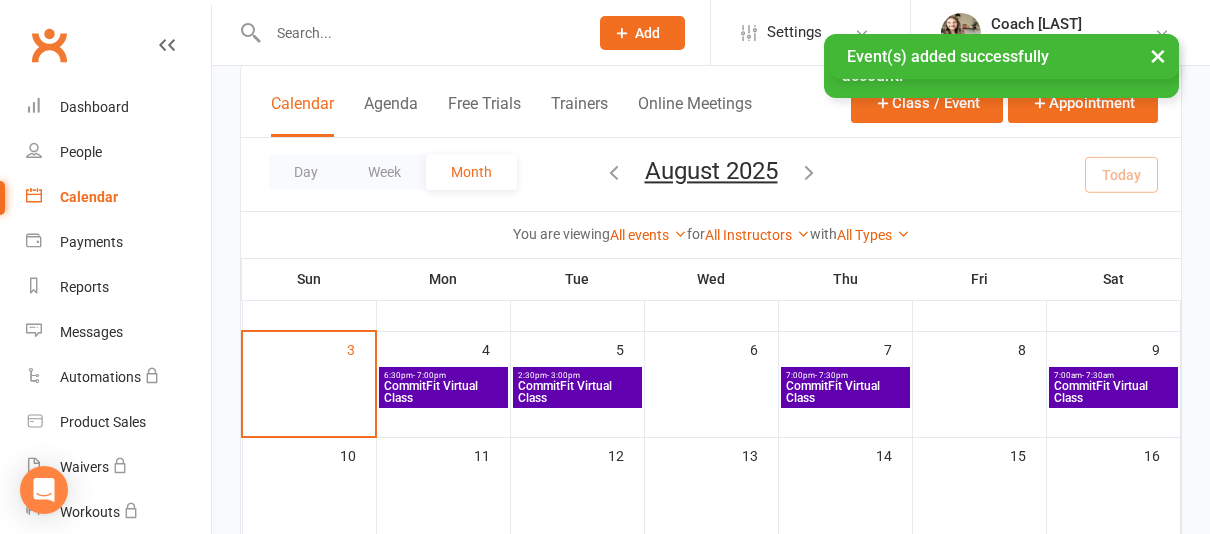 scroll, scrollTop: 204, scrollLeft: 0, axis: vertical 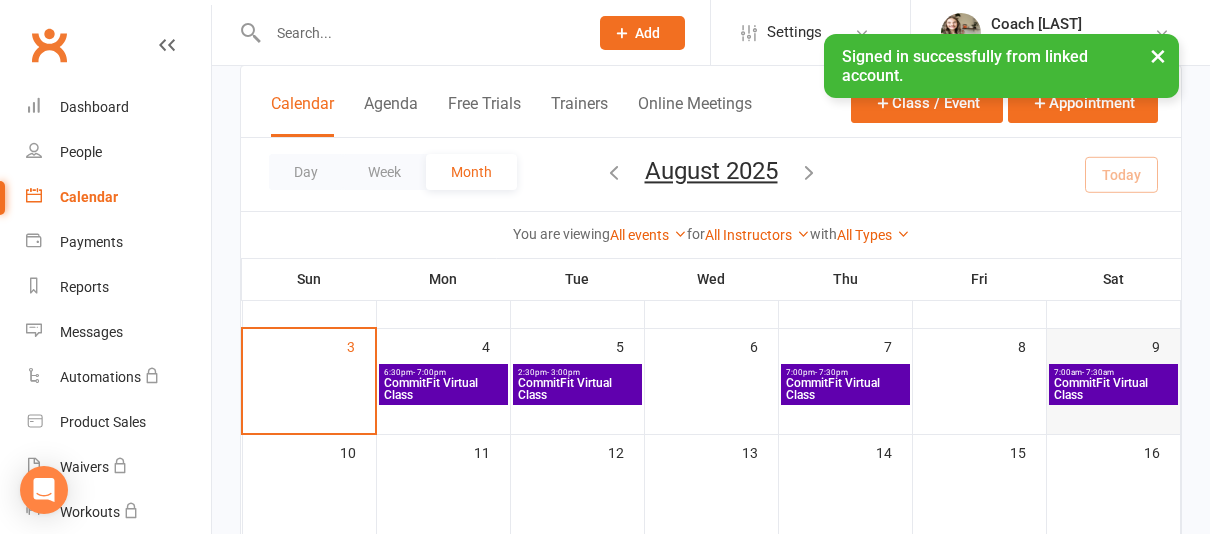 click on "9" at bounding box center [1114, 368] 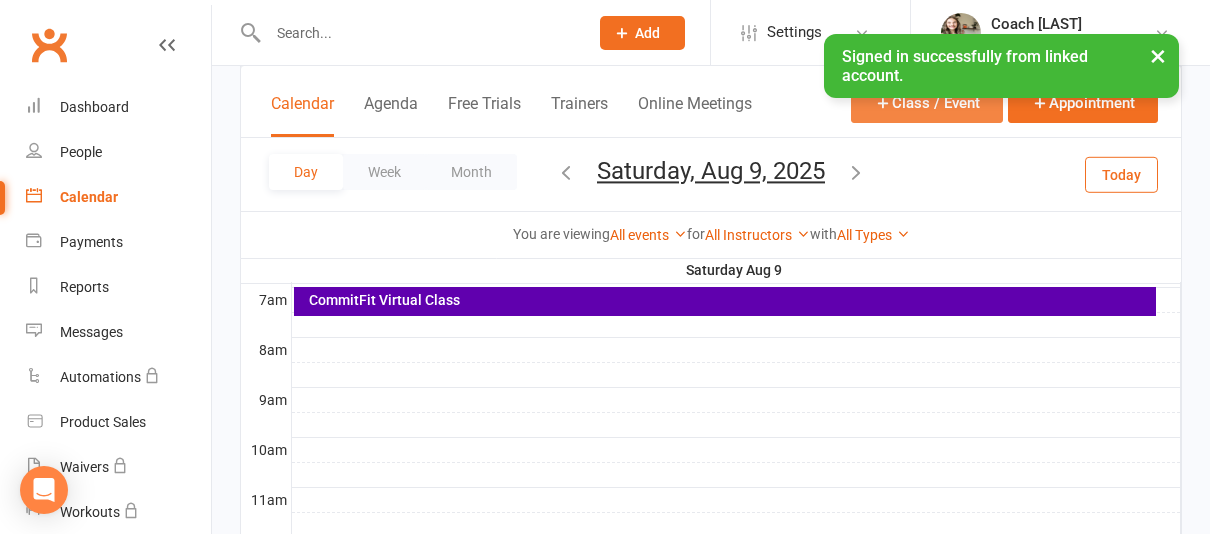 click on "Class / Event" at bounding box center [927, 102] 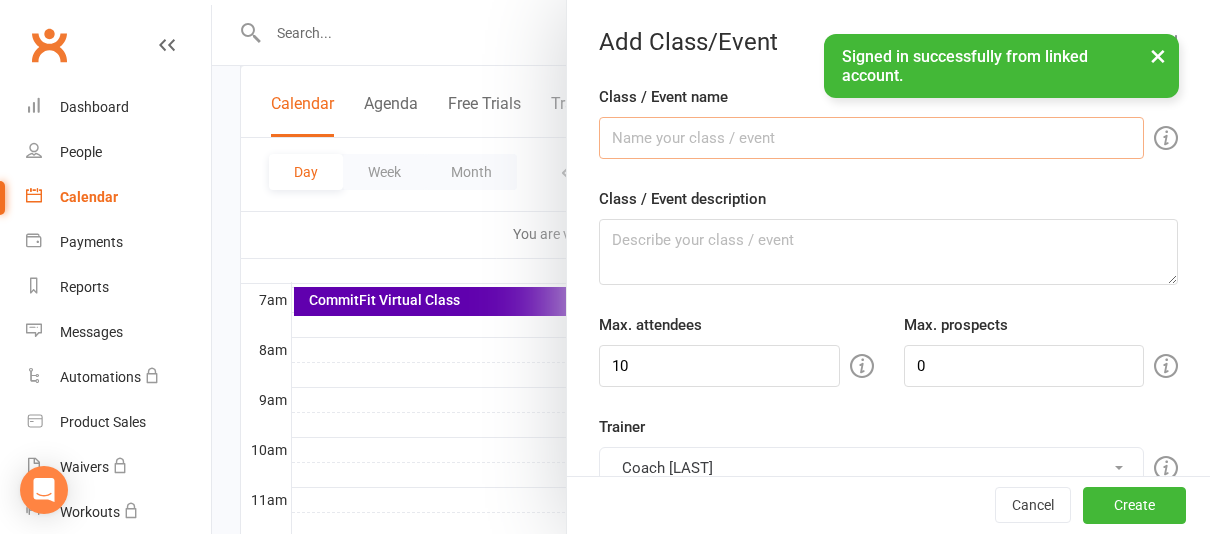 click on "Class / Event name" at bounding box center [871, 138] 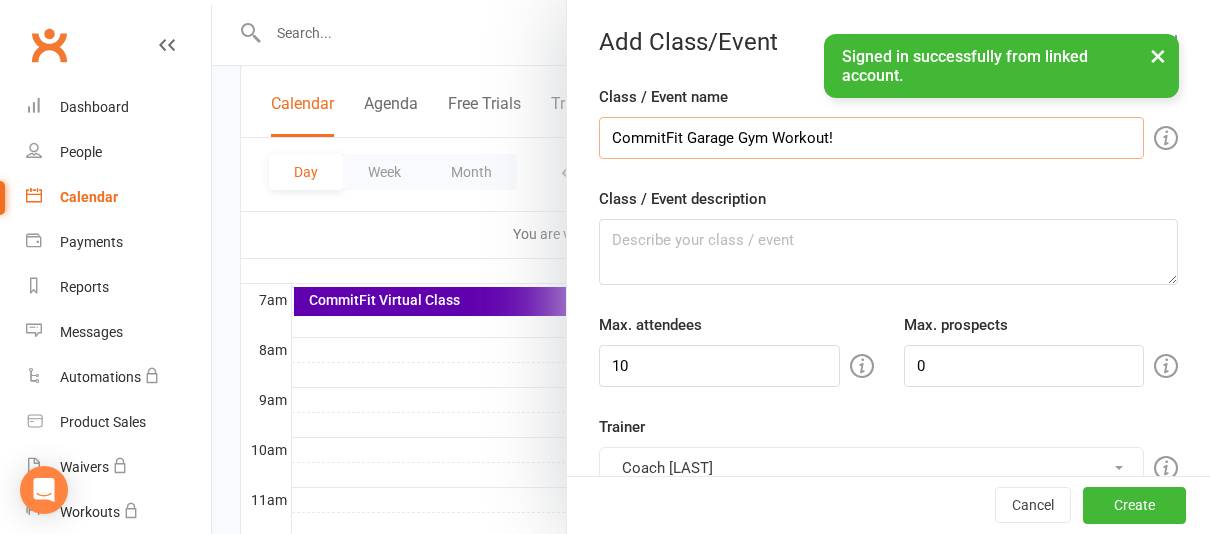 type on "CommitFit Garage Gym Workout!" 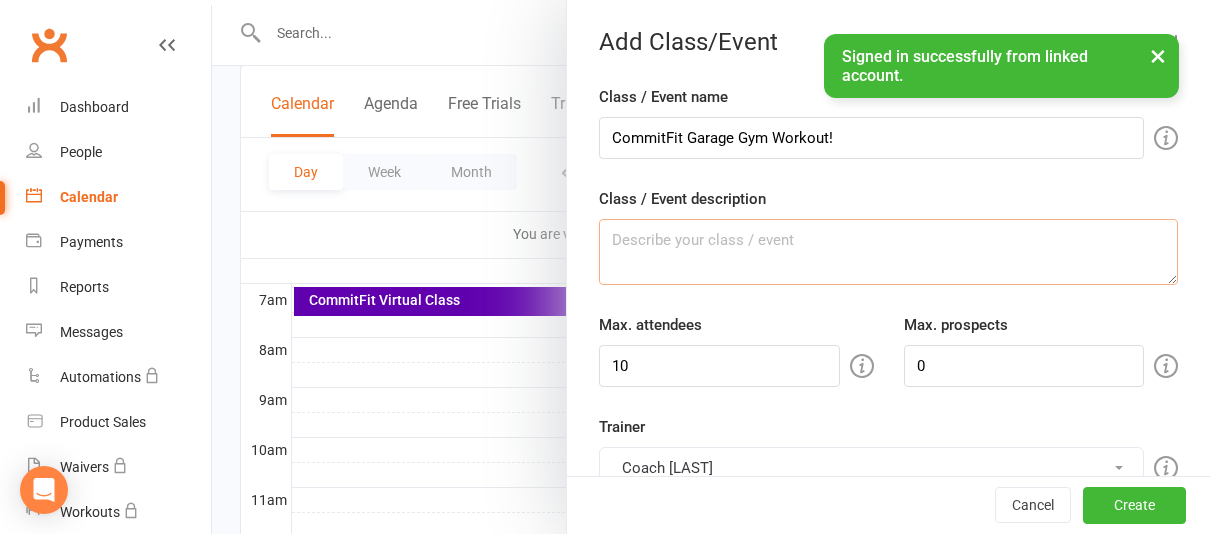 click on "Class / Event description" at bounding box center [888, 252] 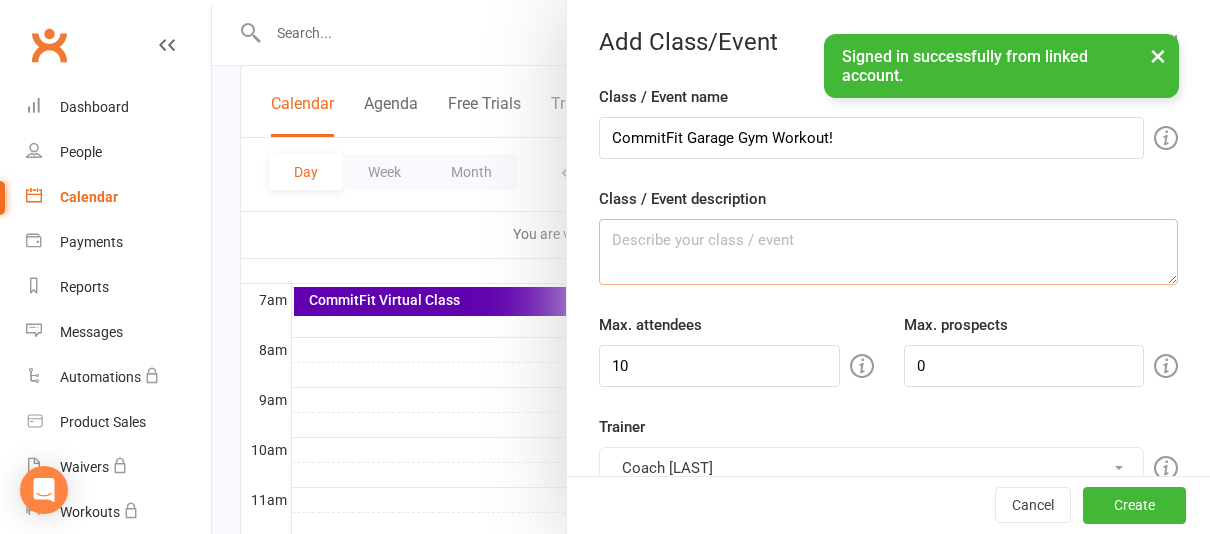 paste on "CF will be having an open gym workout at 8am for members that are in the [REGION] area, to get together and get a good workout in! Invite your girlie friends to join. MUST RSVP via google calendar OR CF website!!!! Members are free. Non-member drop in’s will be charged a $10 fee for the 30 minute workout and will be required to fill out a waiver. Let’s grow CommitFit and get stronger, together!" 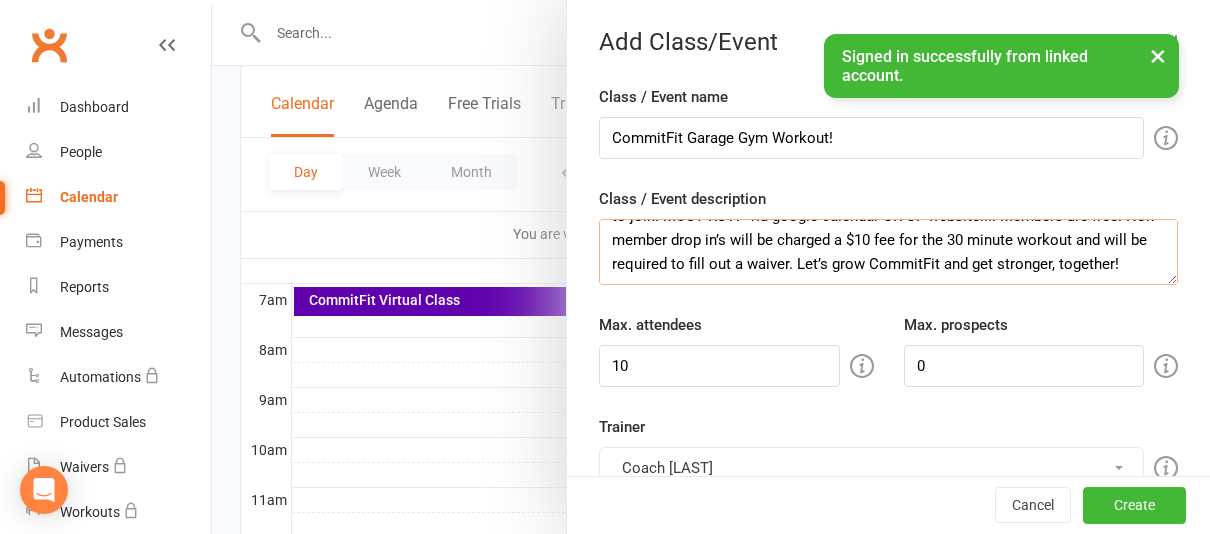 scroll, scrollTop: 0, scrollLeft: 0, axis: both 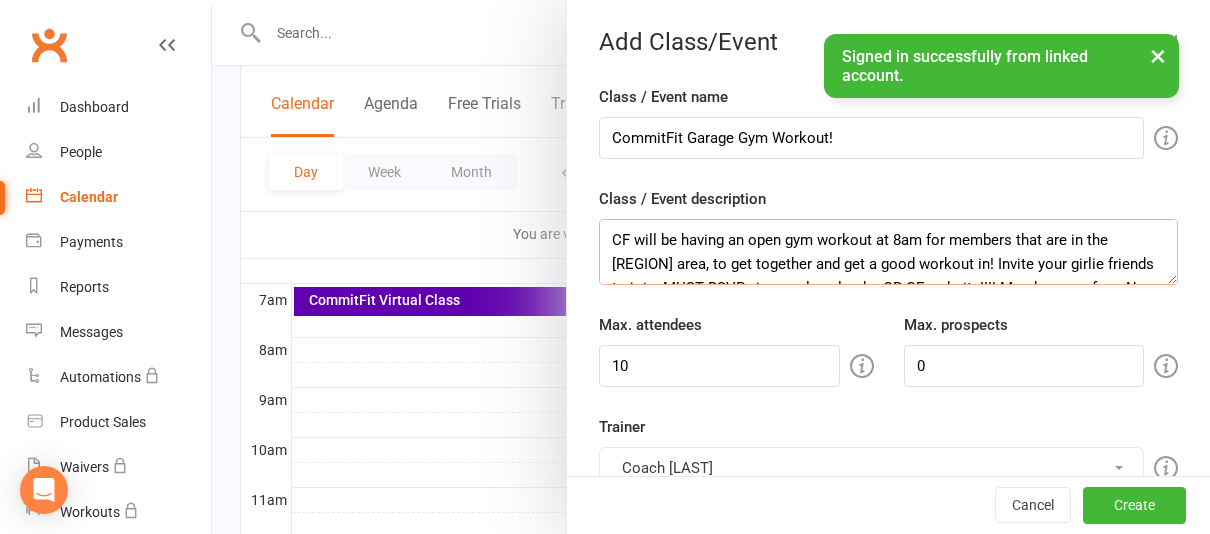 click on "CF will be having an open gym workout at 8am for members that are in the [REGION] area, to get together and get a good workout in! Invite your girlie friends to join. MUST RSVP via google calendar OR CF website!!!! Members are free. Non-member drop in’s will be charged a $10 fee for the 30 minute workout and will be required to fill out a waiver. Let’s grow CommitFit and get stronger, together!" at bounding box center (888, 252) 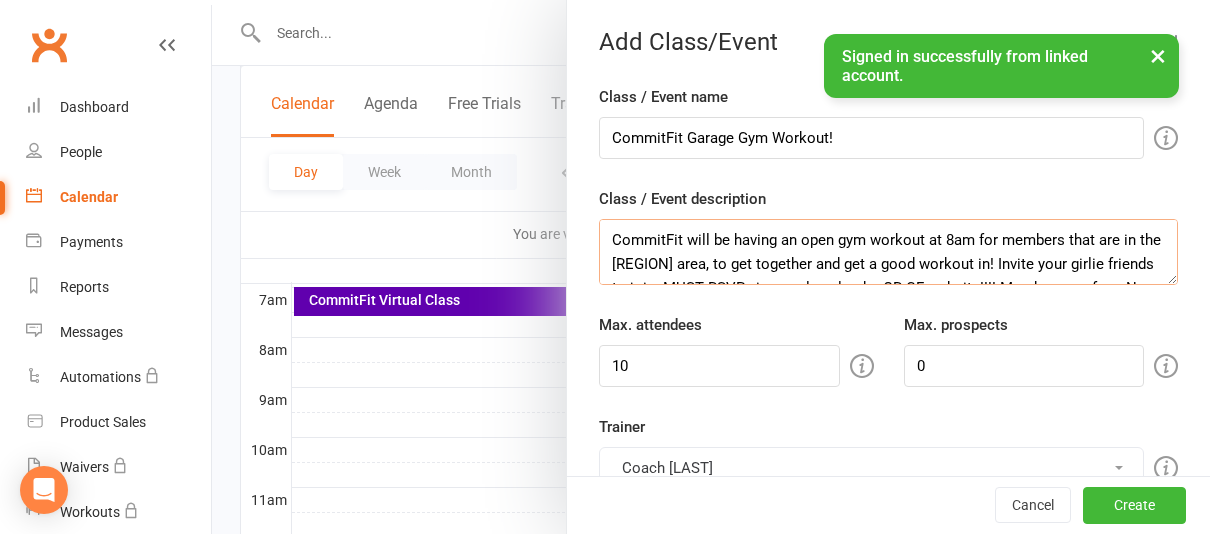 click on "CommitFit will be having an open gym workout at 8am for members that are in the [REGION] area, to get together and get a good workout in! Invite your girlie friends to join. MUST RSVP via google calendar OR CF website!!!! Members are free. Non-member drop in’s will be charged a $10 fee for the 30 minute workout and will be required to fill out a waiver. Let’s grow CommitFit and get stronger, together!" at bounding box center (888, 252) 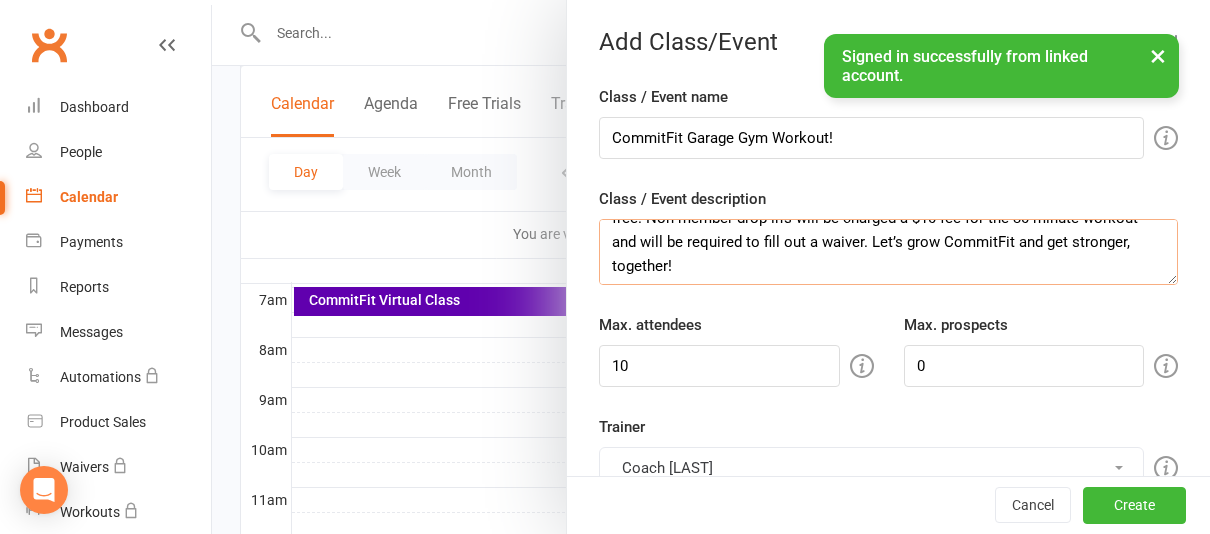 scroll, scrollTop: 96, scrollLeft: 0, axis: vertical 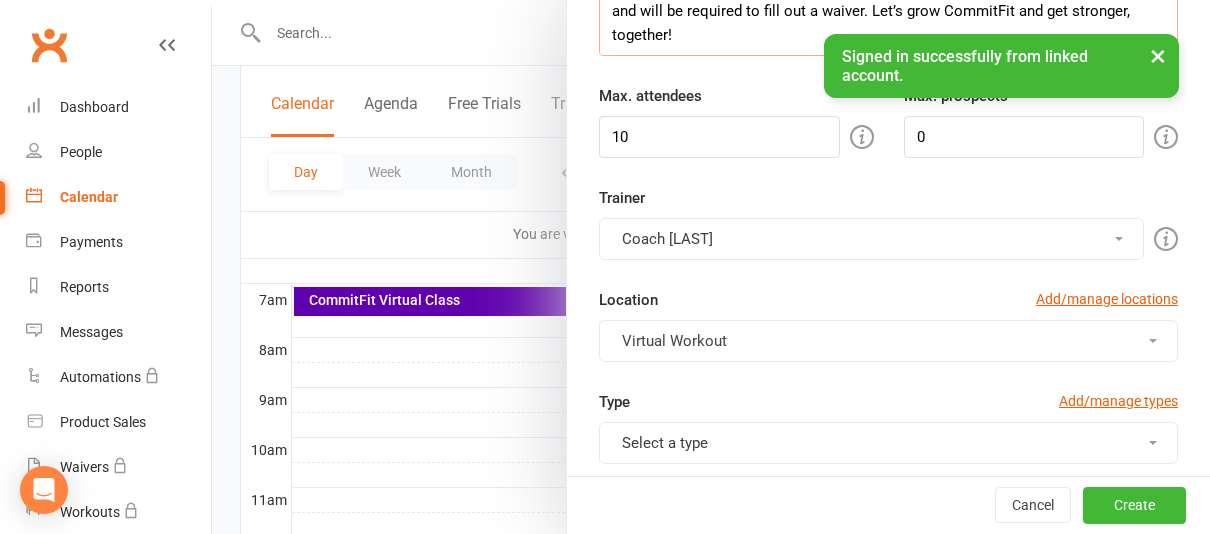 type on "JOIN US! CommitFit will be having an open gym workout at 8am for members that are in the [AREA] area, to get together and get a good workout in! Invite your girlie friends to join. MUST RSVP via google calendar OR CF website!!!! Members are free. Non-member drop in’s will be charged a $10 fee for the 30 minute workout and will be required to fill out a waiver. Let’s grow CommitFit and get stronger, together!" 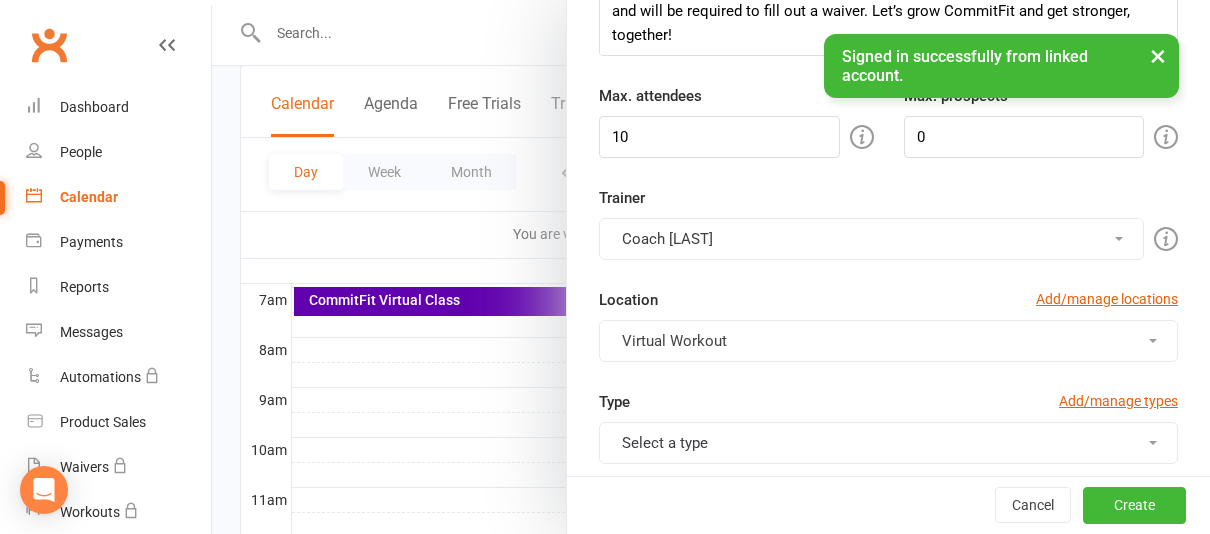 click on "Trainer Coach Cass  Coach Cass Location Add/manage locations
Virtual Workout" at bounding box center (888, 288) 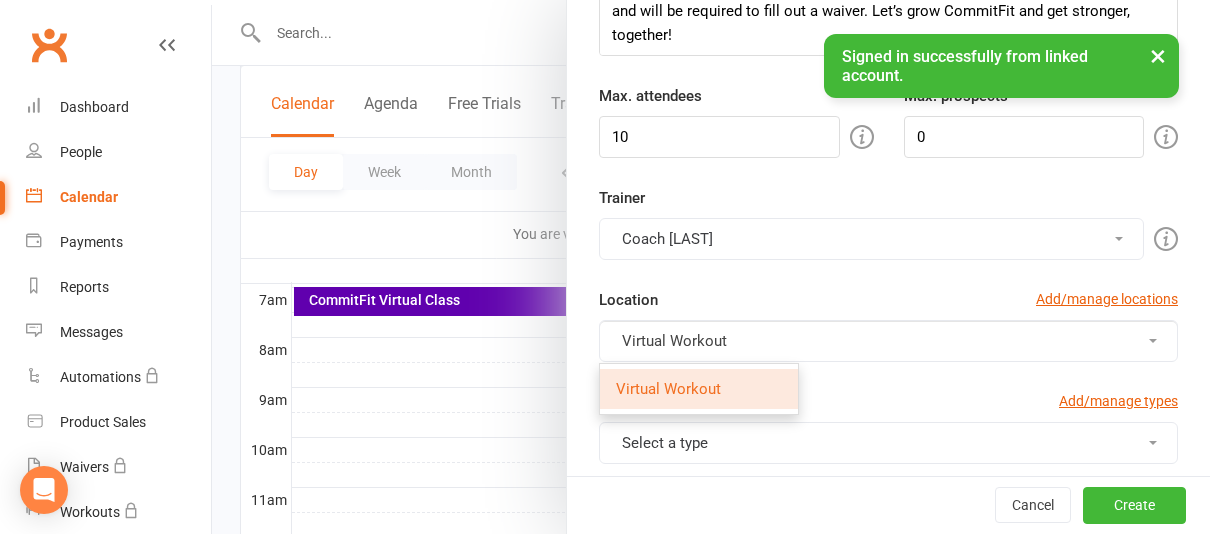 click on "Virtual Workout" at bounding box center (888, 341) 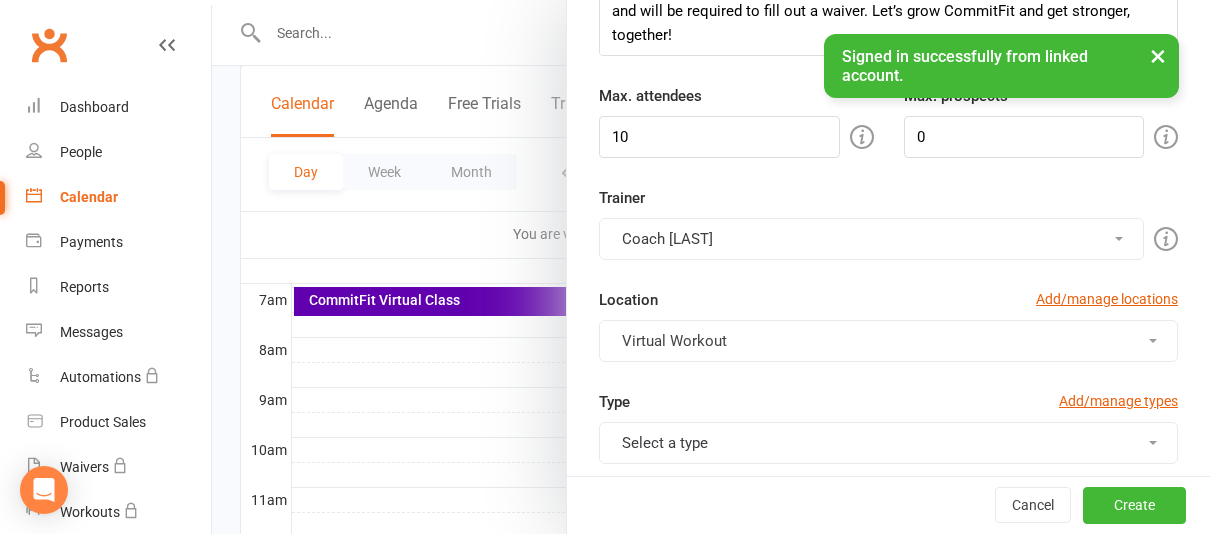 click on "Select a type" at bounding box center [888, 443] 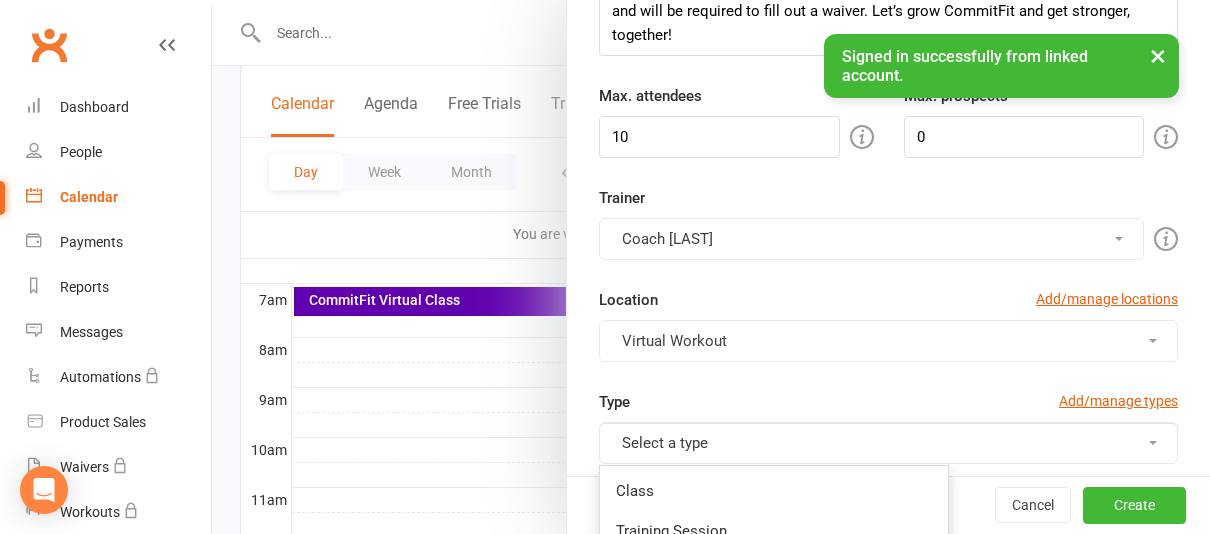 scroll, scrollTop: 296, scrollLeft: 0, axis: vertical 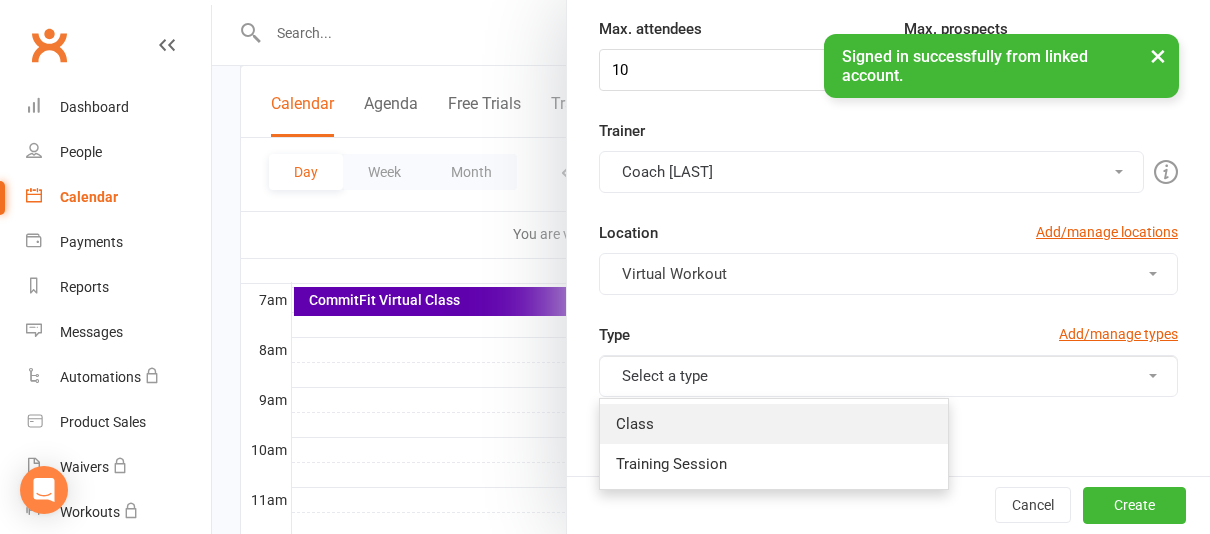 click on "Class" at bounding box center (774, 424) 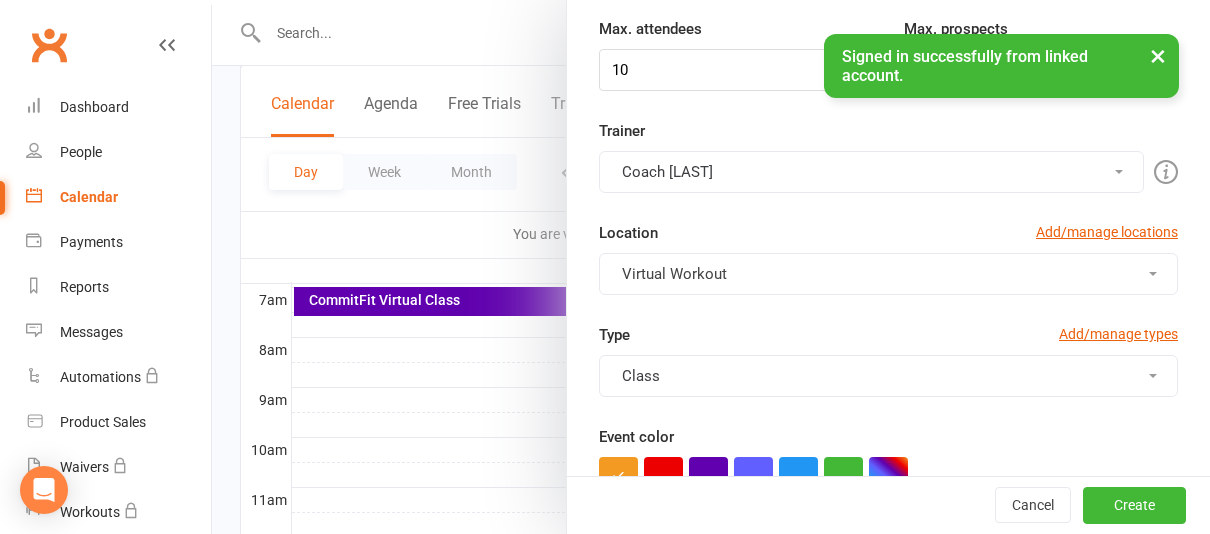 click on "Virtual Workout" at bounding box center [888, 274] 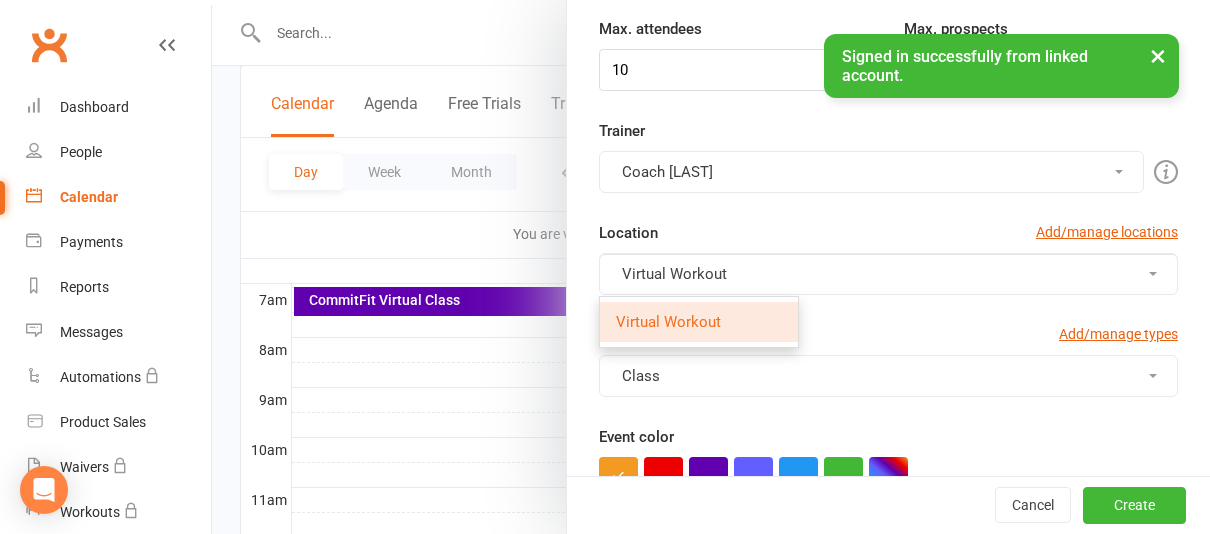 type 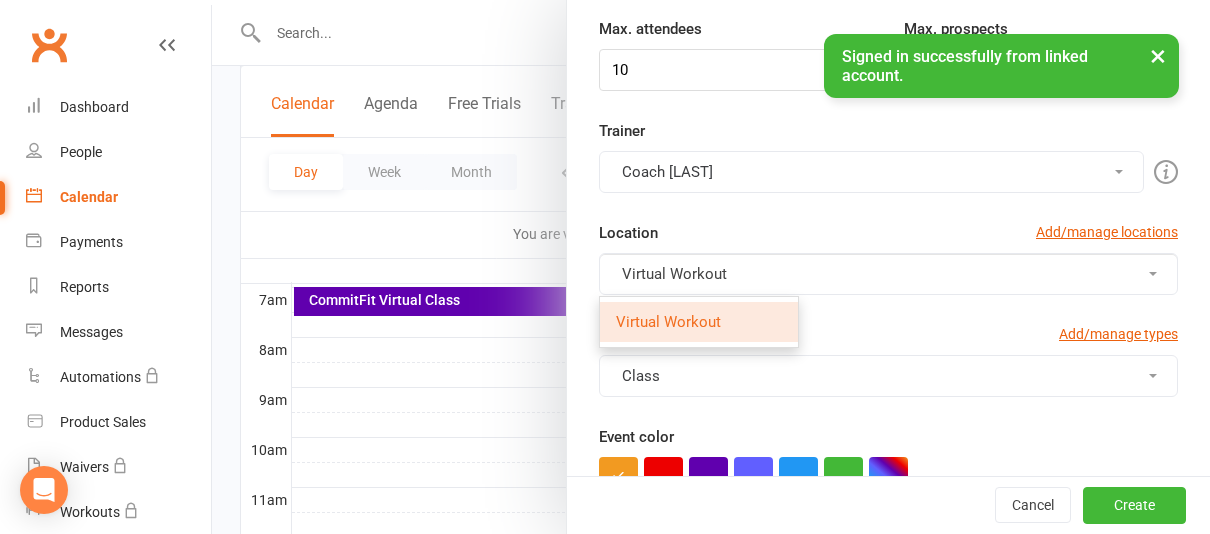 click on "Location Add/manage locations" at bounding box center (888, 237) 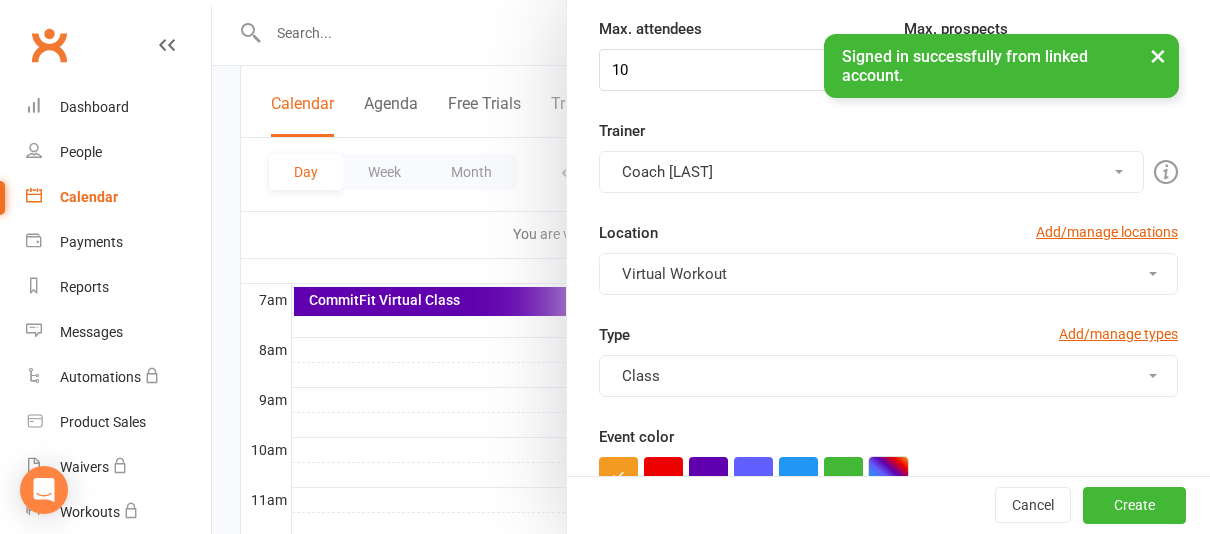 scroll, scrollTop: 405, scrollLeft: 0, axis: vertical 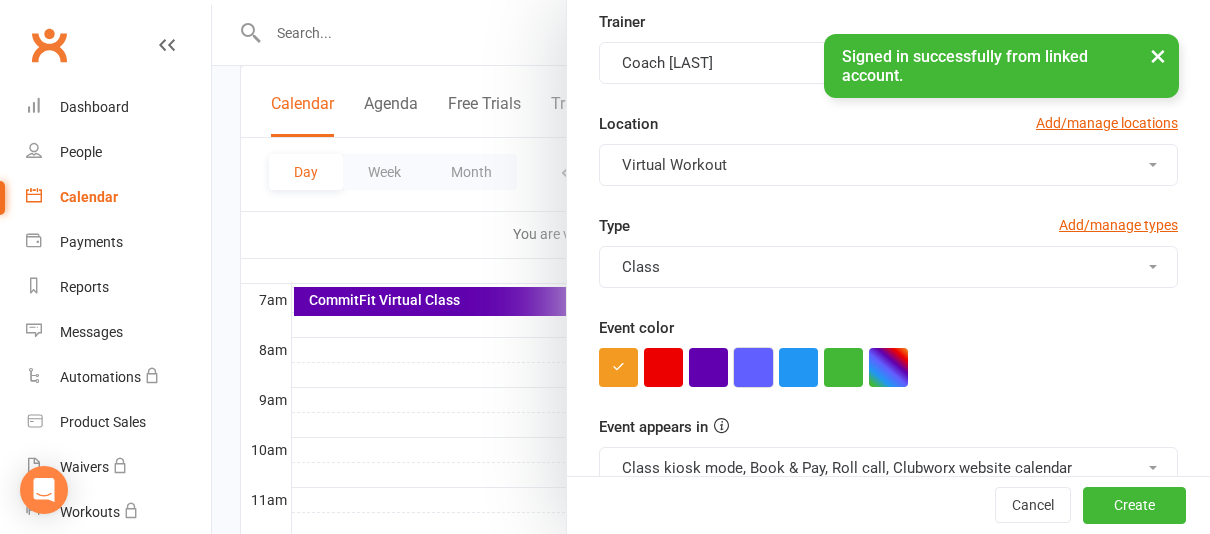 click at bounding box center [753, 367] 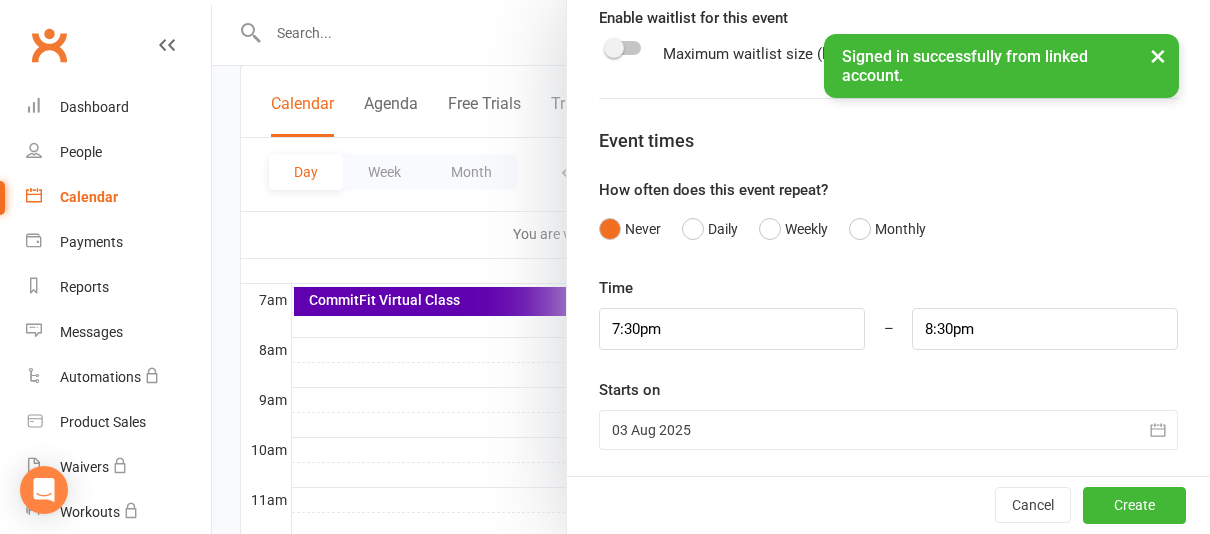 scroll, scrollTop: 997, scrollLeft: 0, axis: vertical 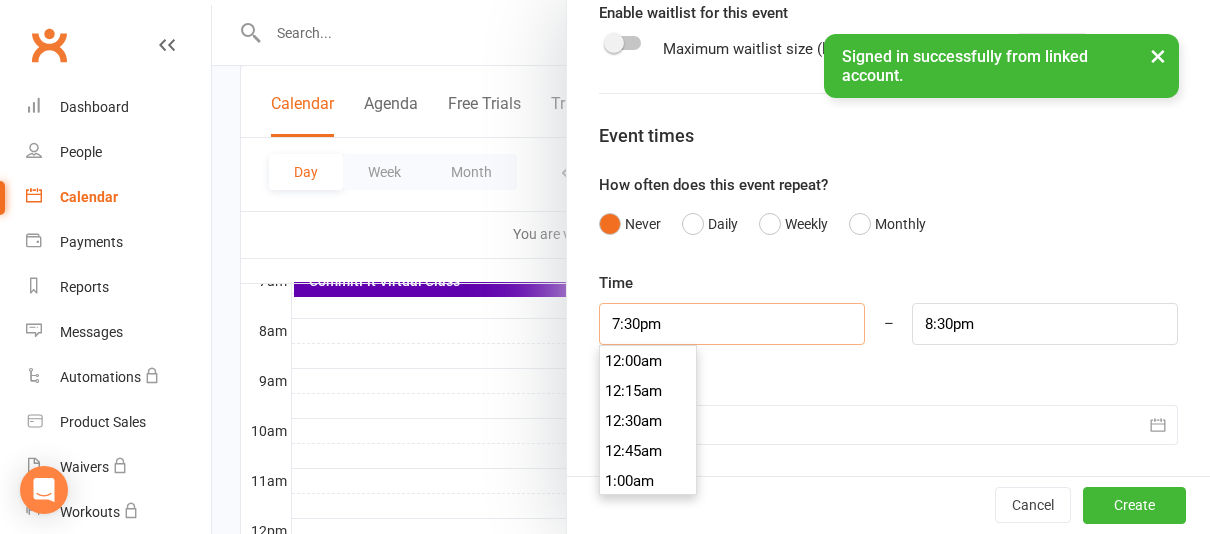 click on "7:30pm" at bounding box center (732, 324) 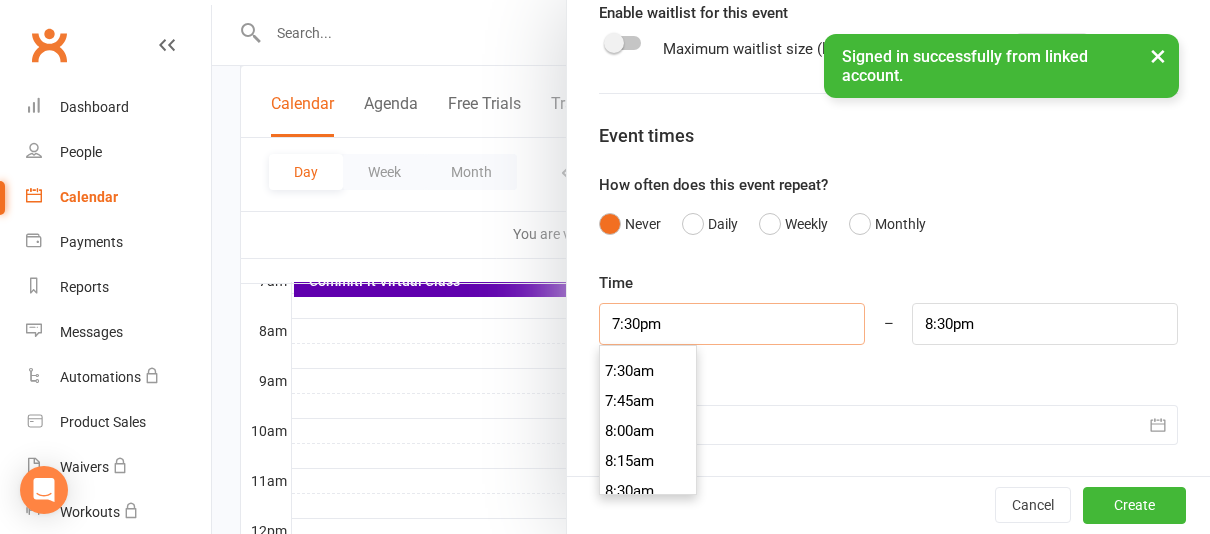 scroll, scrollTop: 902, scrollLeft: 0, axis: vertical 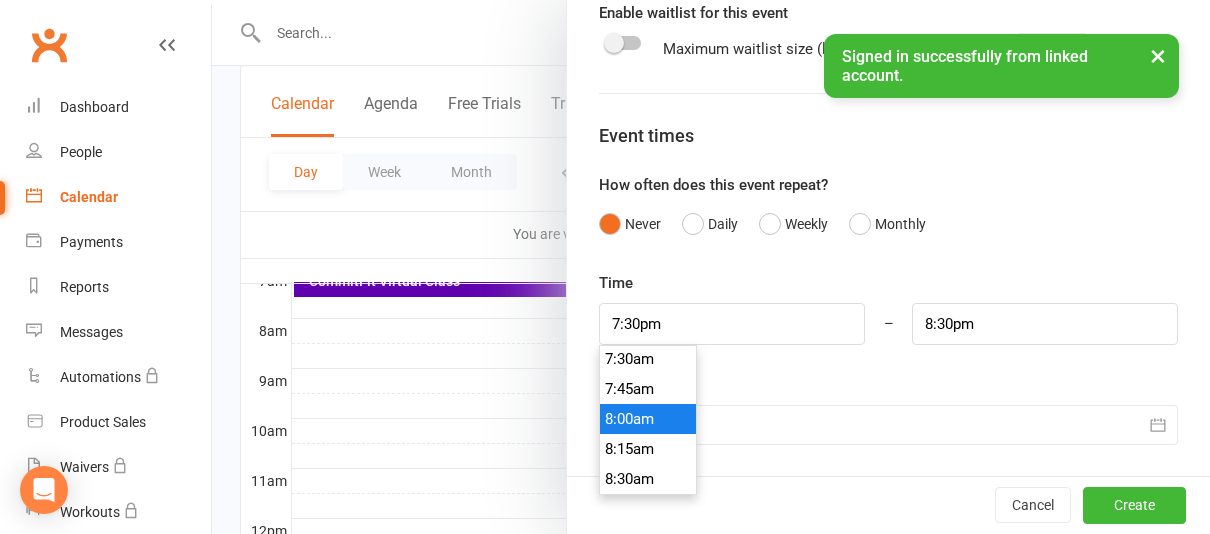 type on "8:00am" 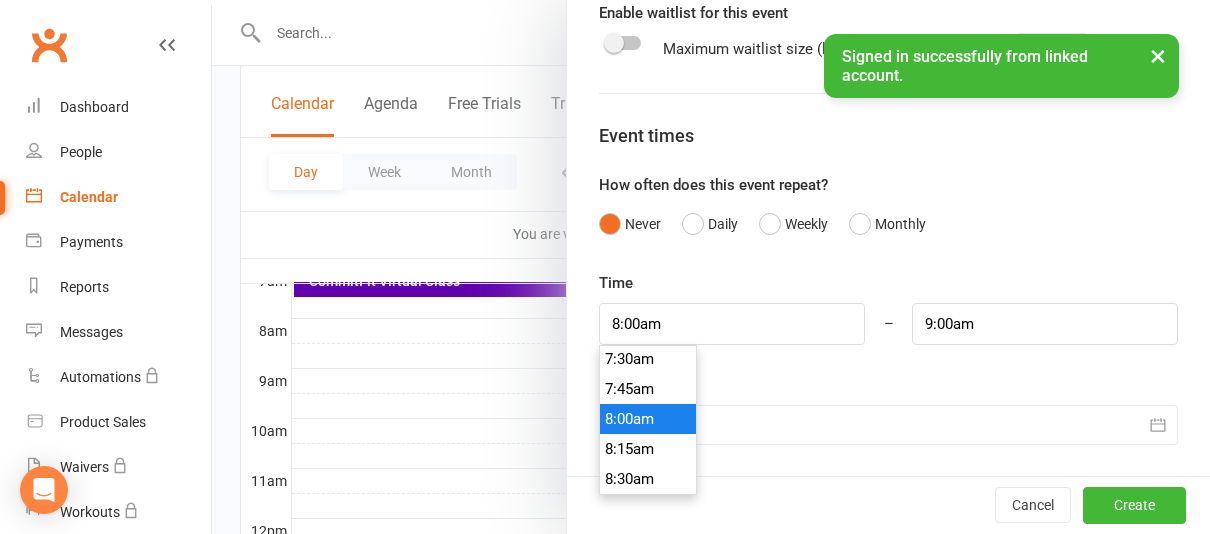 click on "8:00am" at bounding box center [648, 419] 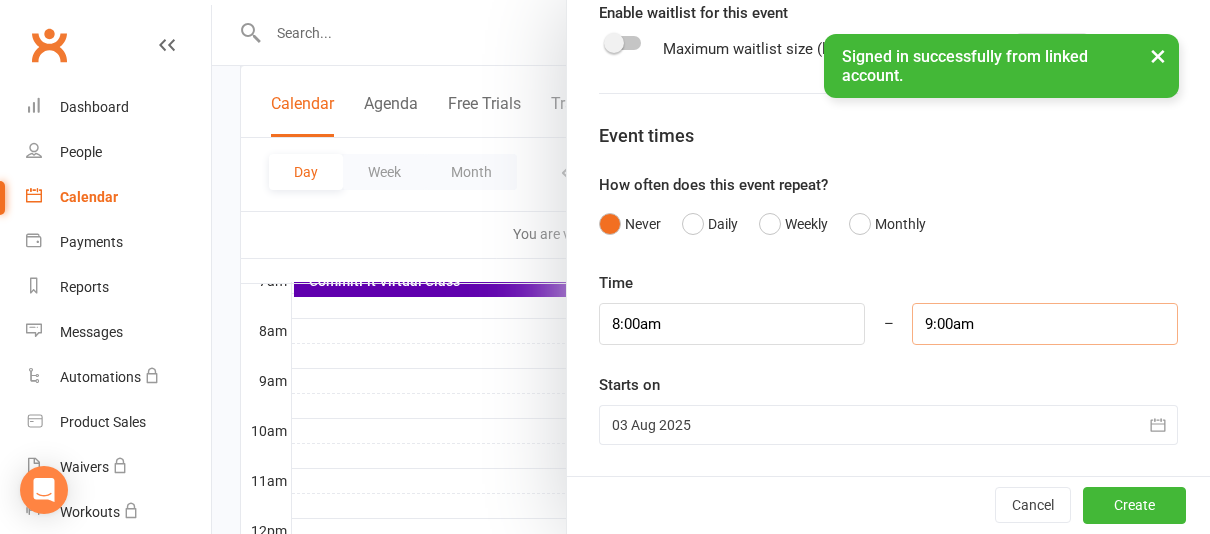 click on "9:00am" at bounding box center (1045, 324) 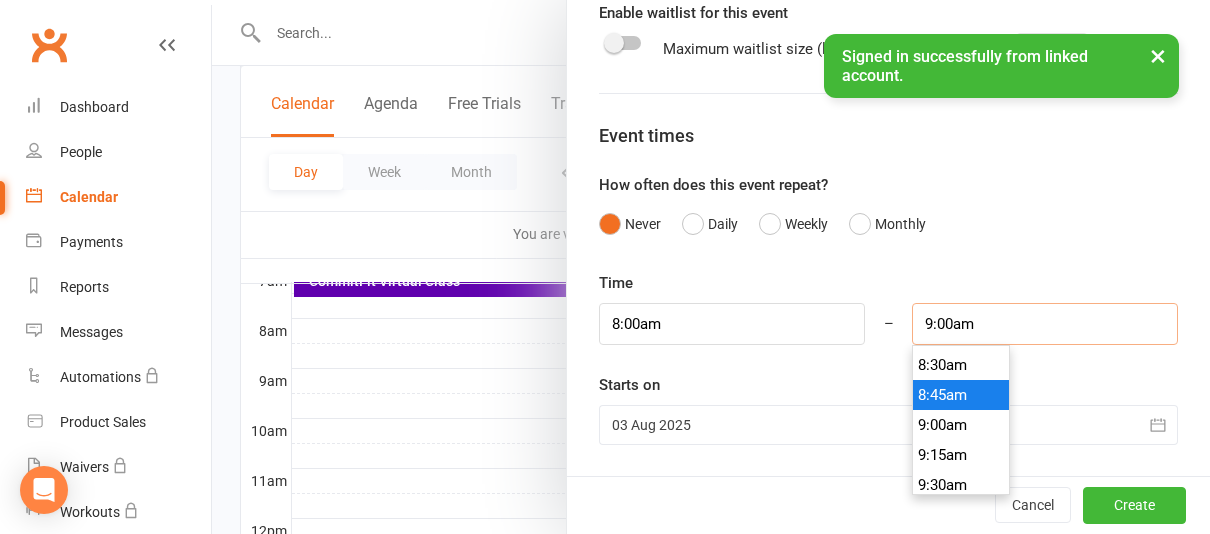 scroll, scrollTop: 1015, scrollLeft: 0, axis: vertical 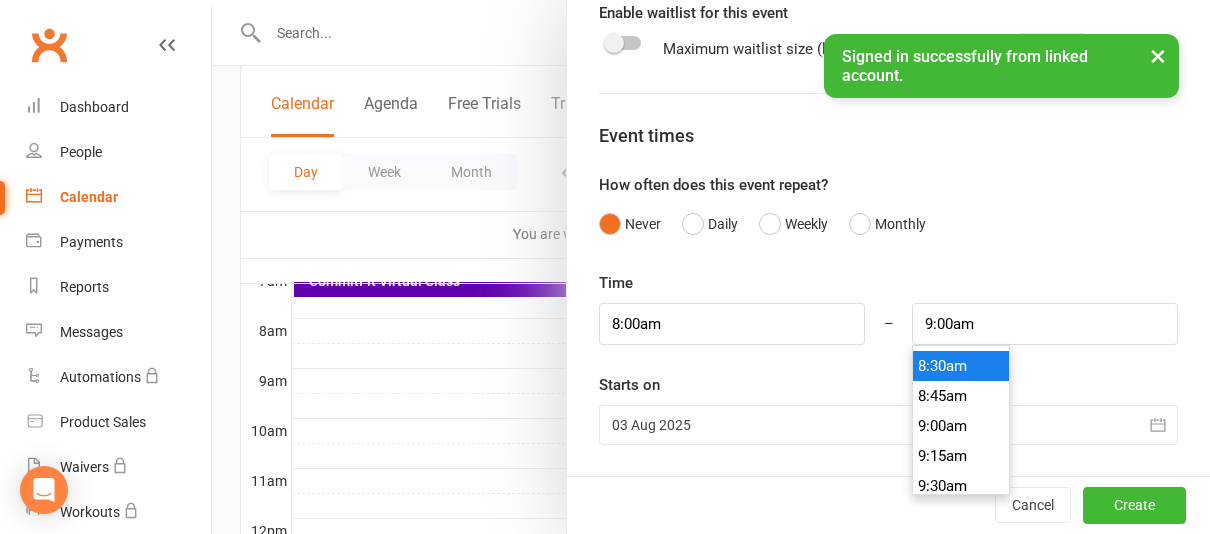 type on "8:30am" 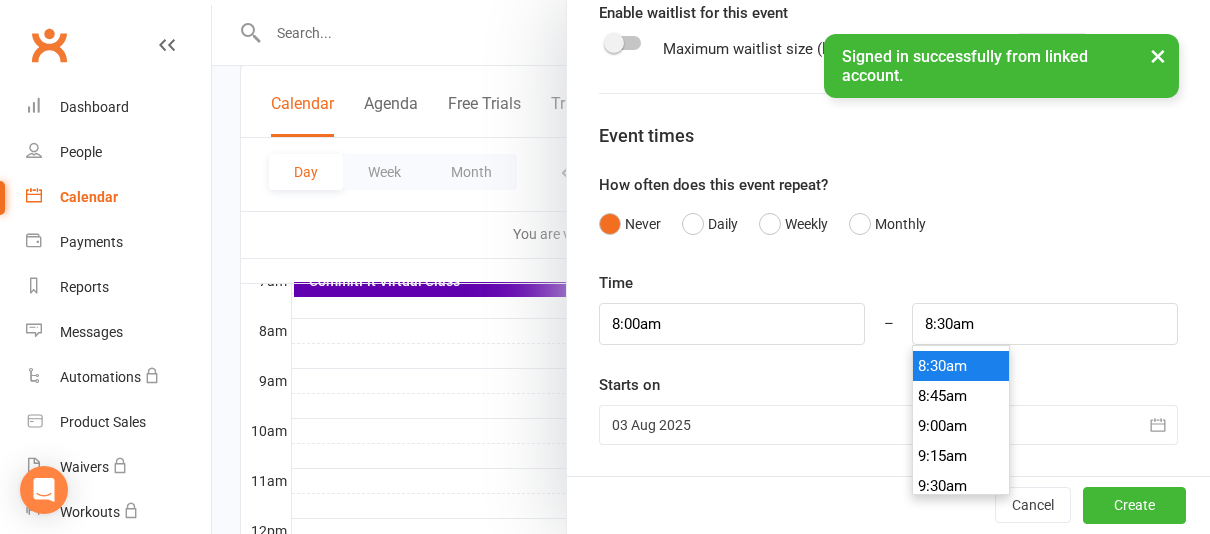 click on "8:30am" at bounding box center [961, 366] 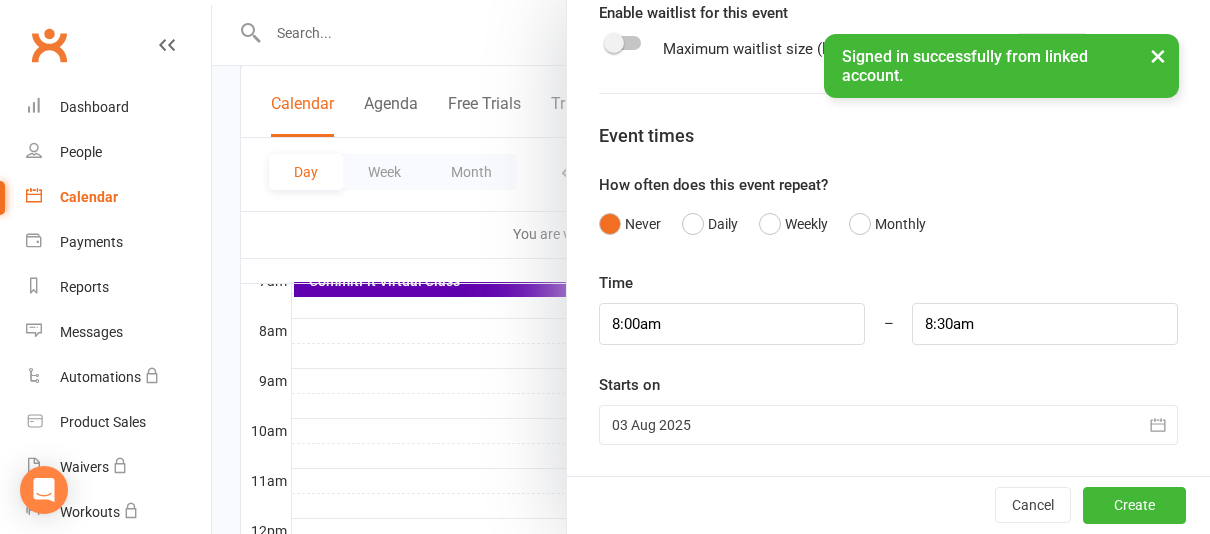 click 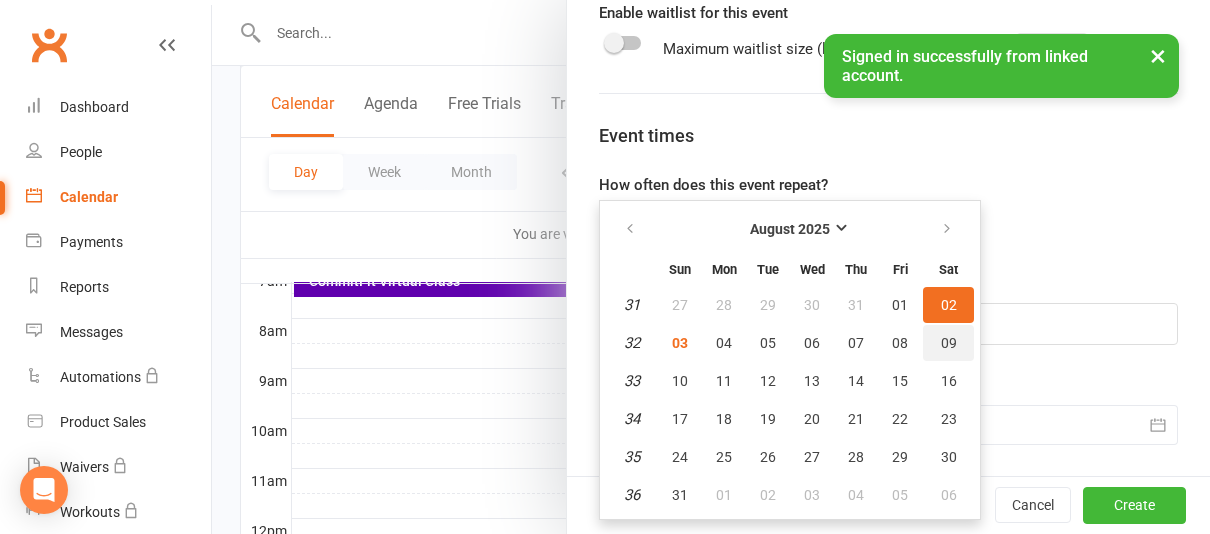 click on "09" at bounding box center (948, 343) 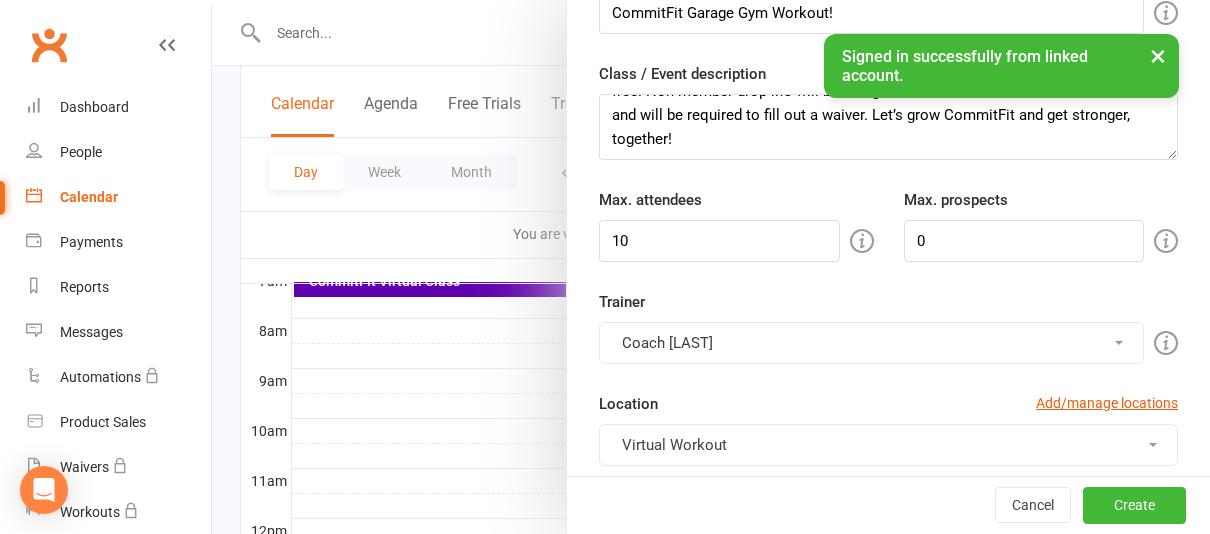 scroll, scrollTop: 0, scrollLeft: 0, axis: both 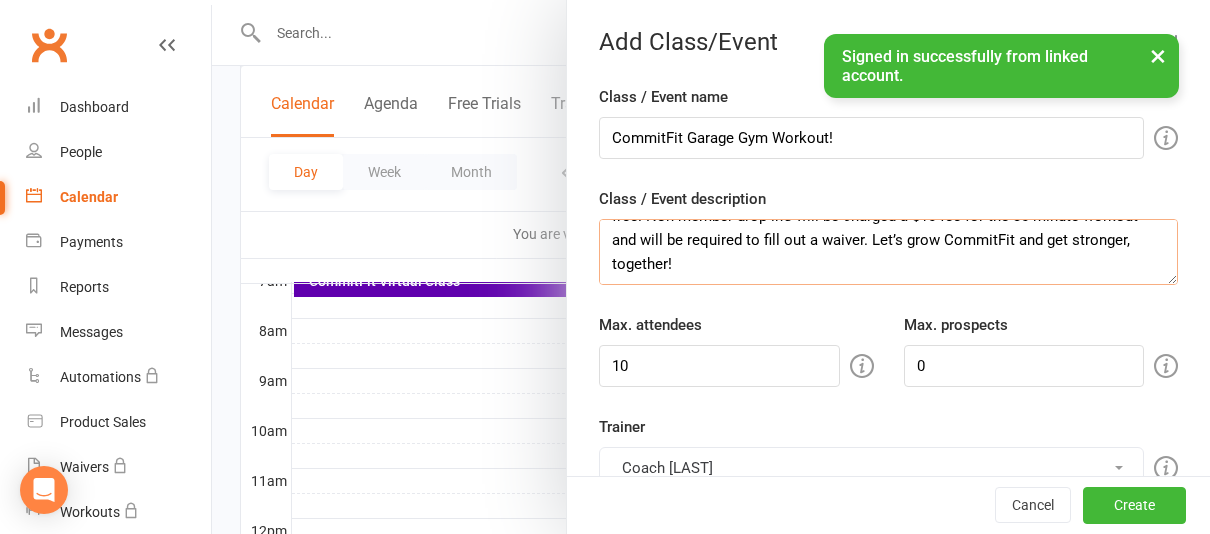 click on "JOIN US! CommitFit will be having an open gym workout at 8am for members that are in the [AREA] area, to get together and get a good workout in! Invite your girlie friends to join. MUST RSVP via google calendar OR CF website!!!! Members are free. Non-member drop in’s will be charged a $10 fee for the 30 minute workout and will be required to fill out a waiver. Let’s grow CommitFit and get stronger, together!" at bounding box center [888, 252] 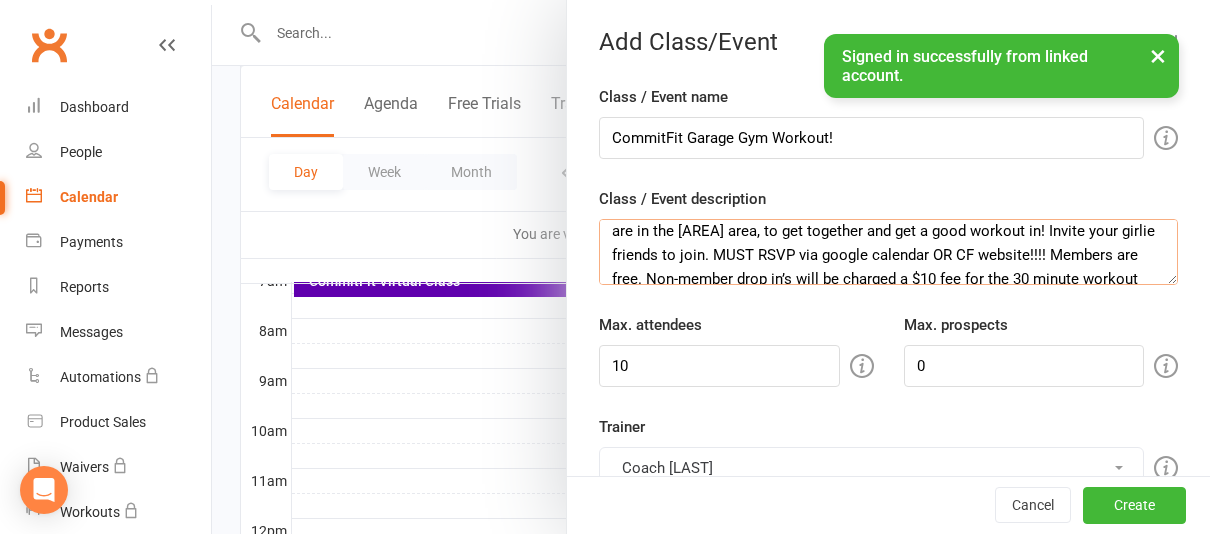 scroll, scrollTop: 13, scrollLeft: 0, axis: vertical 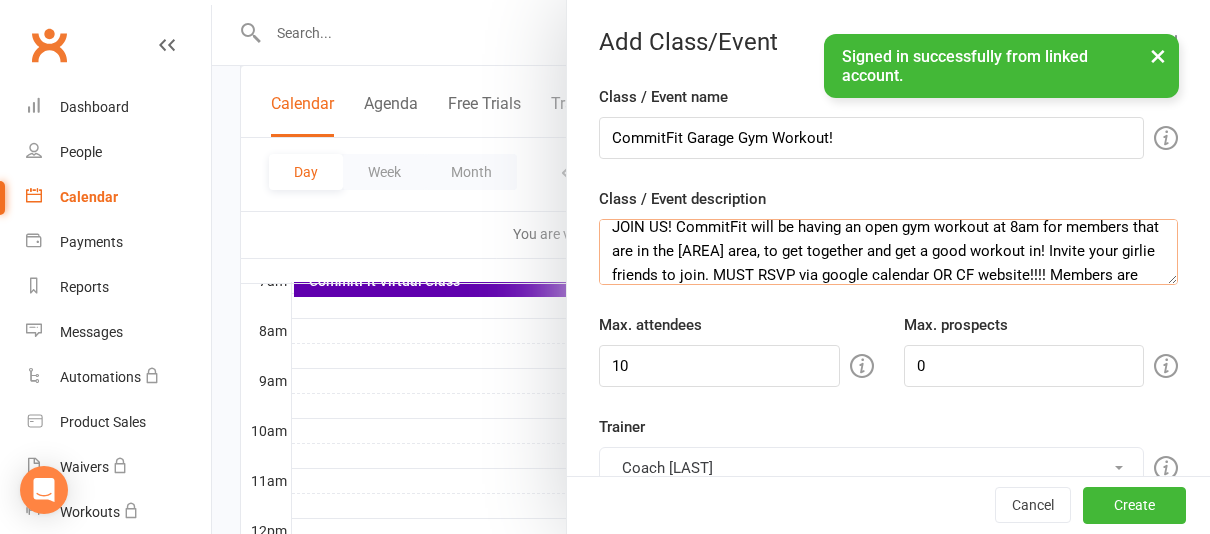 click on "JOIN US! CommitFit will be having an open gym workout at 8am for members that are in the [AREA] area, to get together and get a good workout in! Invite your girlie friends to join. MUST RSVP via google calendar OR CF website!!!! Members are free. Non-member drop in’s will be charged a $10 fee for the 30 minute workout and will be required to fill out a waiver. Let’s grow CommitFit and get stronger, together!" at bounding box center [888, 252] 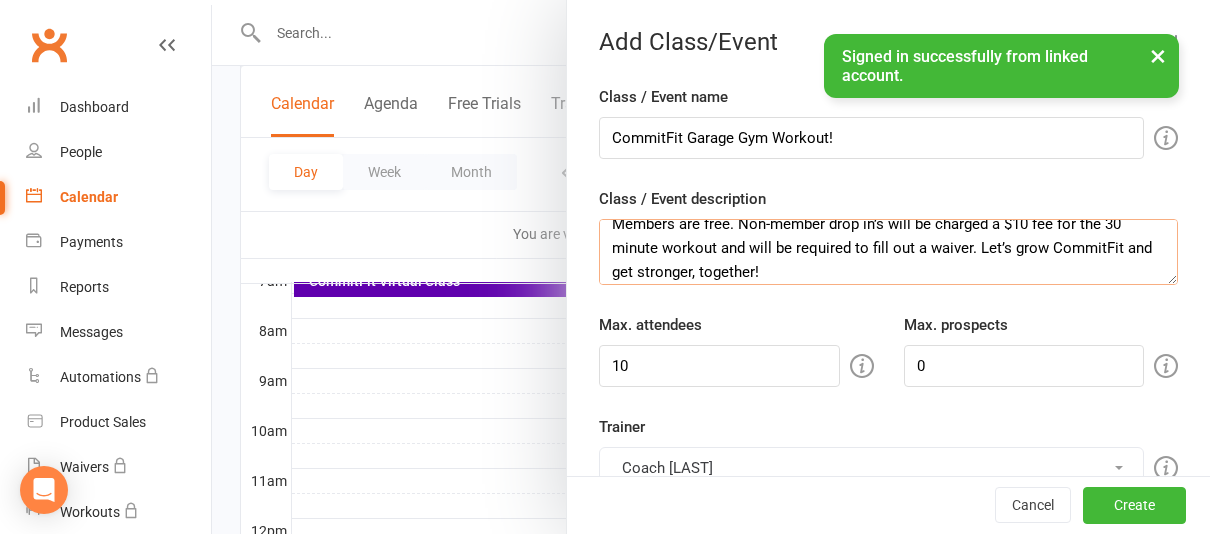 scroll, scrollTop: 96, scrollLeft: 0, axis: vertical 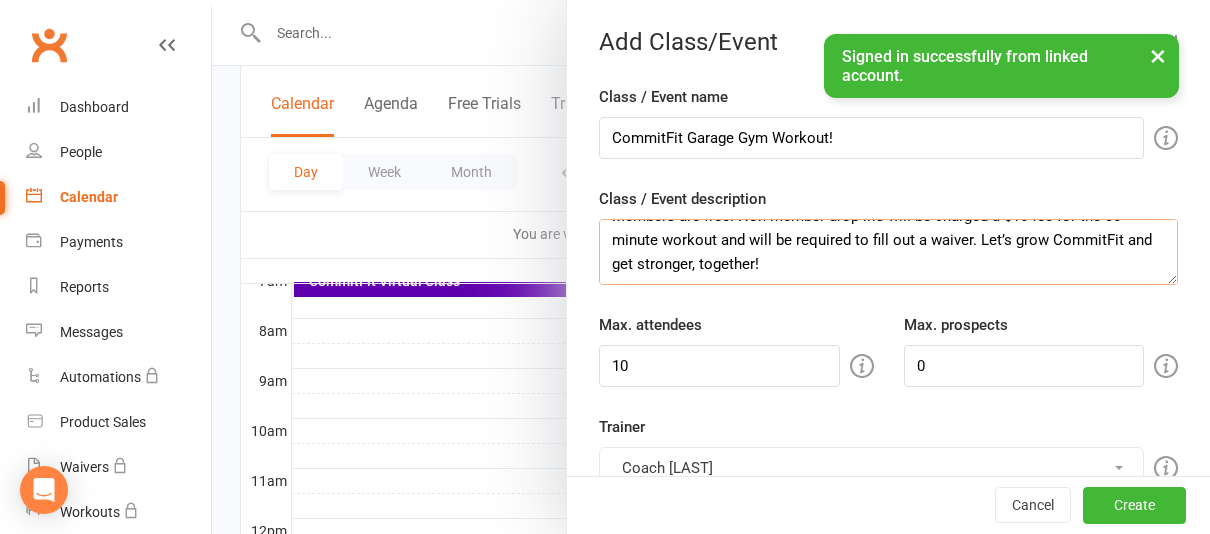 type on "JOIN US! CommitFit will be having an open gym workout at 8am for members that are in the [REGION] area, to get together in person and get a good workout in! Invite your girlie friends to join. MUST RSVP via google calendar OR CF website!!!! Members are free. Non-member drop in’s will be charged a $10 fee for the 30 minute workout and will be required to fill out a waiver. Let’s grow CommitFit and get stronger, together!" 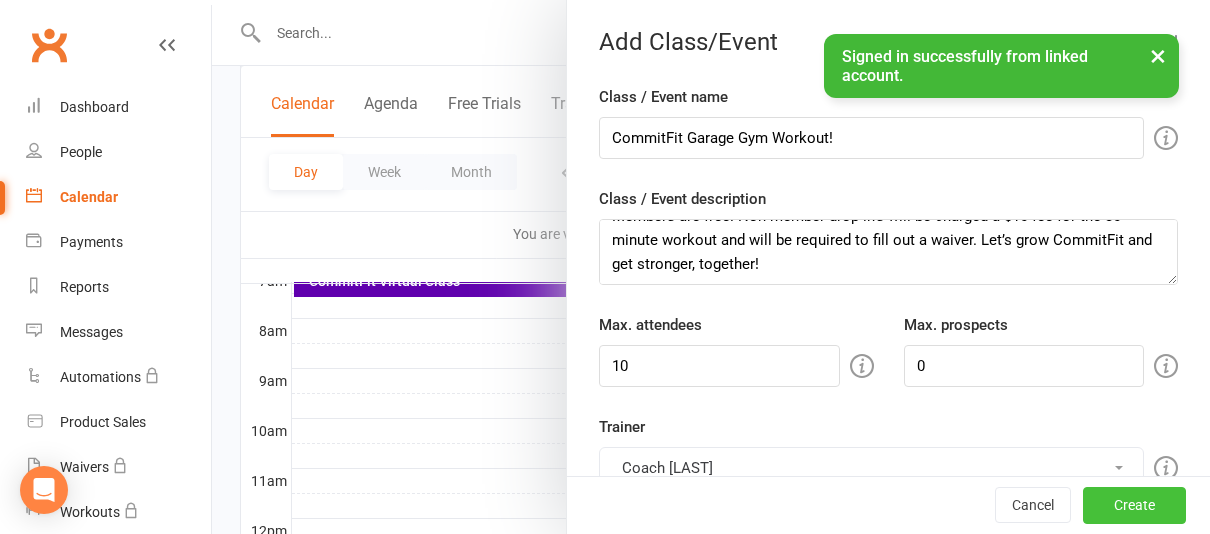 click on "Create" at bounding box center (1134, 506) 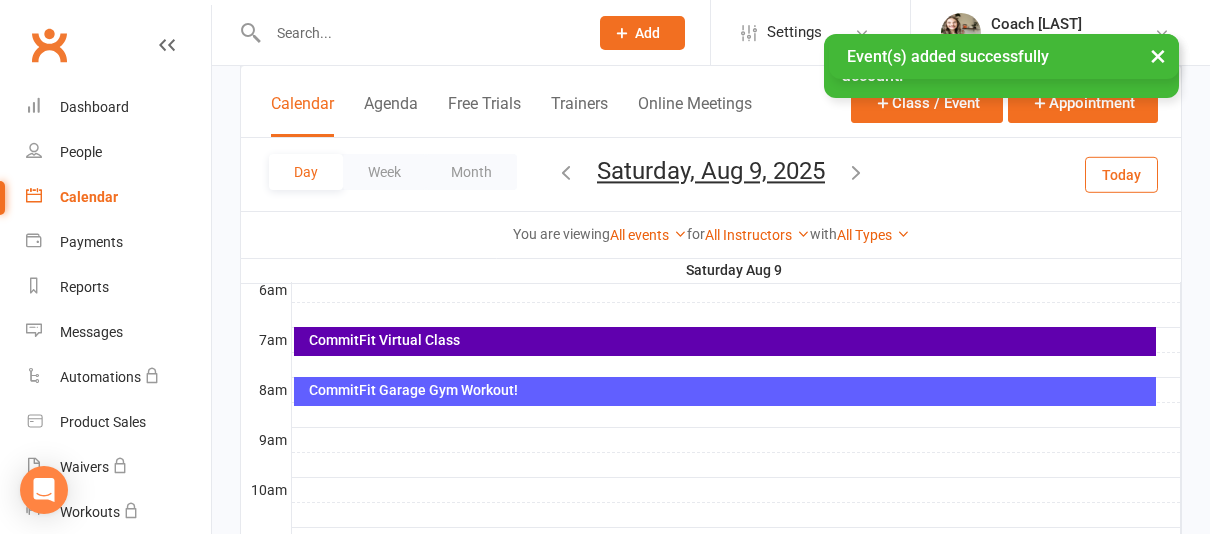 scroll, scrollTop: 396, scrollLeft: 0, axis: vertical 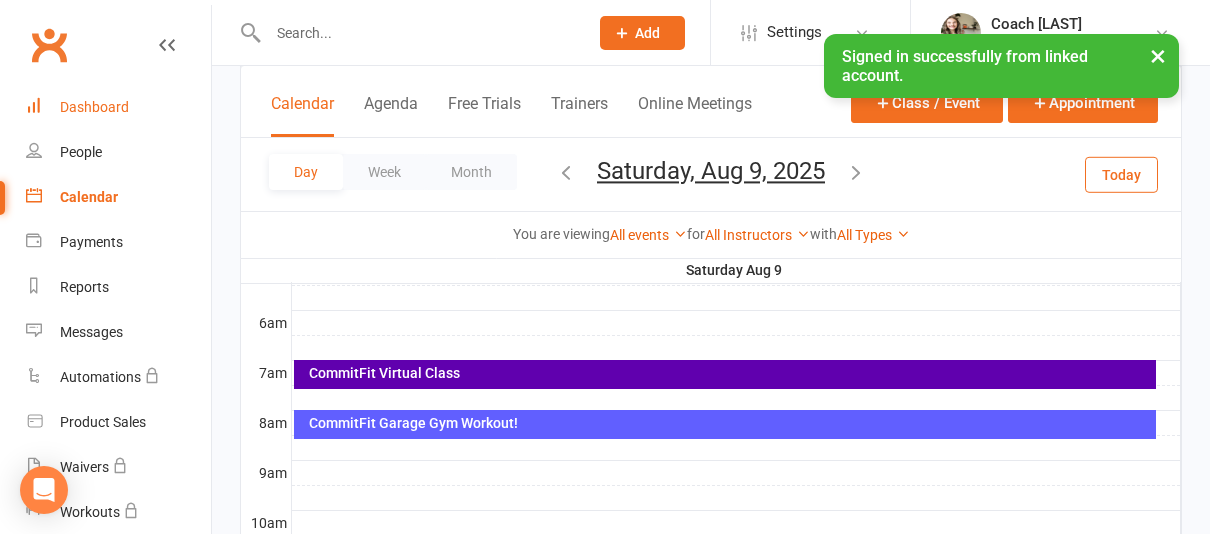 click on "Dashboard" at bounding box center (118, 107) 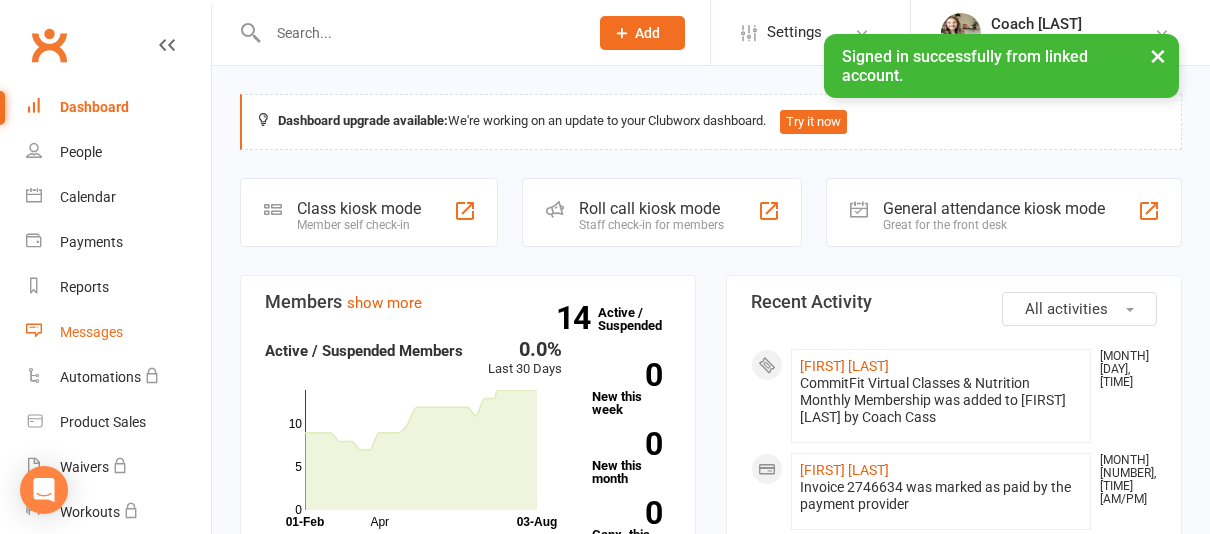 click on "Messages" at bounding box center [118, 332] 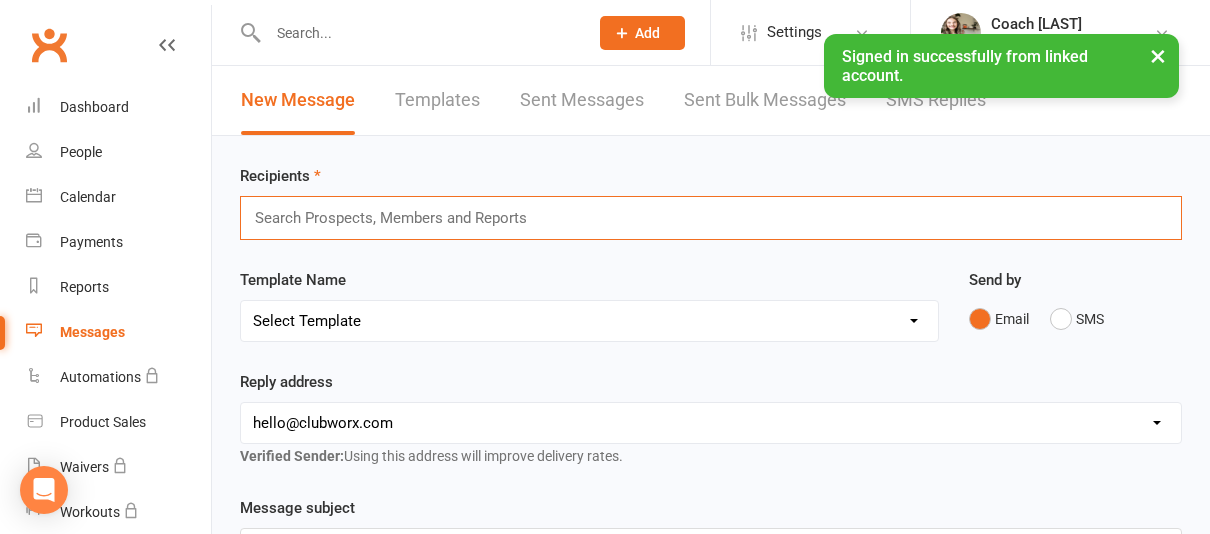 click at bounding box center [399, 218] 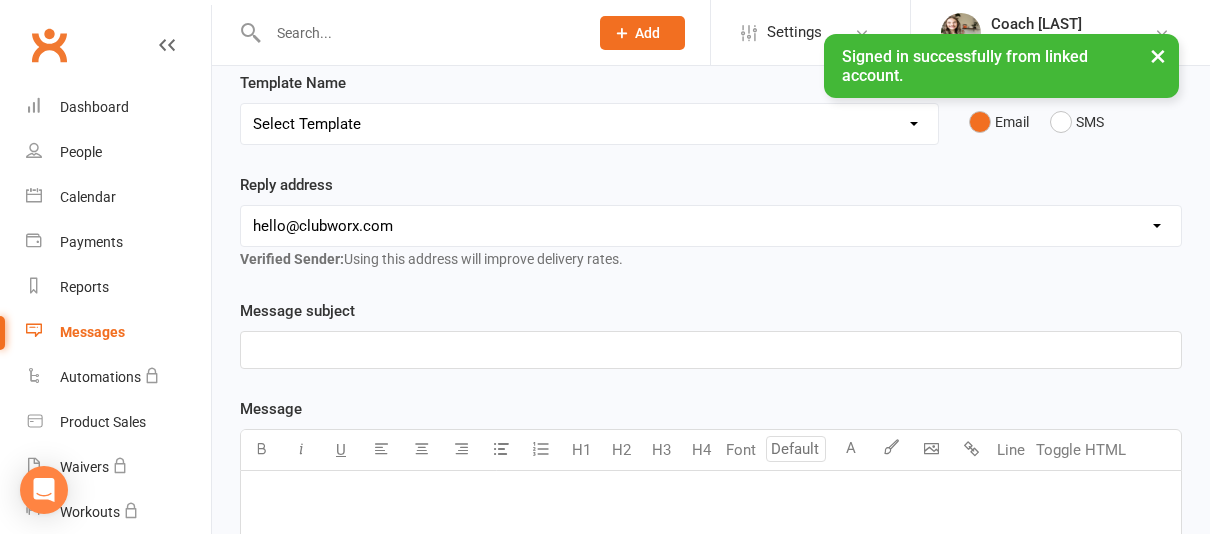 scroll, scrollTop: 325, scrollLeft: 0, axis: vertical 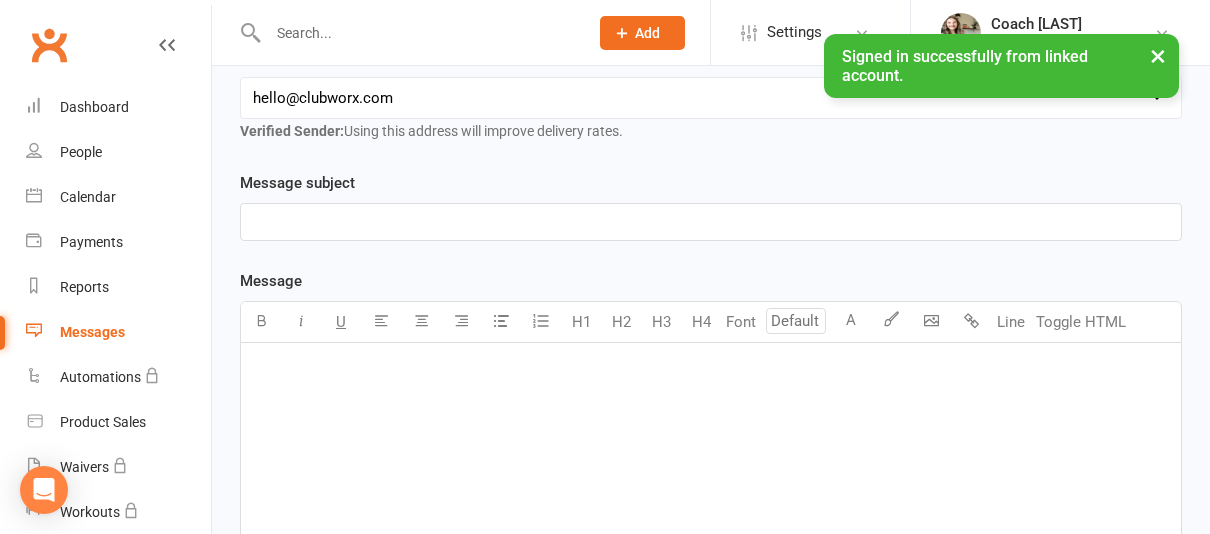 click on "﻿" at bounding box center [711, 369] 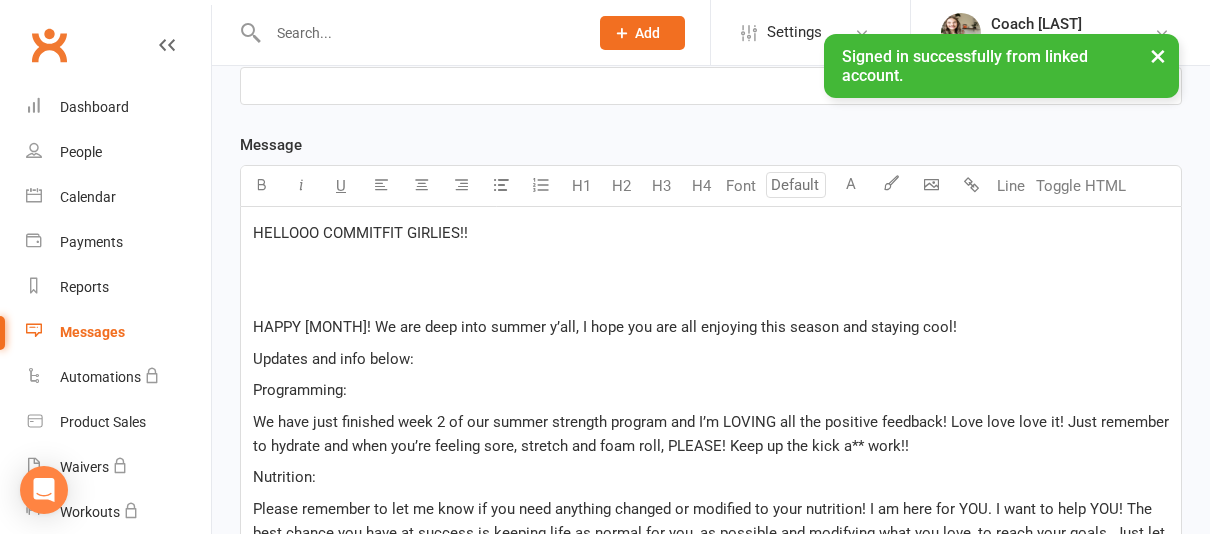 scroll, scrollTop: 443, scrollLeft: 0, axis: vertical 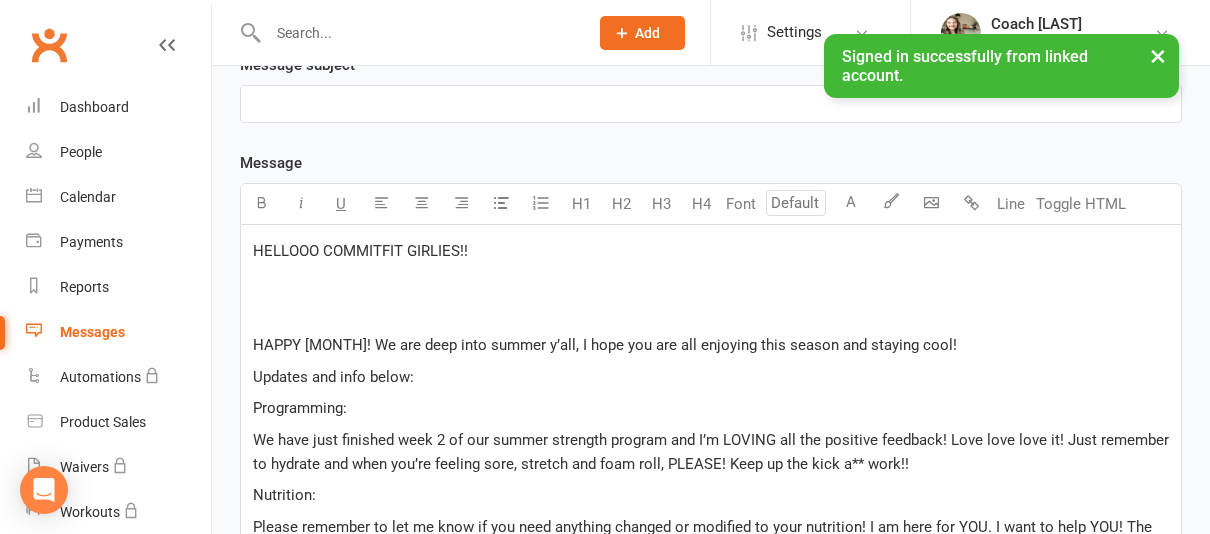 click on "﻿" at bounding box center [711, 282] 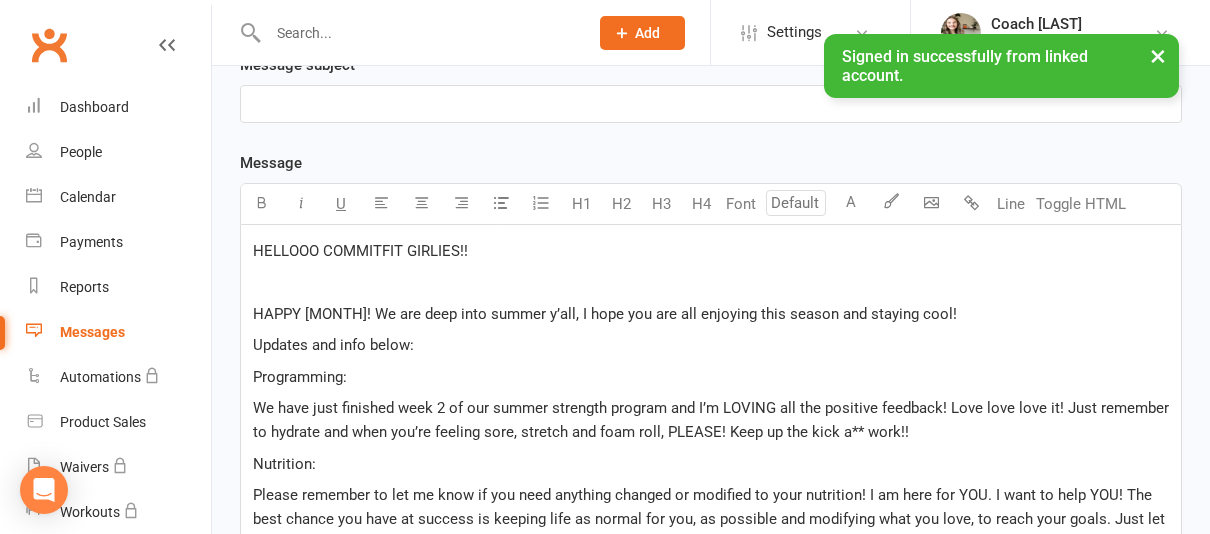 click on "Updates and info below:" at bounding box center [711, 345] 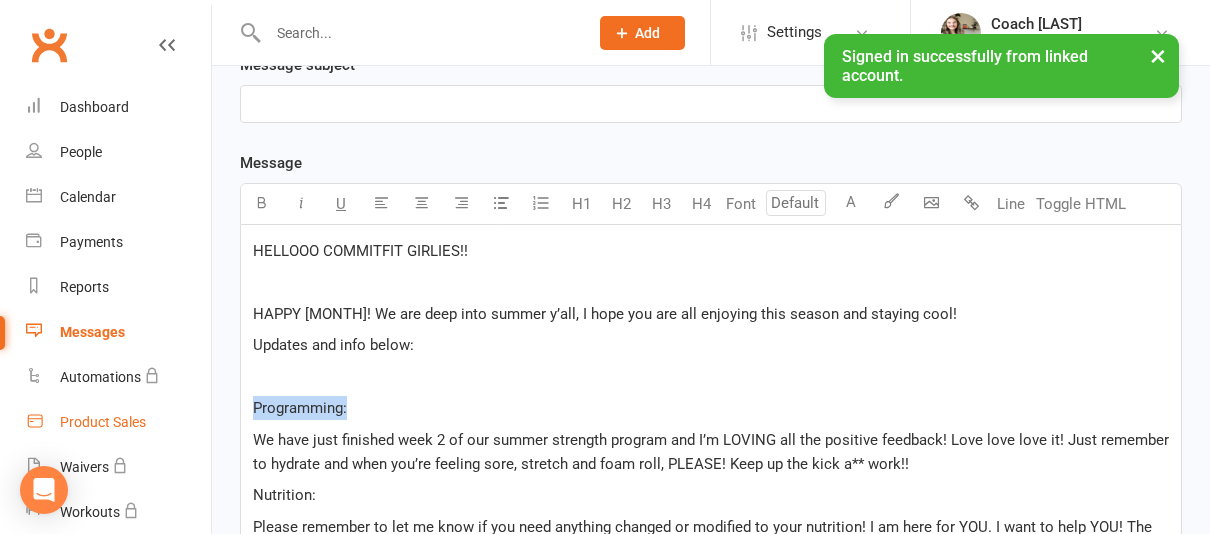 drag, startPoint x: 370, startPoint y: 407, endPoint x: 177, endPoint y: 405, distance: 193.01036 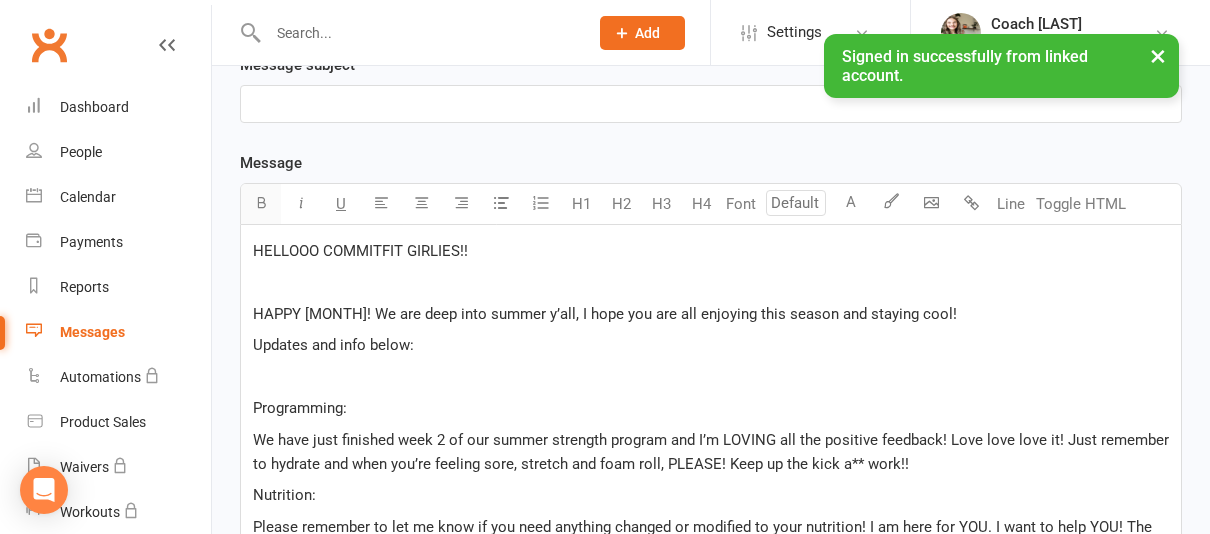 click at bounding box center (261, 202) 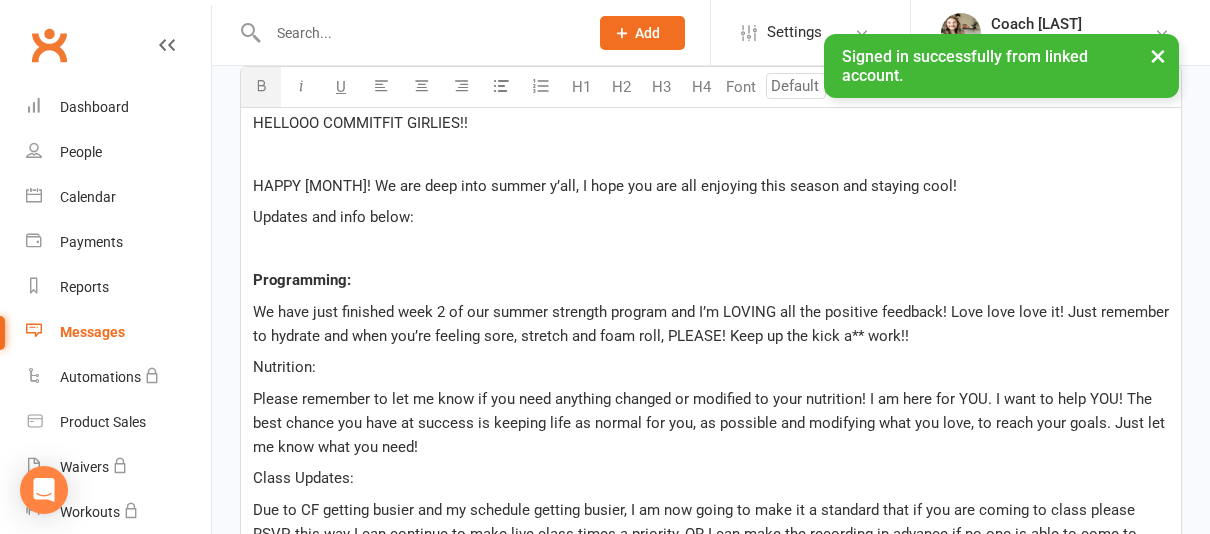 scroll, scrollTop: 600, scrollLeft: 0, axis: vertical 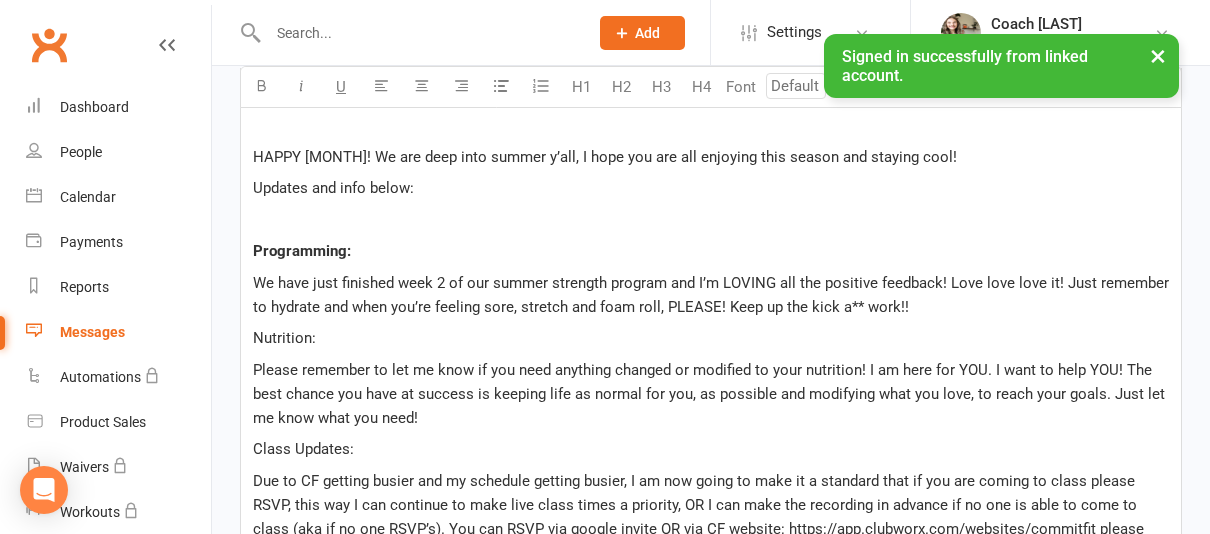 click on "We have just finished week 2 of our summer strength program and I’m LOVING all the positive feedback! Love love love it! Just remember to hydrate and when you’re feeling sore, stretch and foam roll, PLEASE! Keep up the kick a** work!!" at bounding box center [711, 295] 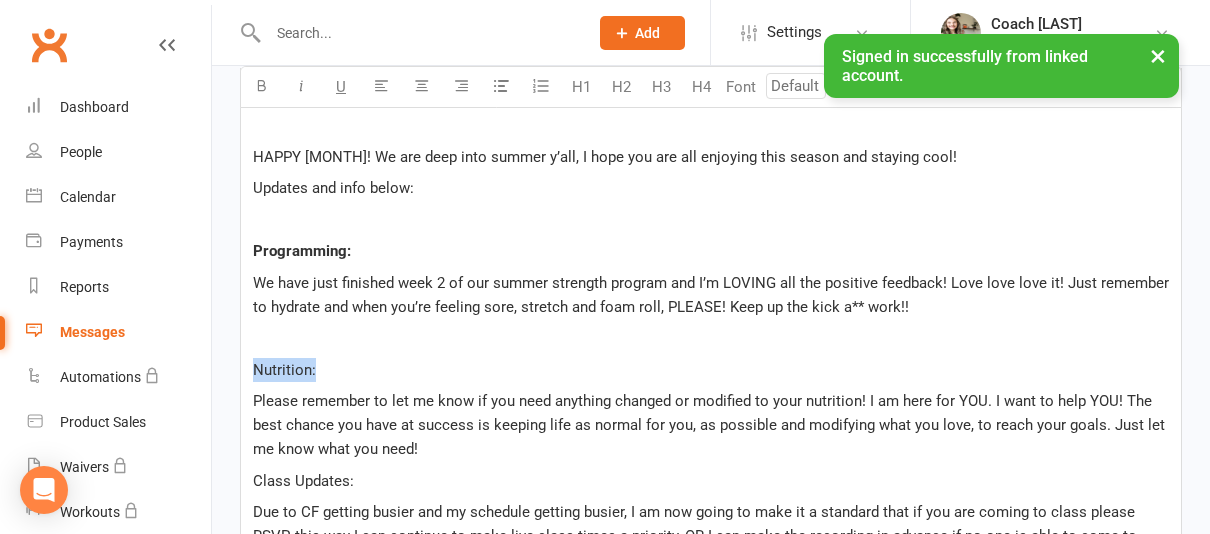 drag, startPoint x: 329, startPoint y: 369, endPoint x: 213, endPoint y: 368, distance: 116.00431 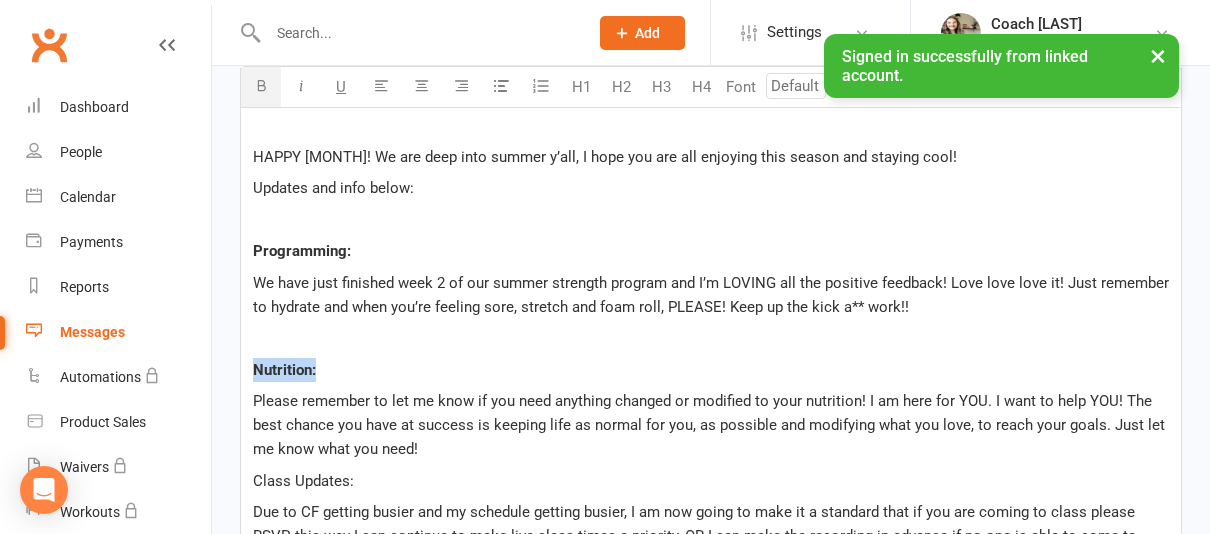 click at bounding box center (261, 85) 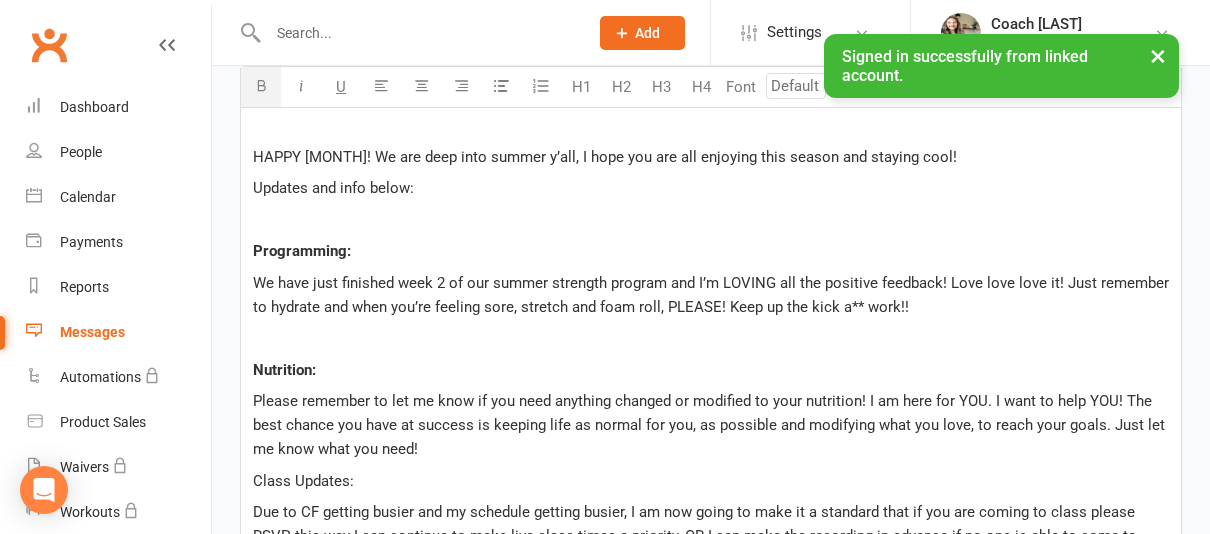click on "Please remember to let me know if you need anything changed or modified to your nutrition! I am here for YOU. I want to help YOU! The best chance you have at success is keeping life as normal for you, as possible and modifying what you love, to reach your goals. Just let me know what you need!" at bounding box center [711, 425] 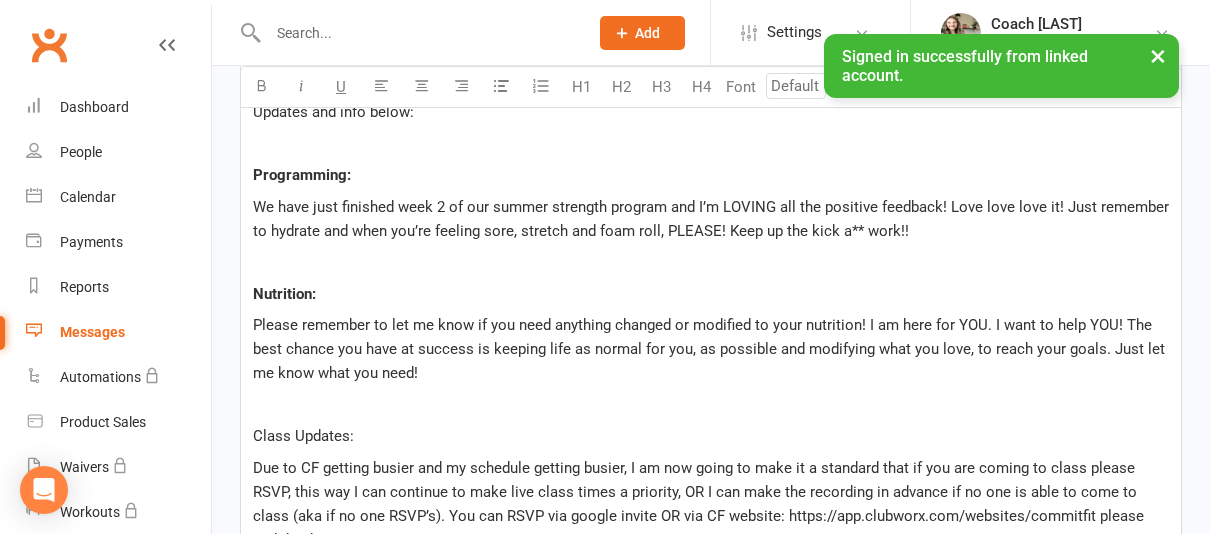 scroll, scrollTop: 691, scrollLeft: 0, axis: vertical 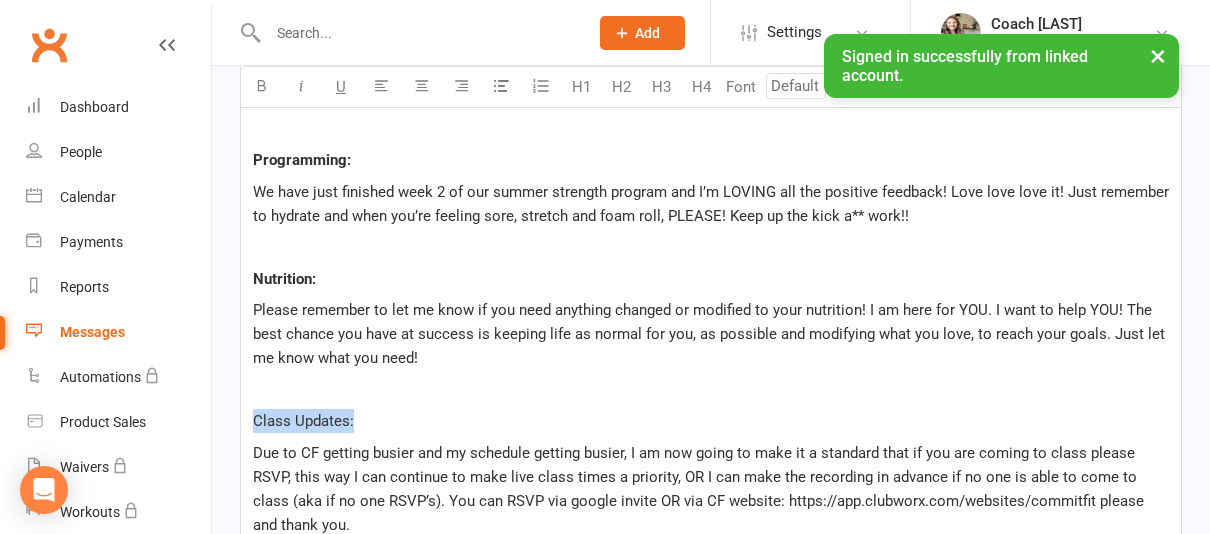 drag, startPoint x: 396, startPoint y: 422, endPoint x: 216, endPoint y: 422, distance: 180 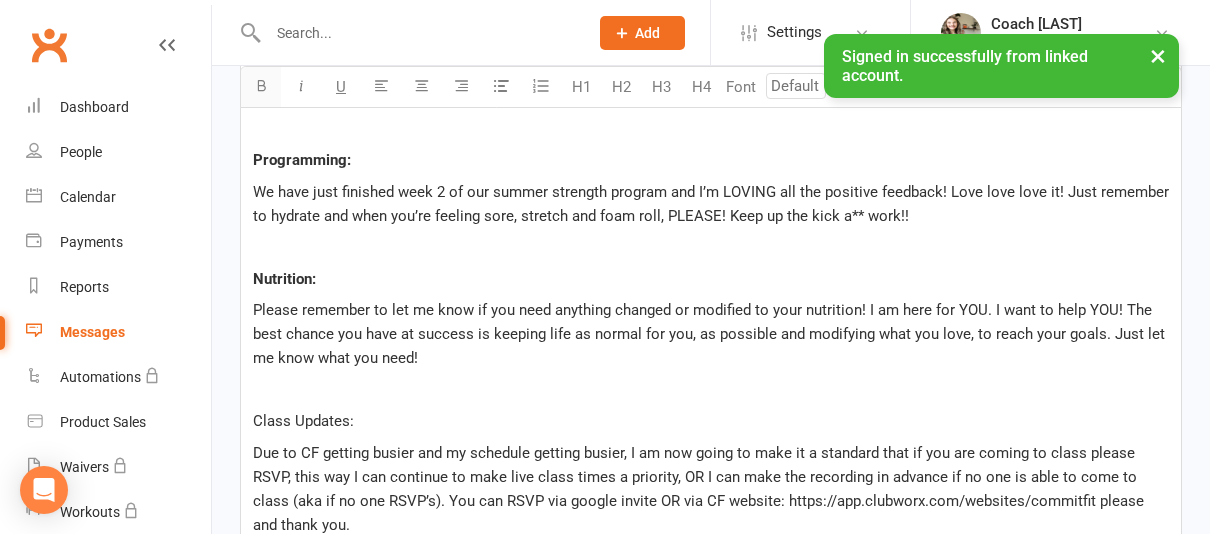 click at bounding box center (261, 87) 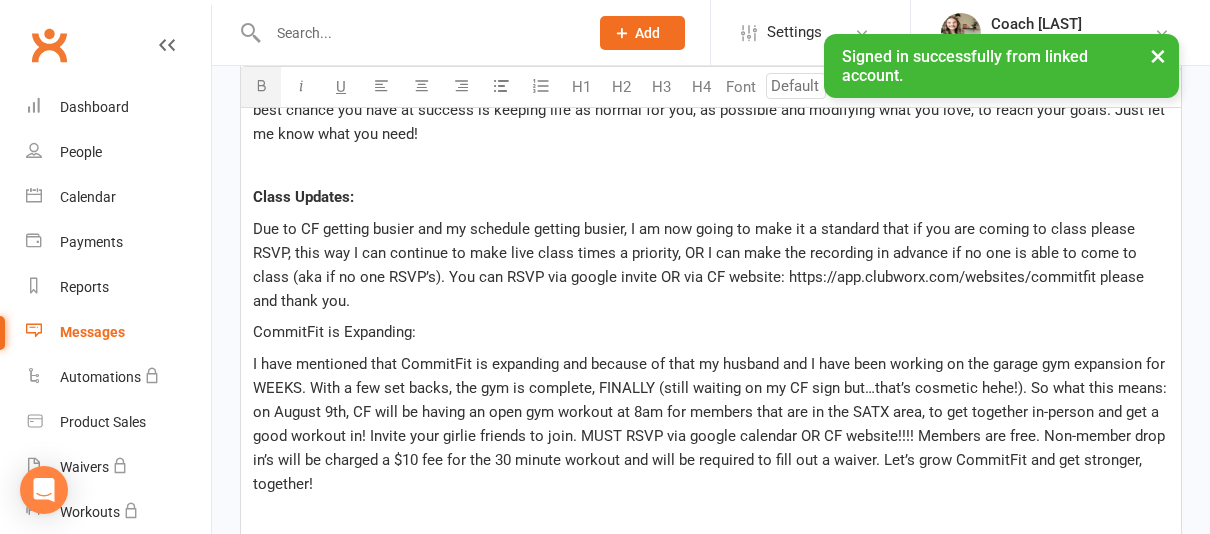 scroll, scrollTop: 922, scrollLeft: 0, axis: vertical 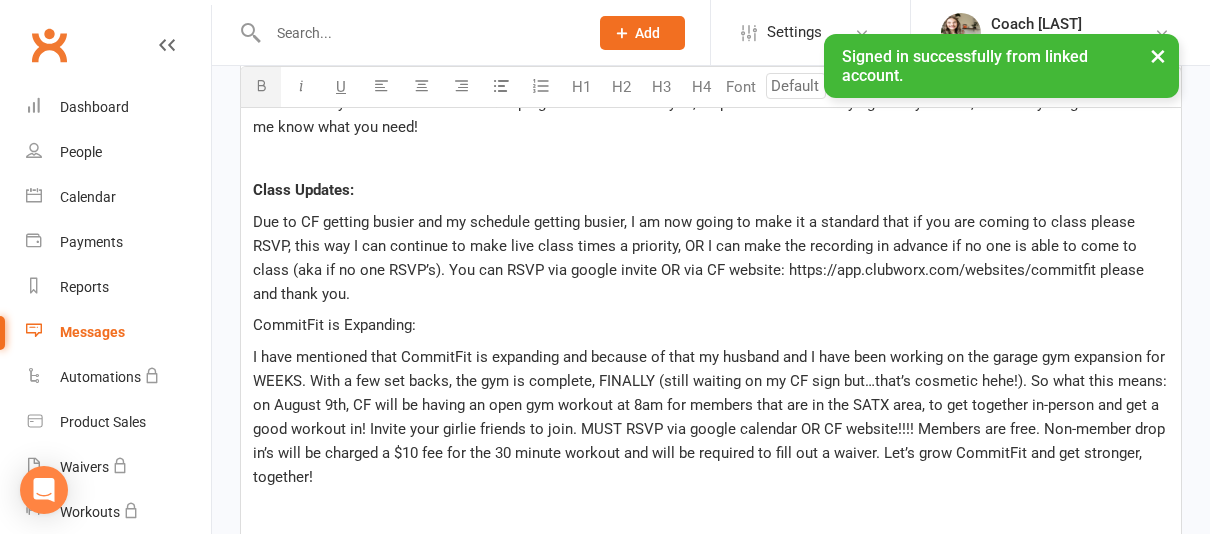click on "Due to CF getting busier and my schedule getting busier, I am now going to make it a standard that if you are coming to class please RSVP, this way I can continue to make live class times a priority, OR I can make the recording in advance if no one is able to come to class (aka if no one RSVP’s). You can RSVP via google invite OR via CF website: https://app.clubworx.com/websites/commitfit please and thank you." at bounding box center (711, 258) 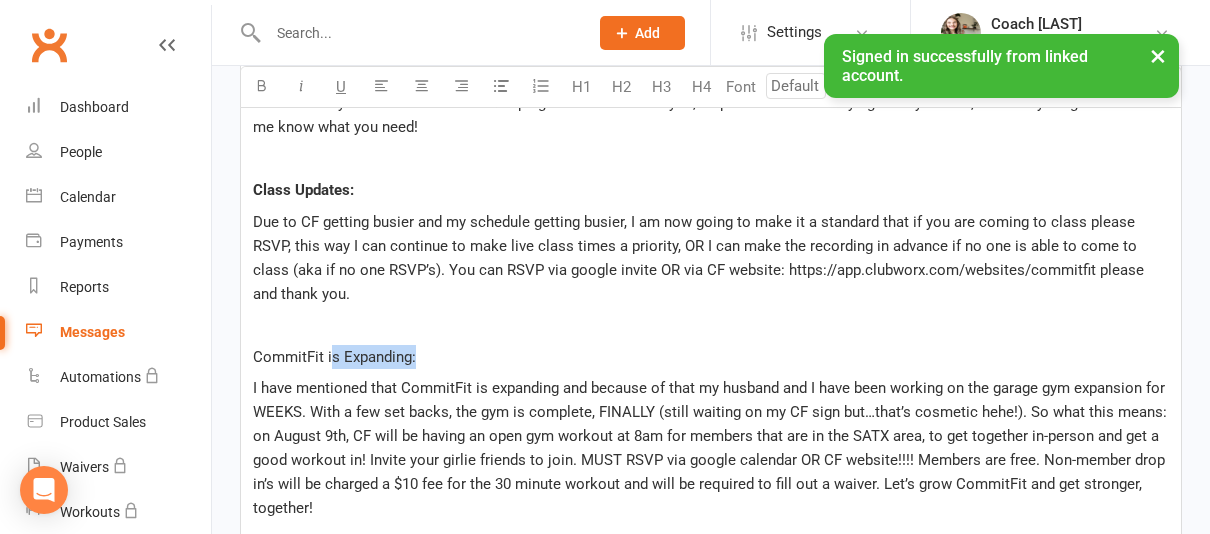 drag, startPoint x: 426, startPoint y: 358, endPoint x: 330, endPoint y: 359, distance: 96.00521 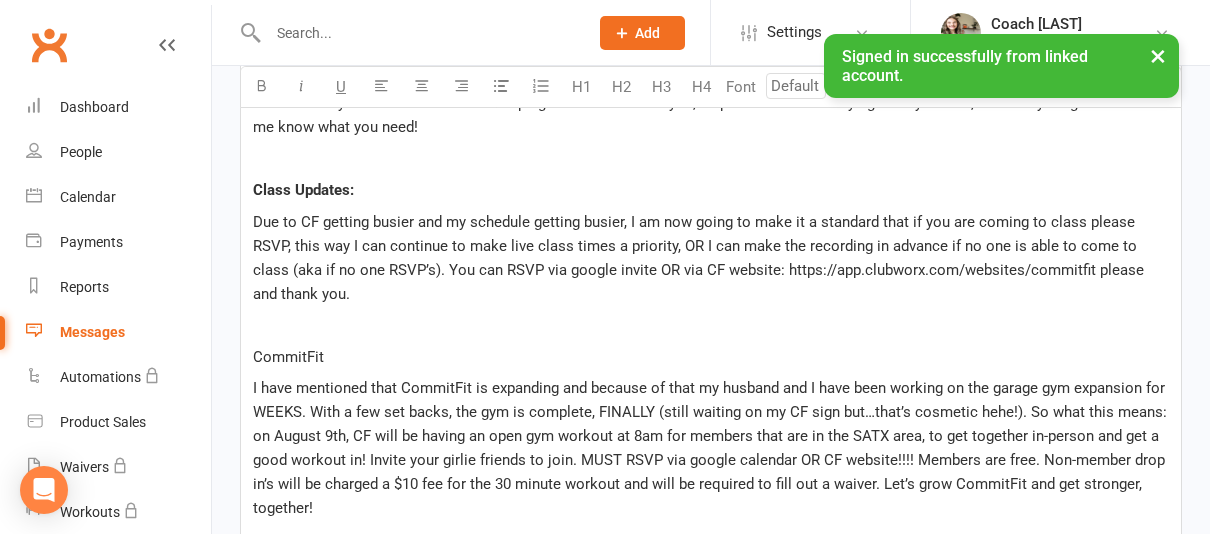 type 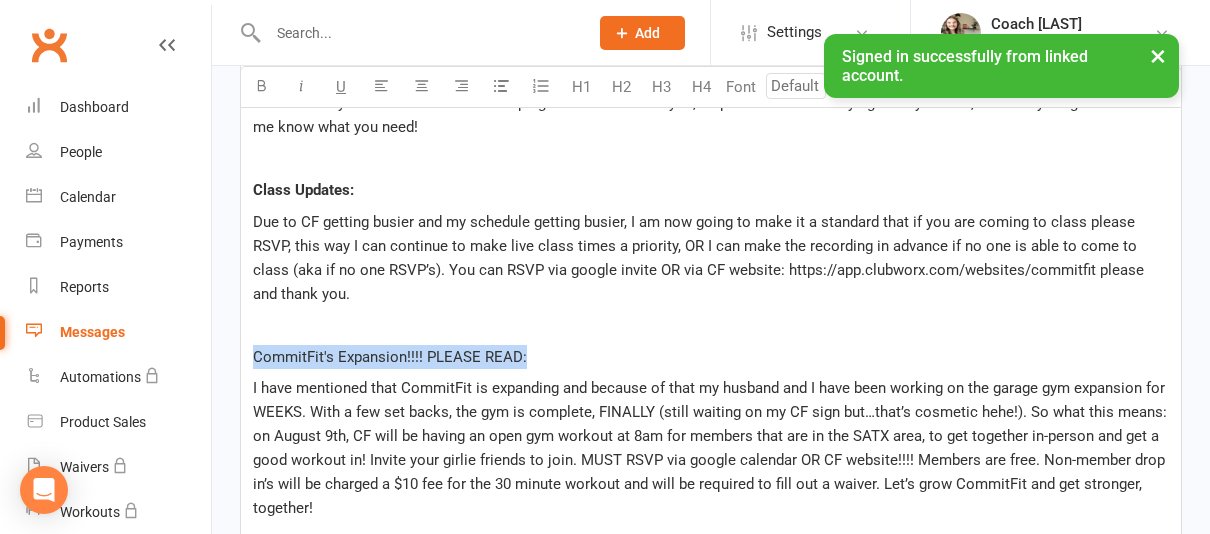 drag, startPoint x: 578, startPoint y: 352, endPoint x: 254, endPoint y: 350, distance: 324.00616 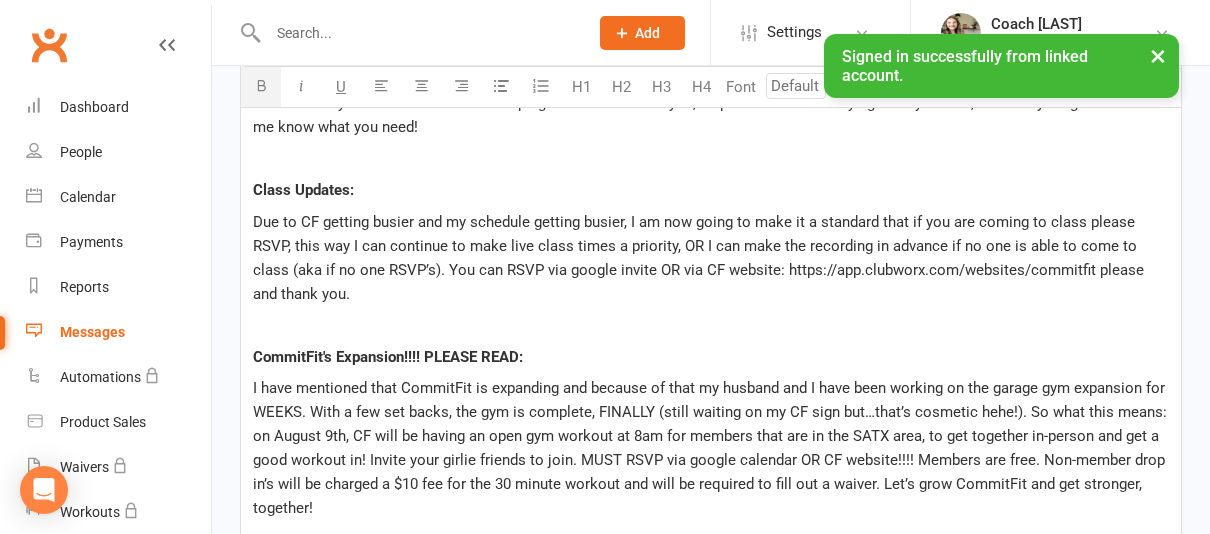 click at bounding box center (261, 87) 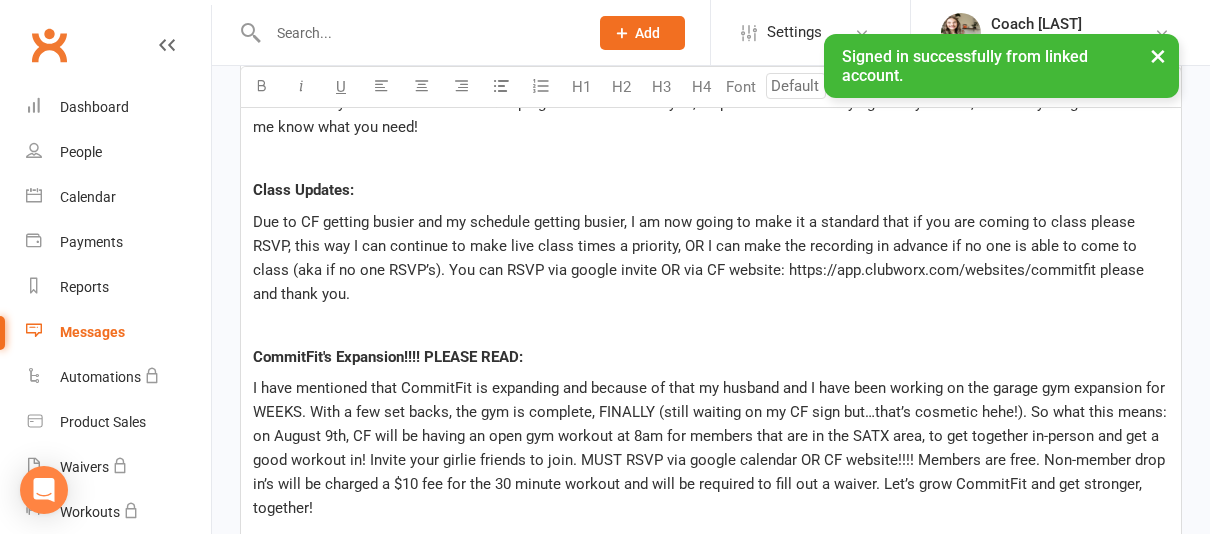 click on "I have mentioned that CommitFit is expanding and because of that my husband and I have been working on the garage gym expansion for WEEKS. With a few set backs, the gym is complete, FINALLY (still waiting on my CF sign but…that’s cosmetic hehe!). So what this means: on August 9th, CF will be having an open gym workout at 8am for members that are in the SATX area, to get together in-person and get a good workout in! Invite your girlie friends to join. MUST RSVP via google calendar OR CF website!!!! Members are free. Non-member drop in’s will be charged a $10 fee for the 30 minute workout and will be required to fill out a waiver. Let’s grow CommitFit and get stronger, together!" at bounding box center [712, 448] 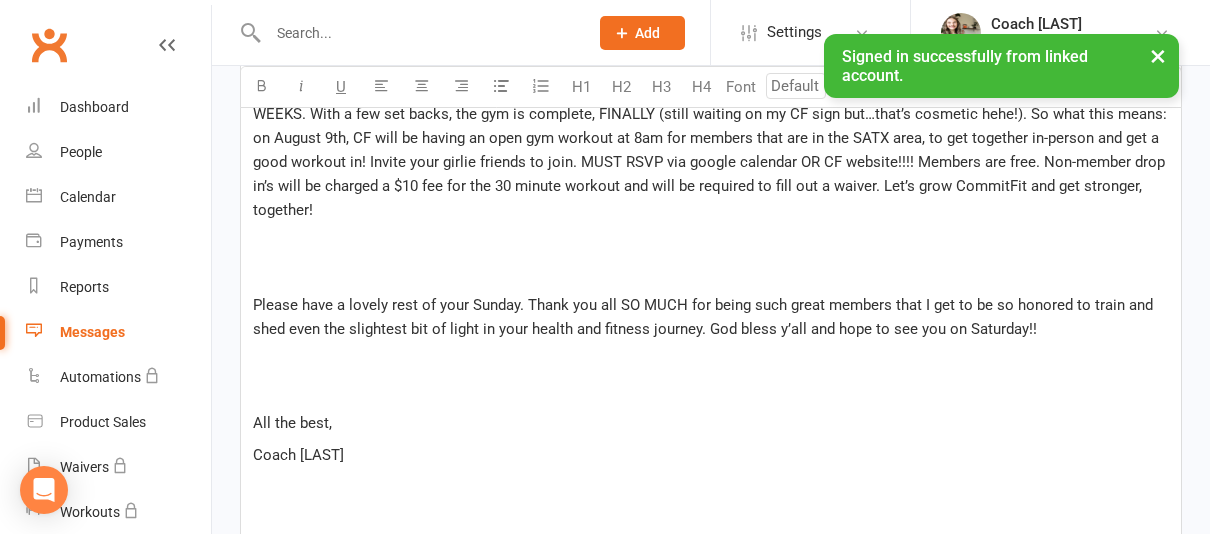 scroll, scrollTop: 1224, scrollLeft: 0, axis: vertical 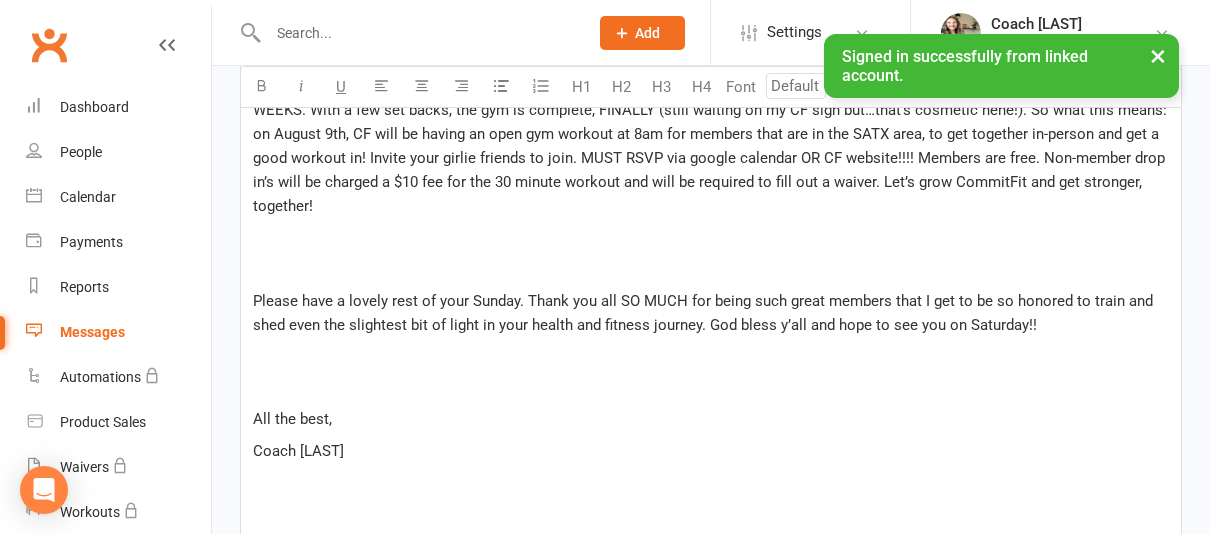 click on "﻿" at bounding box center (711, 269) 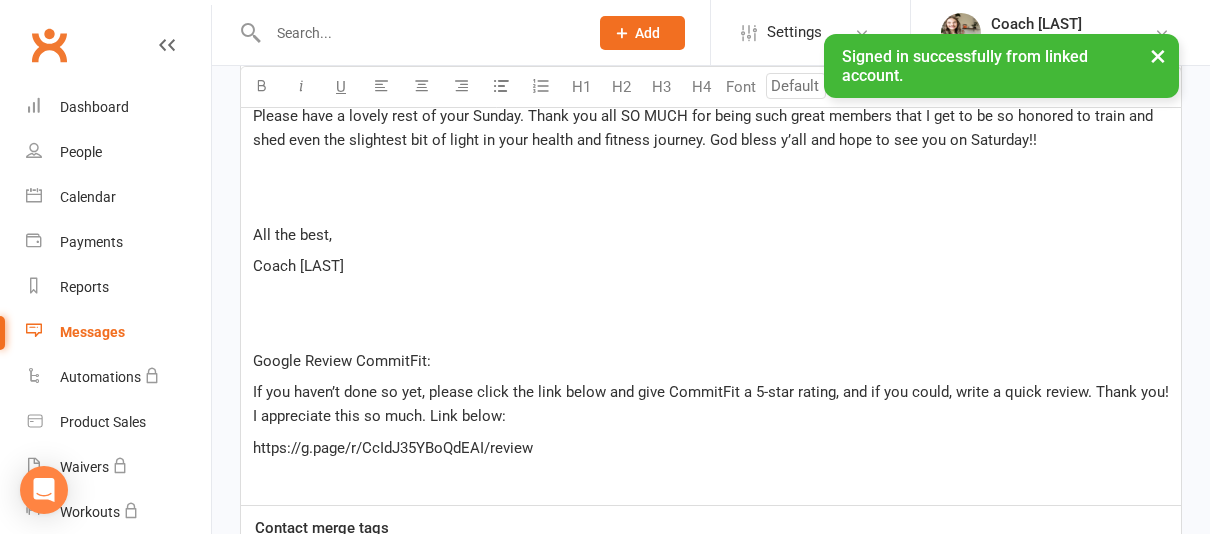 scroll, scrollTop: 1374, scrollLeft: 0, axis: vertical 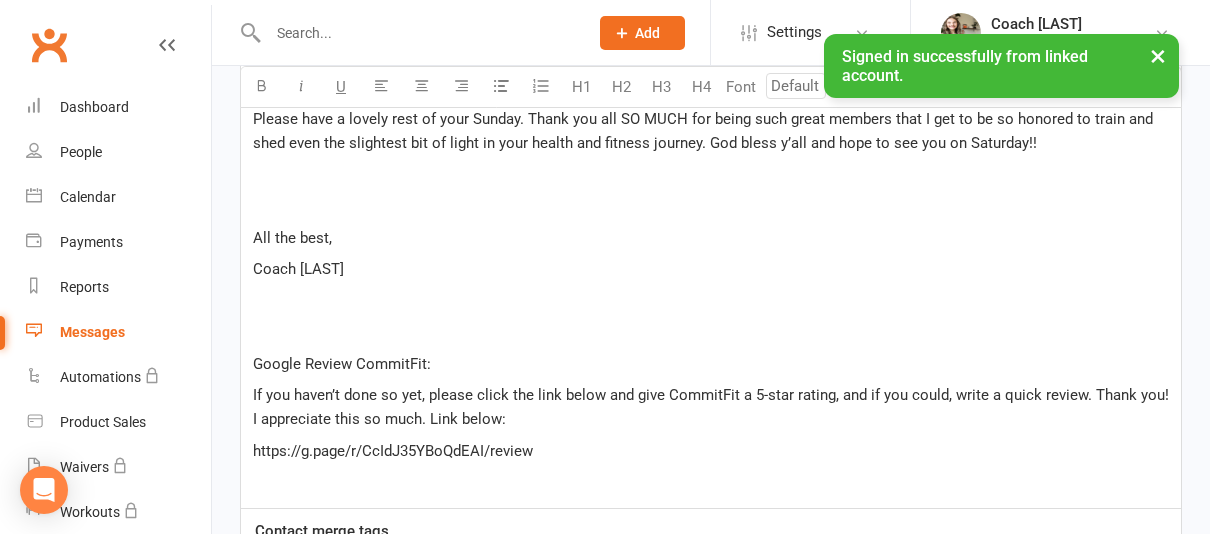 click on "﻿" at bounding box center (711, 332) 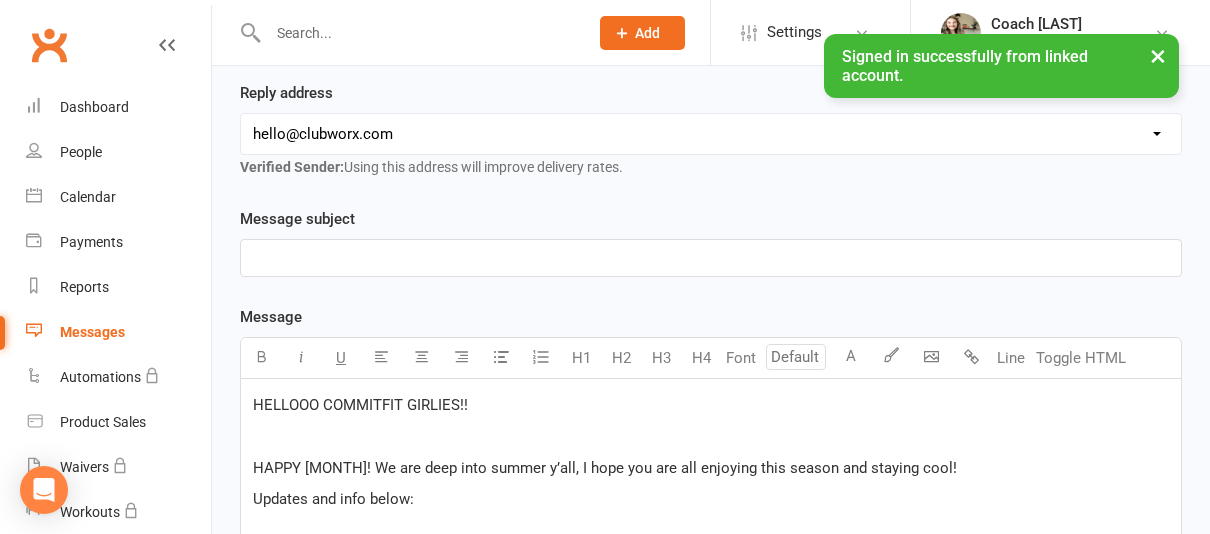 scroll, scrollTop: 284, scrollLeft: 0, axis: vertical 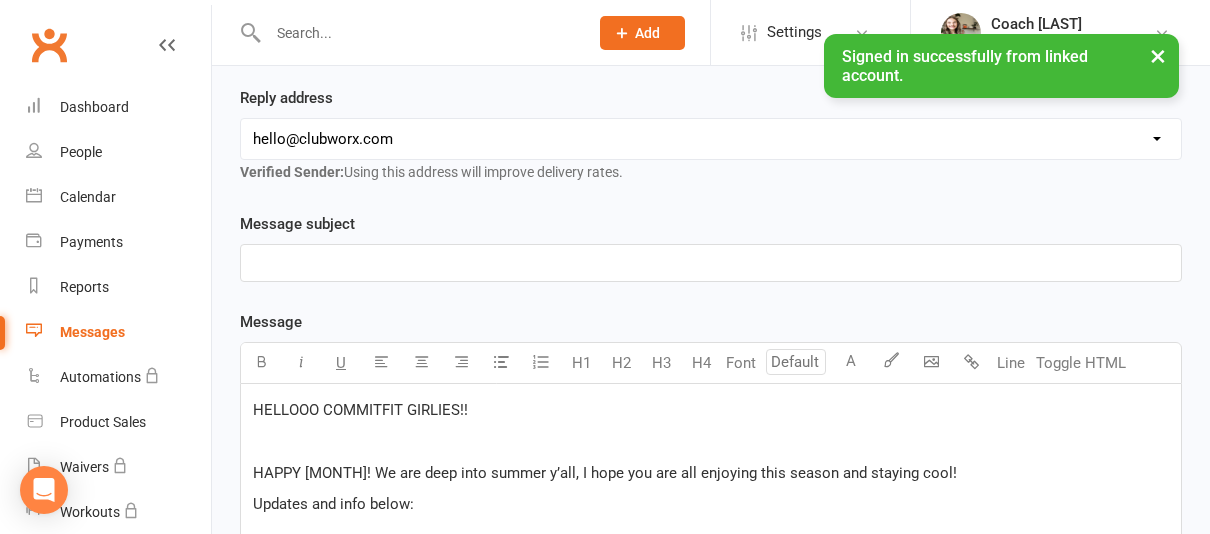 click on "﻿" at bounding box center [711, 263] 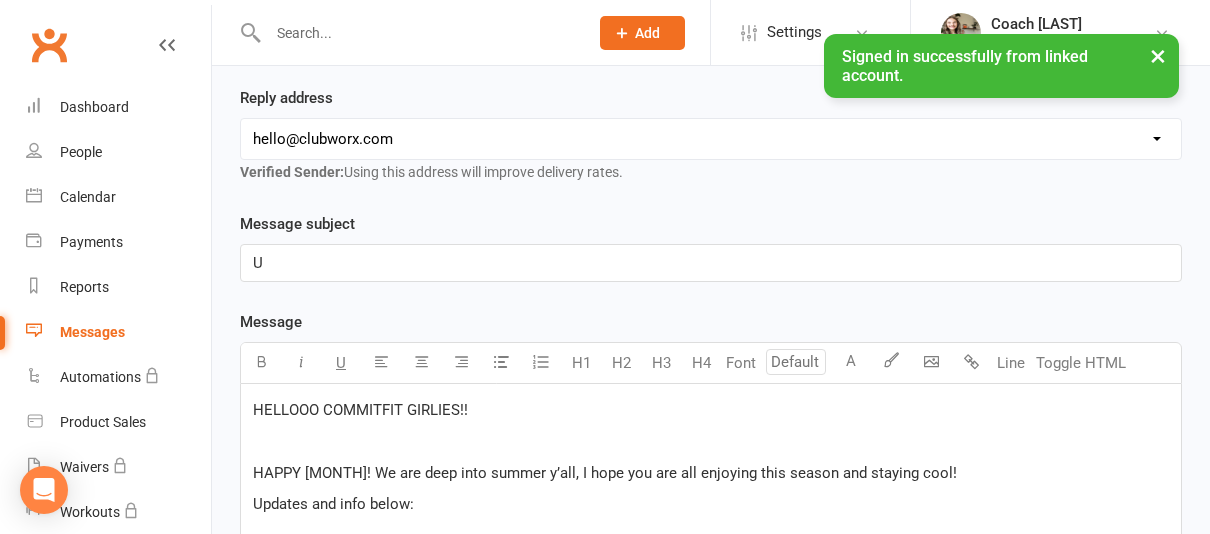 type 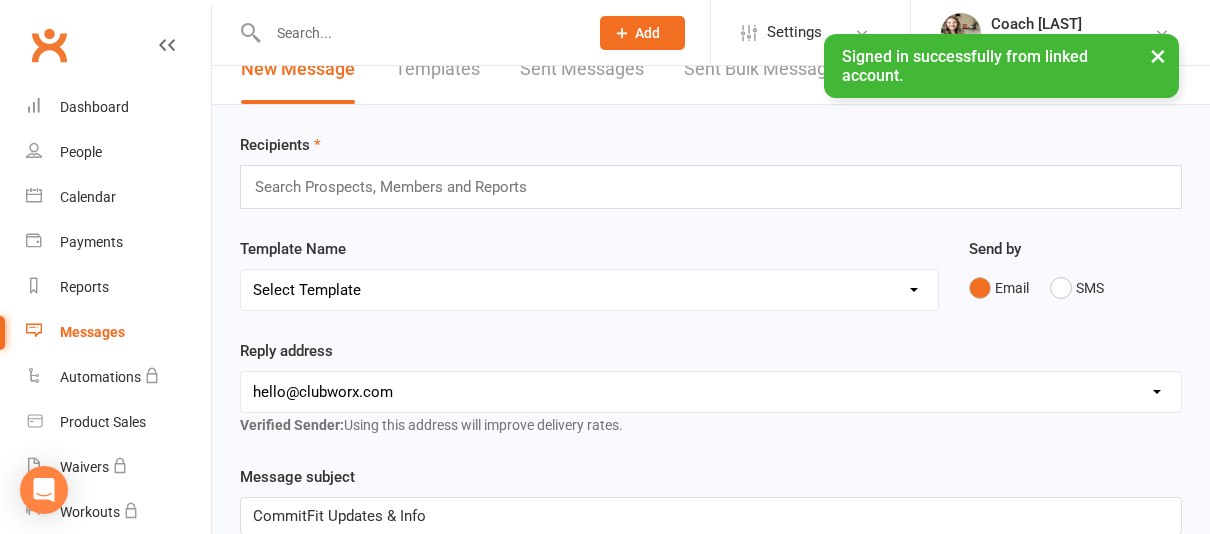 scroll, scrollTop: 0, scrollLeft: 0, axis: both 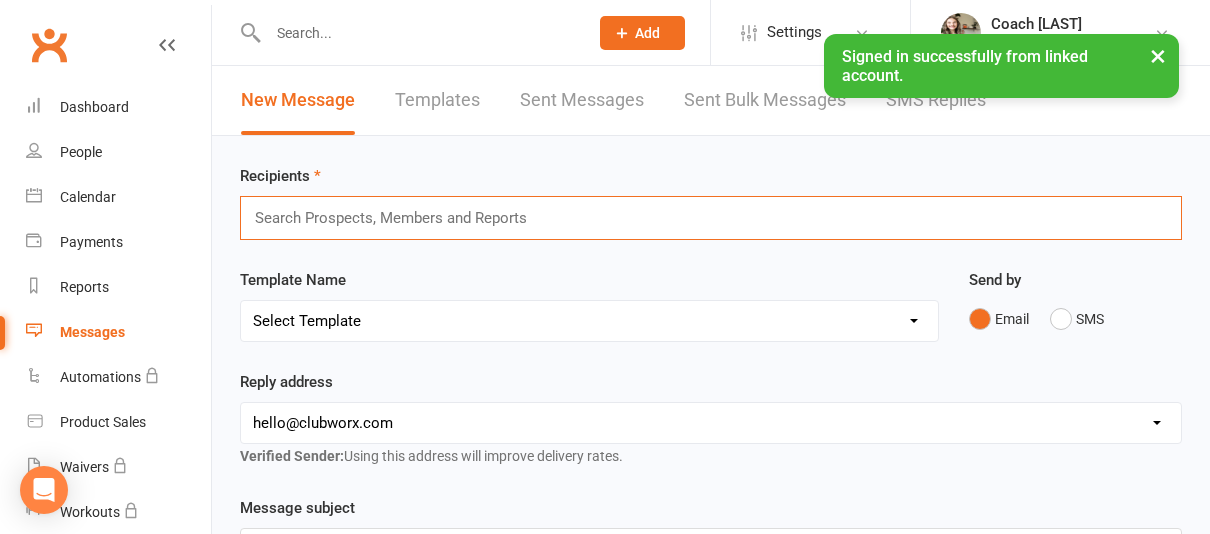 click at bounding box center (399, 218) 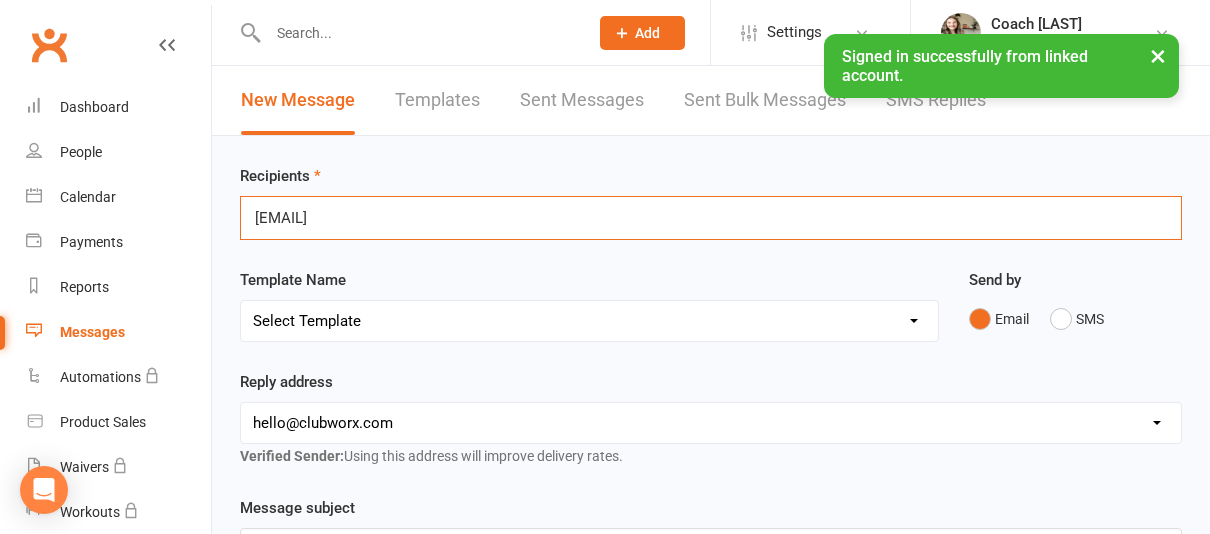 type on "[EMAIL]" 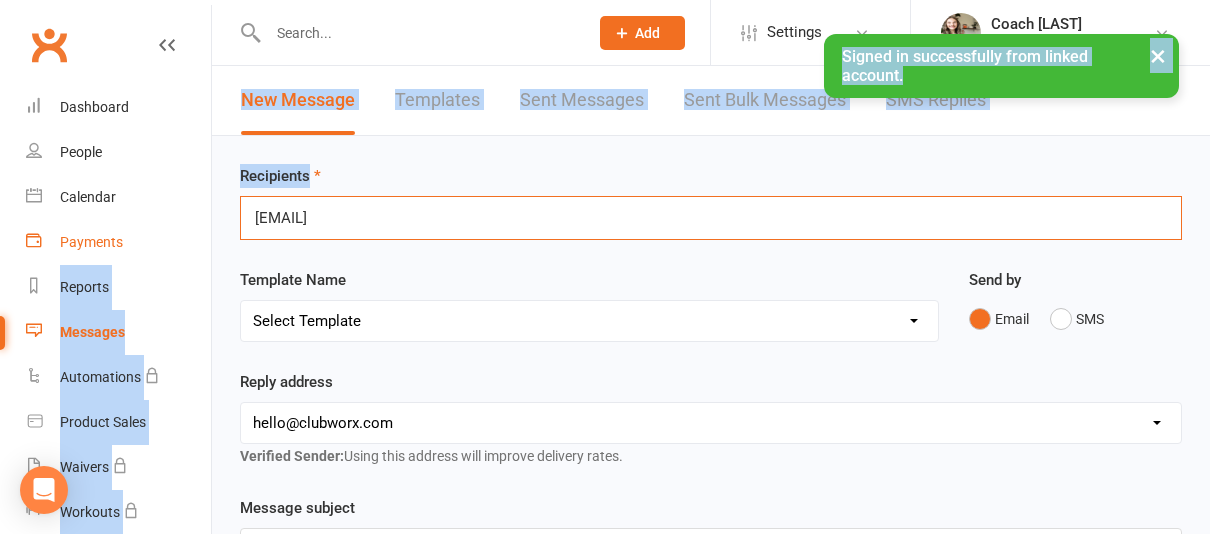 drag, startPoint x: 436, startPoint y: 222, endPoint x: 196, endPoint y: 221, distance: 240.00209 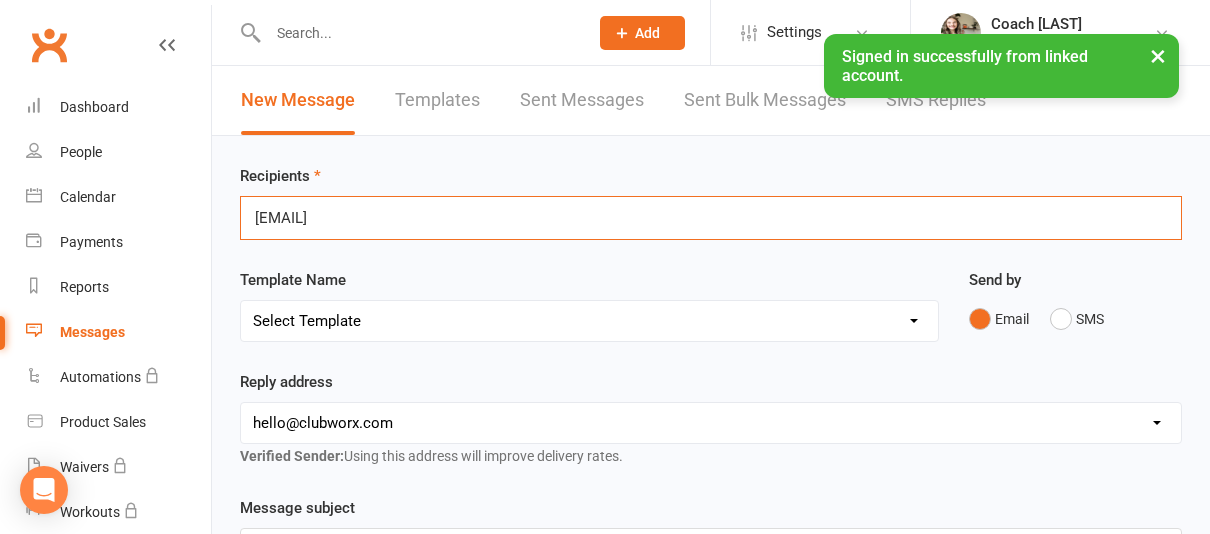 click on "Template Name Select Template [SMS] [Default template - review before using] Appointment reminder [SMS] [Default template - review before using] Failed payment [SMS] [Default template - review before using] Flash sale [SMS] [Default template - review before using] Follow up from free trial class [SMS] [Default template - review before using] Inactive member [SMS] [Default template - review before using] Initial response to enquiry [SMS] [Default template - review before using] Membership upgrade [SMS] [Default template - review before using] Missed class [SMS] [Default template - review before using] Payment paid [SMS] [Default template - review before using] Referral [SMS] [Default template - review before using] Request for review [SMS] [Default template - review before using] Sign up offer [SMS] [Default template - review before using] Suspension confirmation [SMS] [Default template - review before using] Upcoming payment [SMS] [Default template - review before using] Update credit card details" at bounding box center (589, 305) 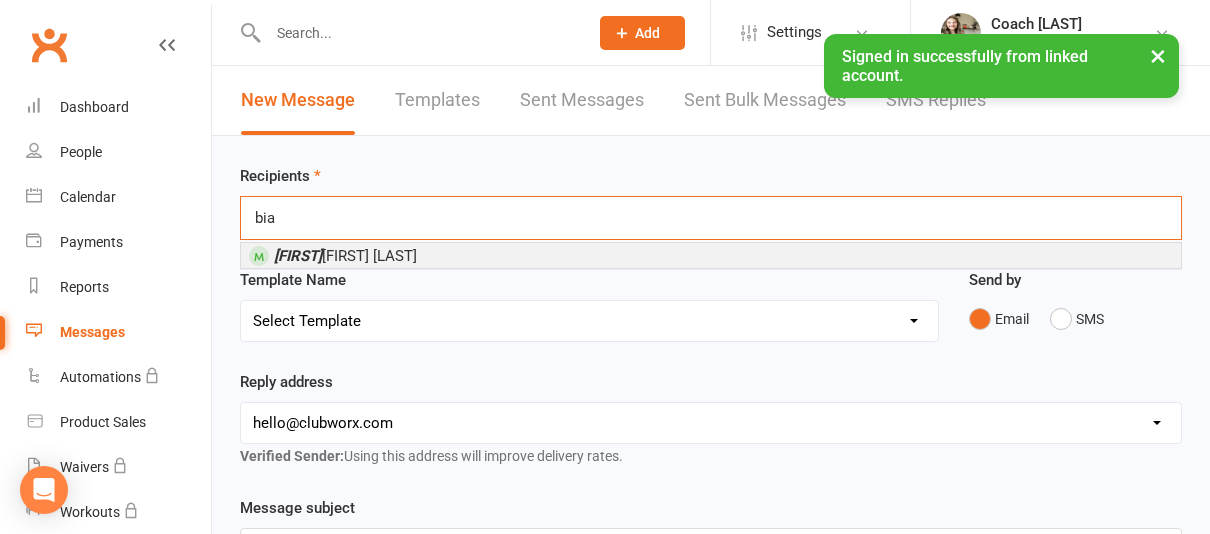 type on "bia" 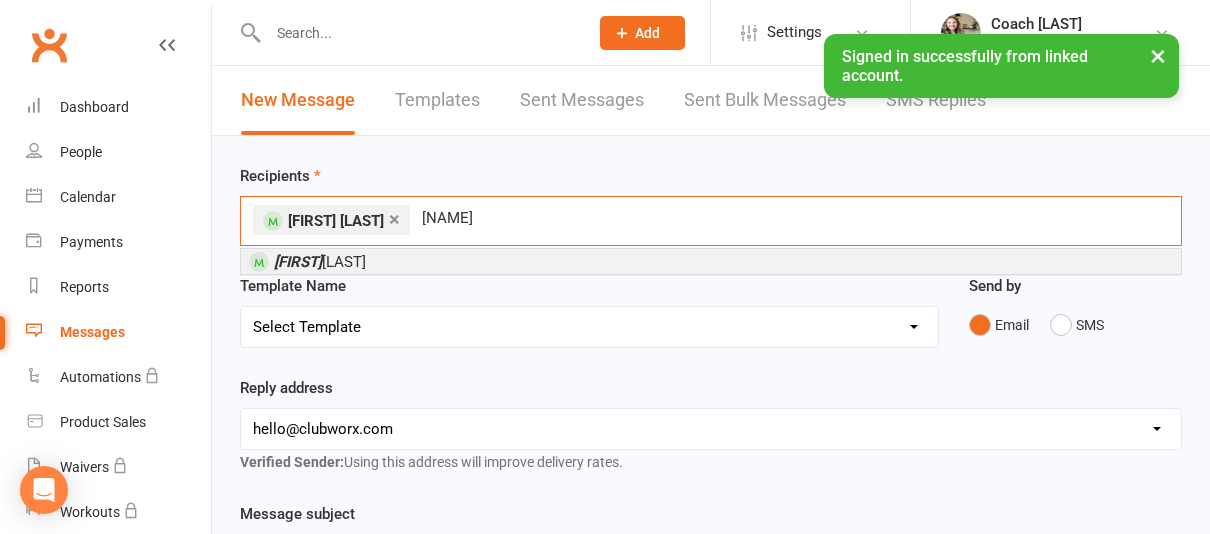 type on "[NAME]" 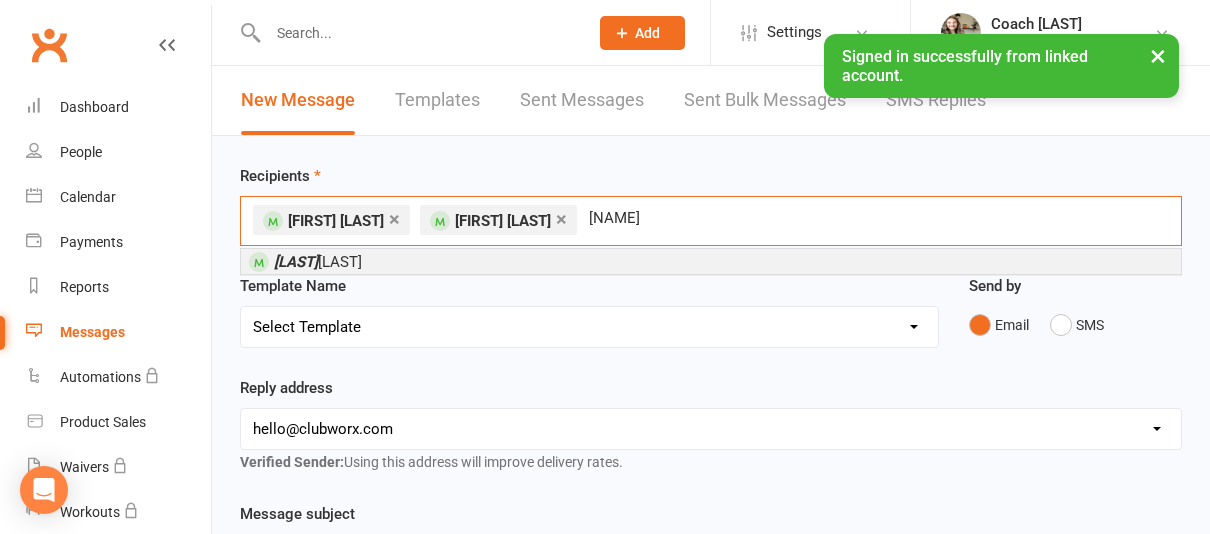 type on "[NAME]" 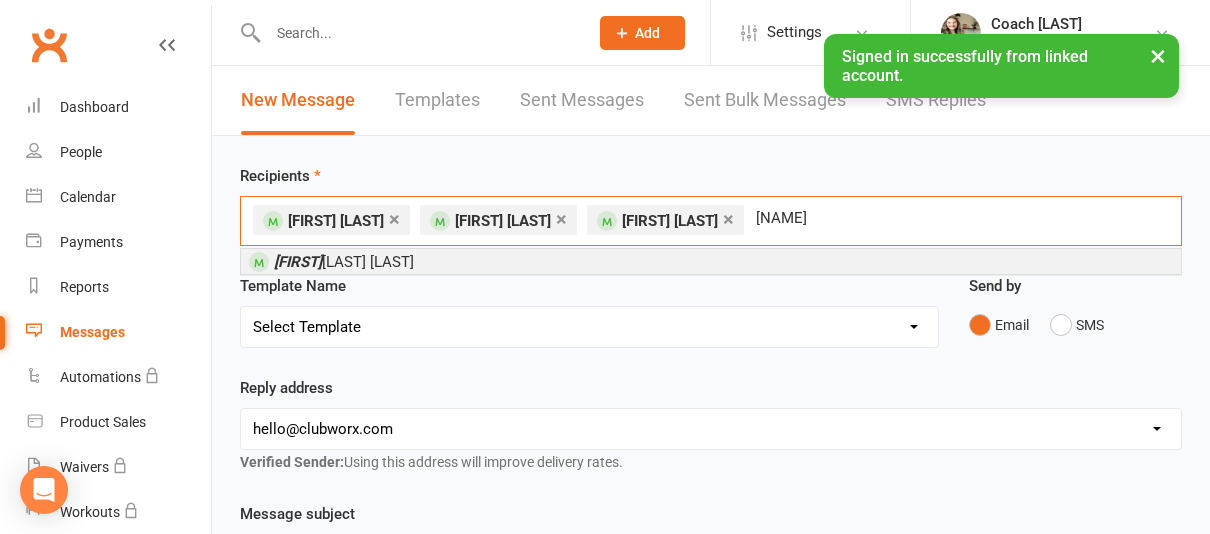 type on "[NAME]" 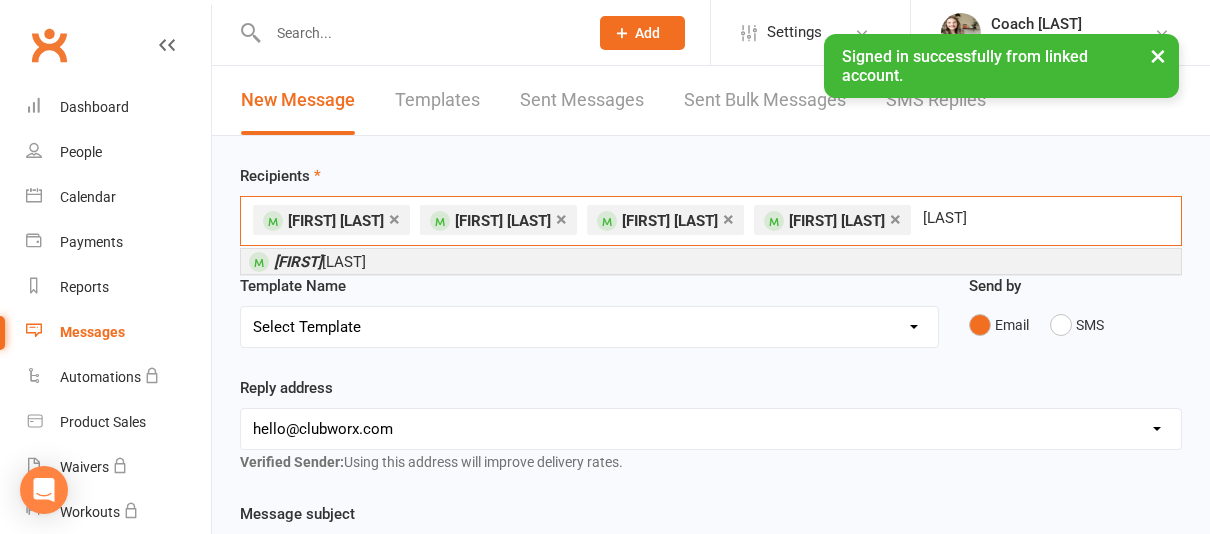 type on "[LAST]" 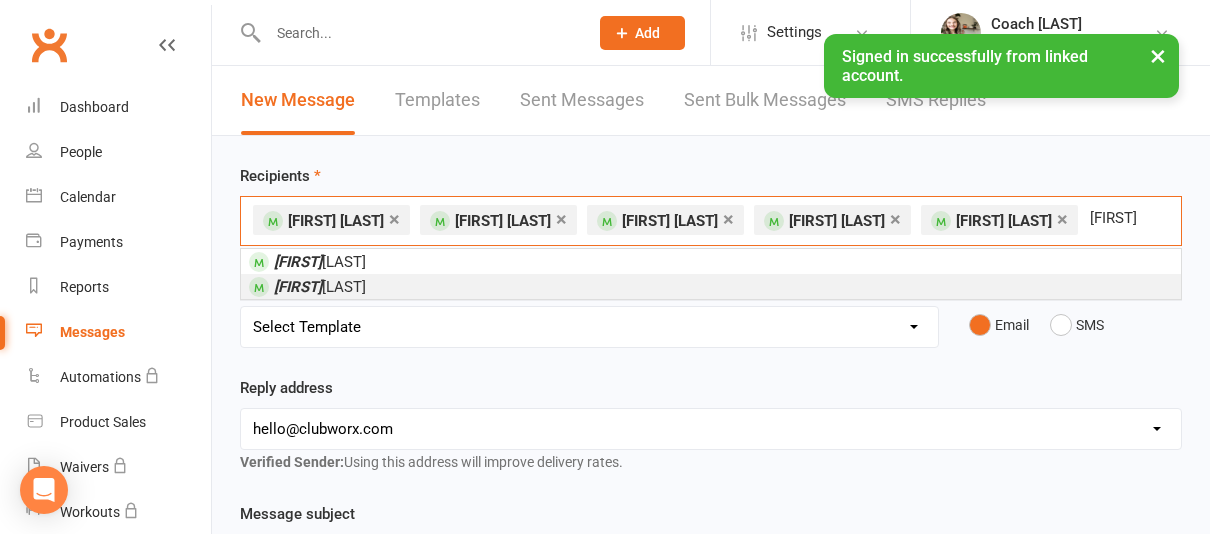 type on "[FIRST]" 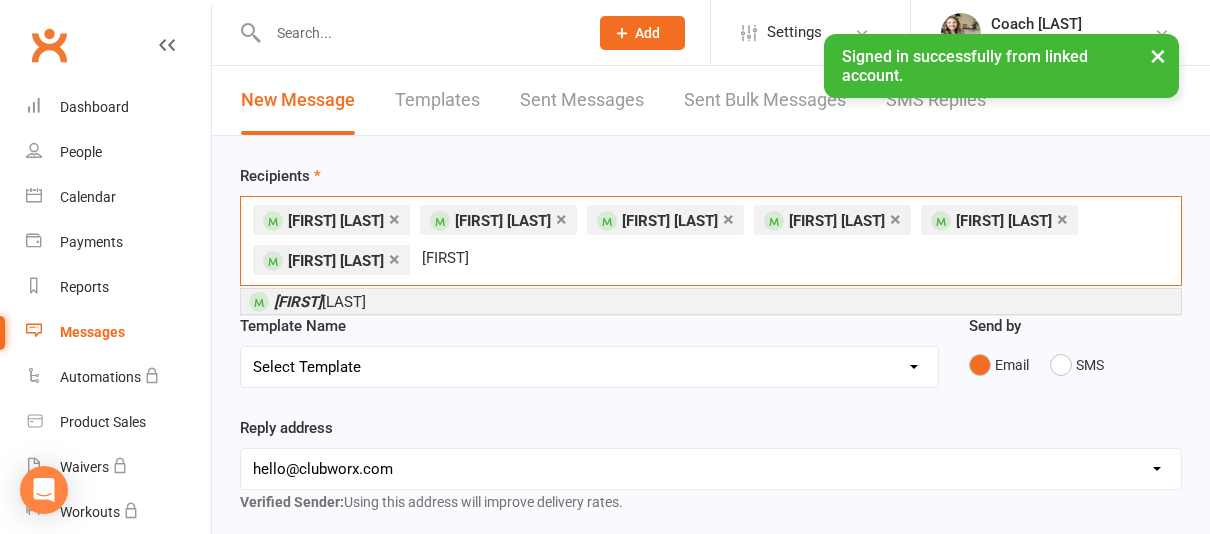 type on "[FIRST]" 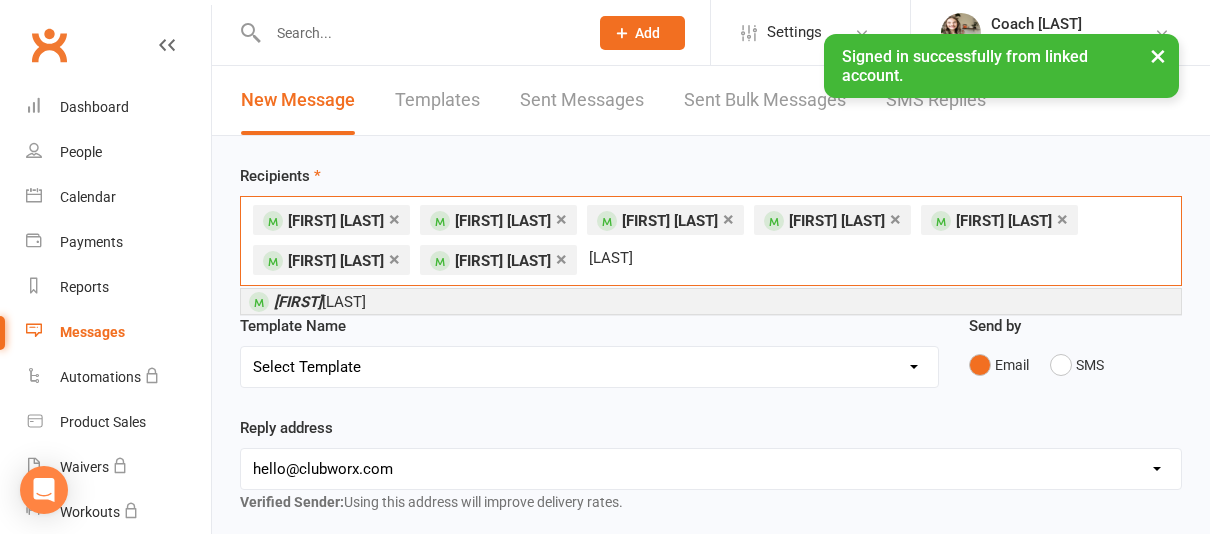 type on "[LAST]" 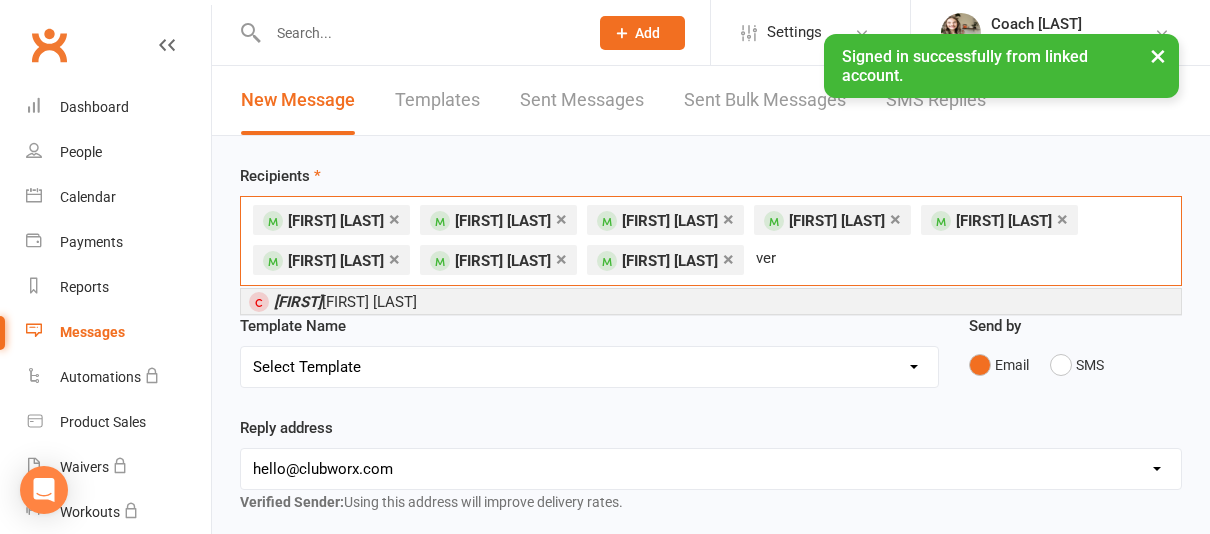 type on "ver" 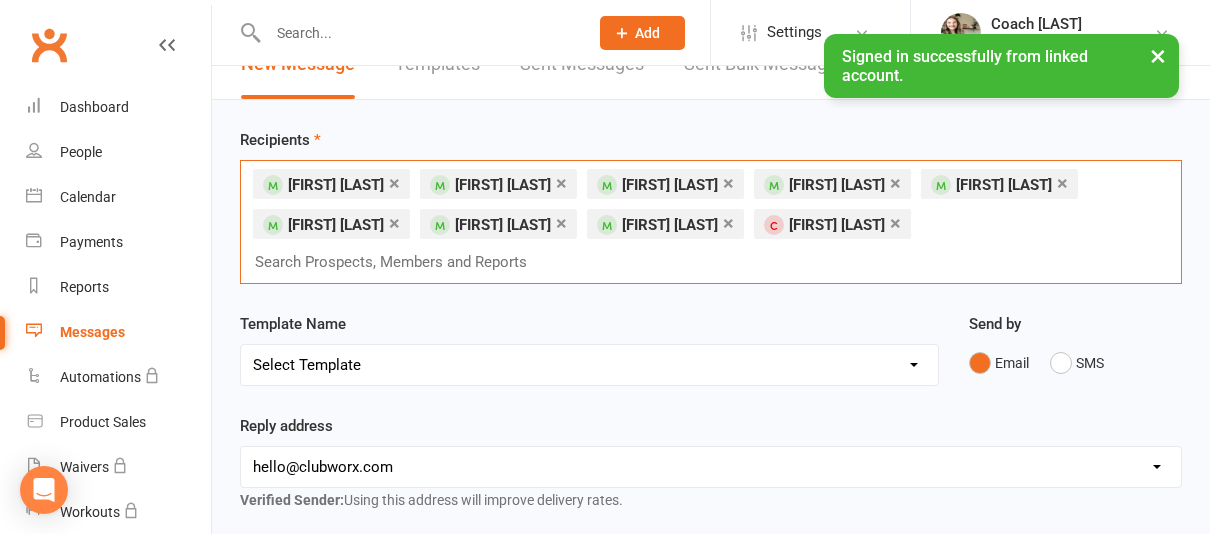 scroll, scrollTop: 32, scrollLeft: 0, axis: vertical 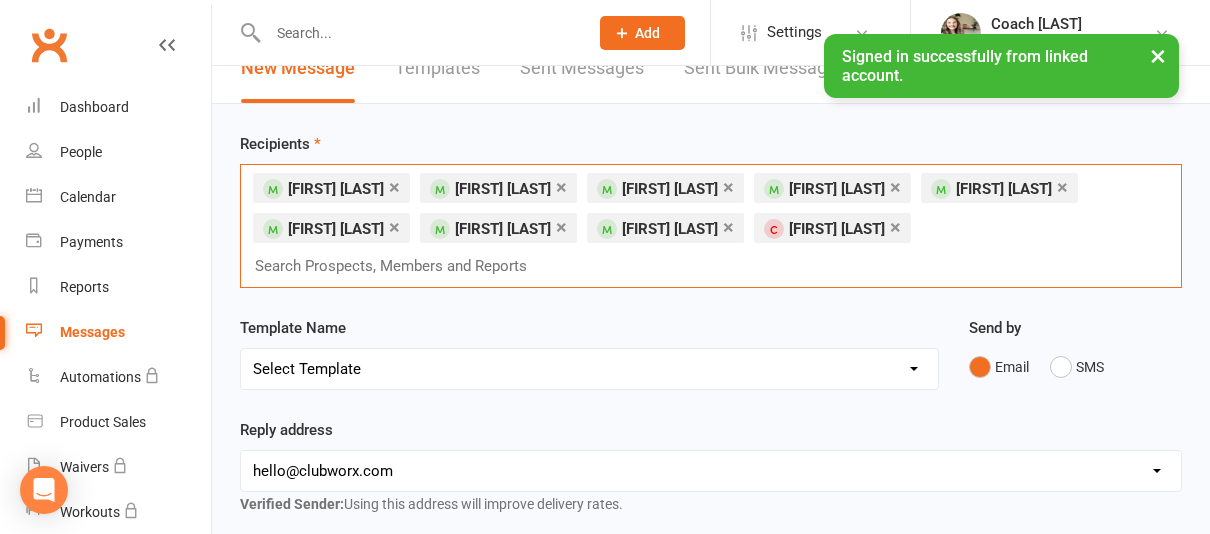 click on "×" at bounding box center (561, 227) 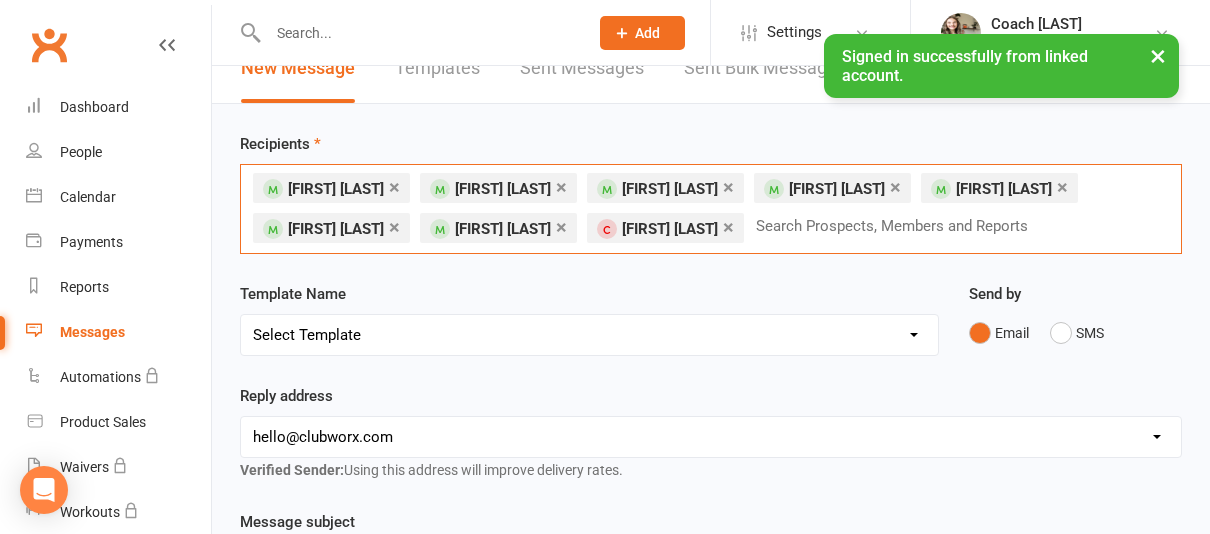 scroll, scrollTop: 275, scrollLeft: 0, axis: vertical 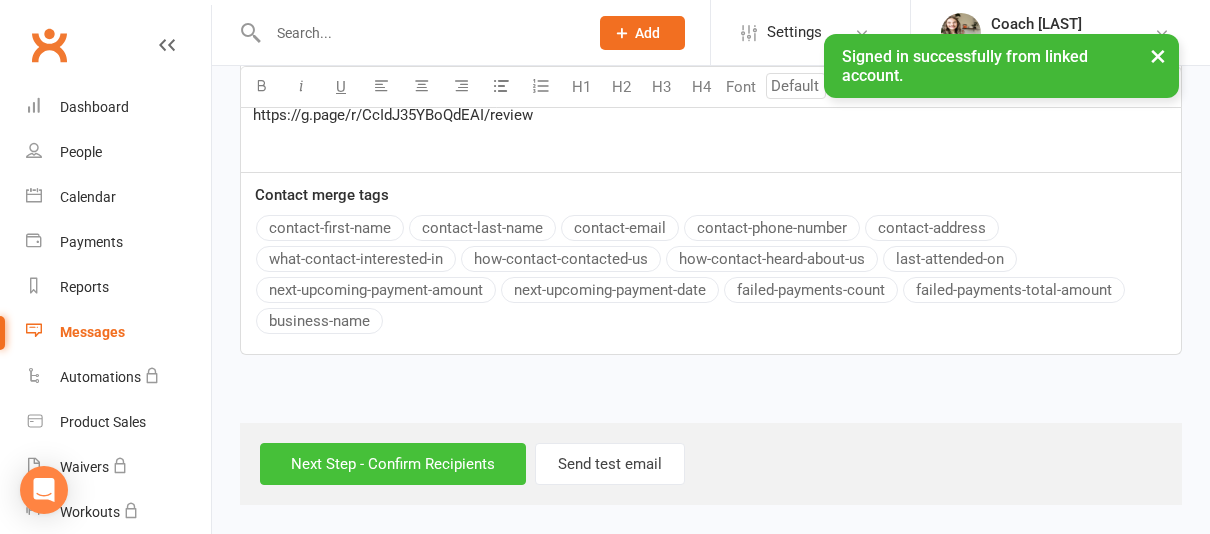 click on "Next Step - Confirm Recipients" at bounding box center [393, 464] 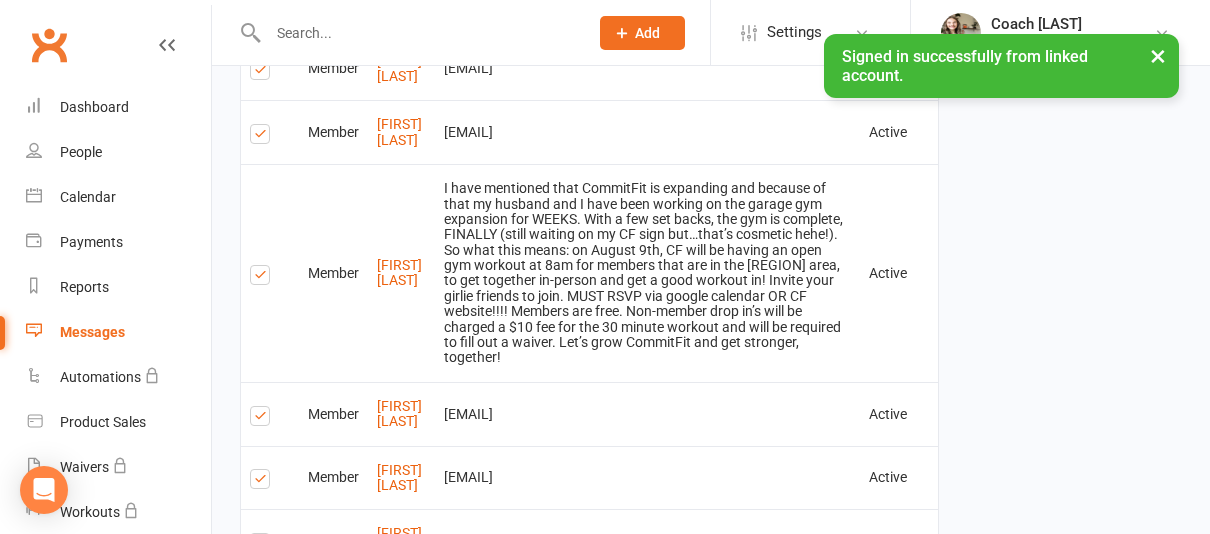 scroll, scrollTop: 1891, scrollLeft: 0, axis: vertical 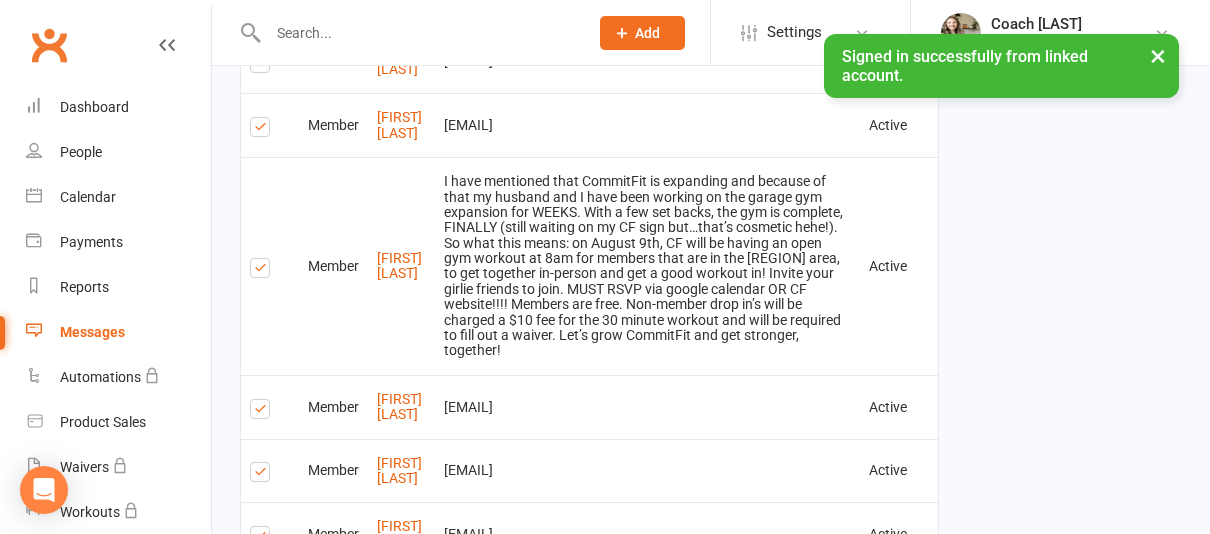 click on "Send Emails" at bounding box center [312, 779] 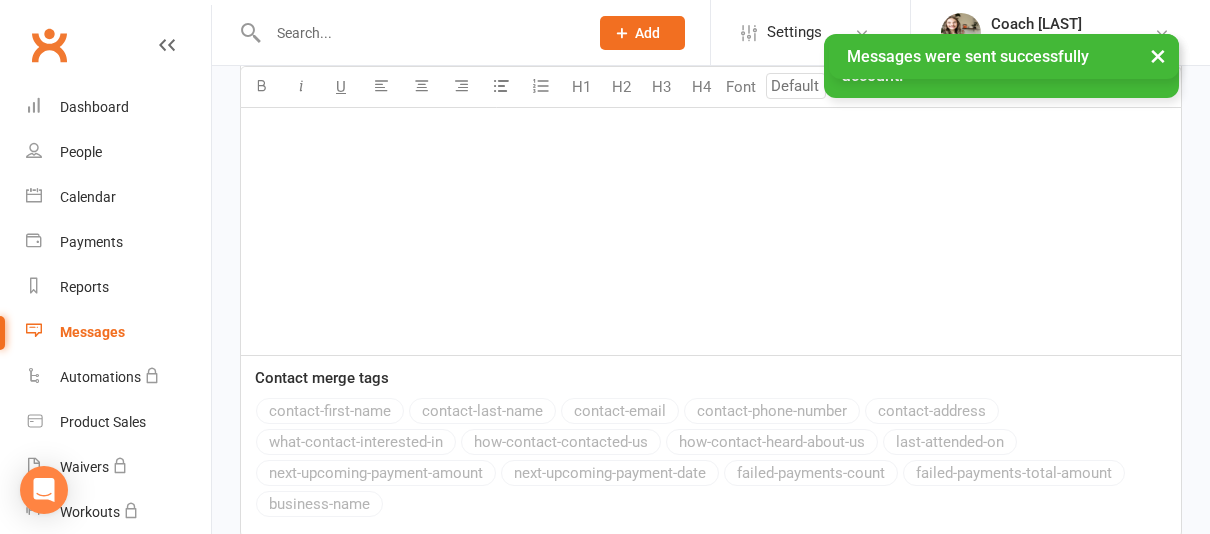 scroll, scrollTop: 796, scrollLeft: 0, axis: vertical 